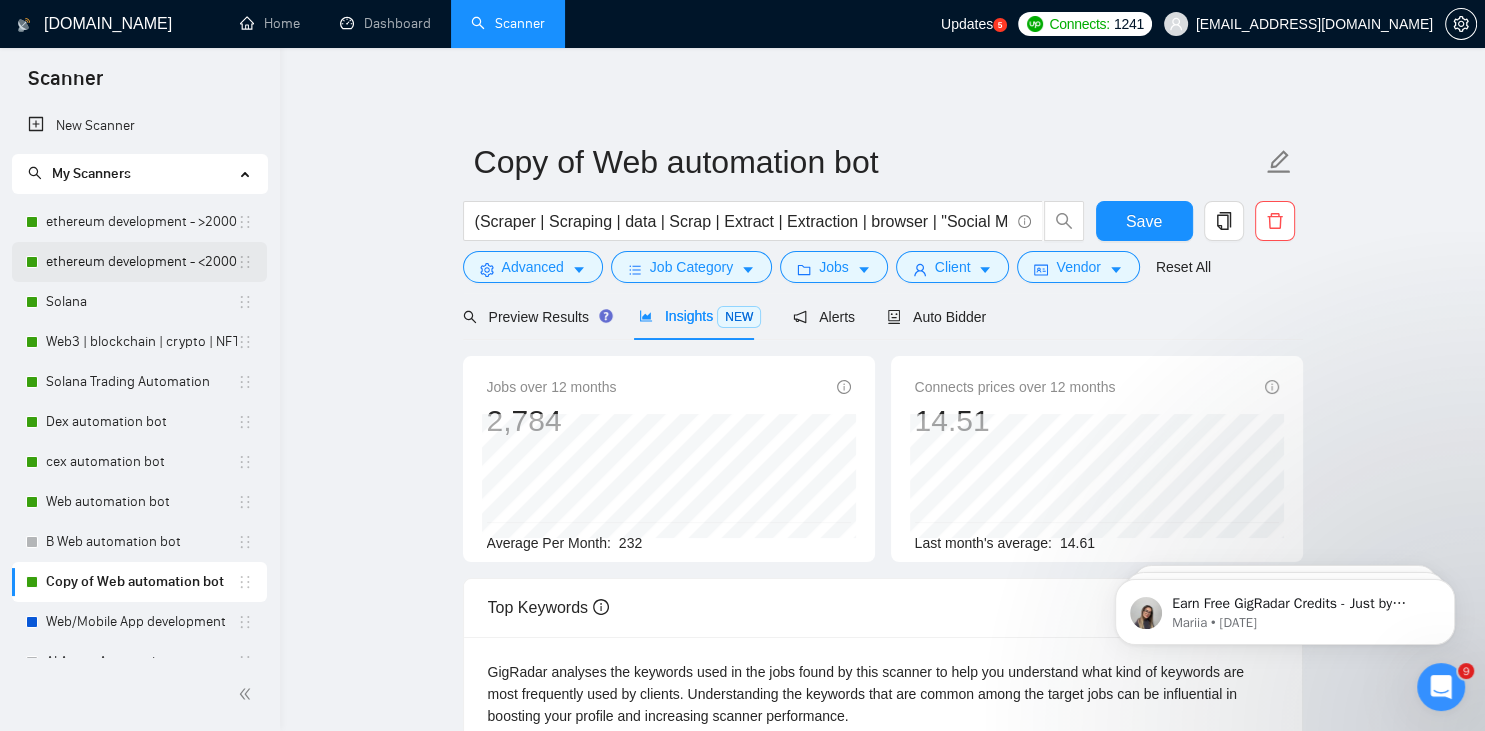 scroll, scrollTop: 0, scrollLeft: 0, axis: both 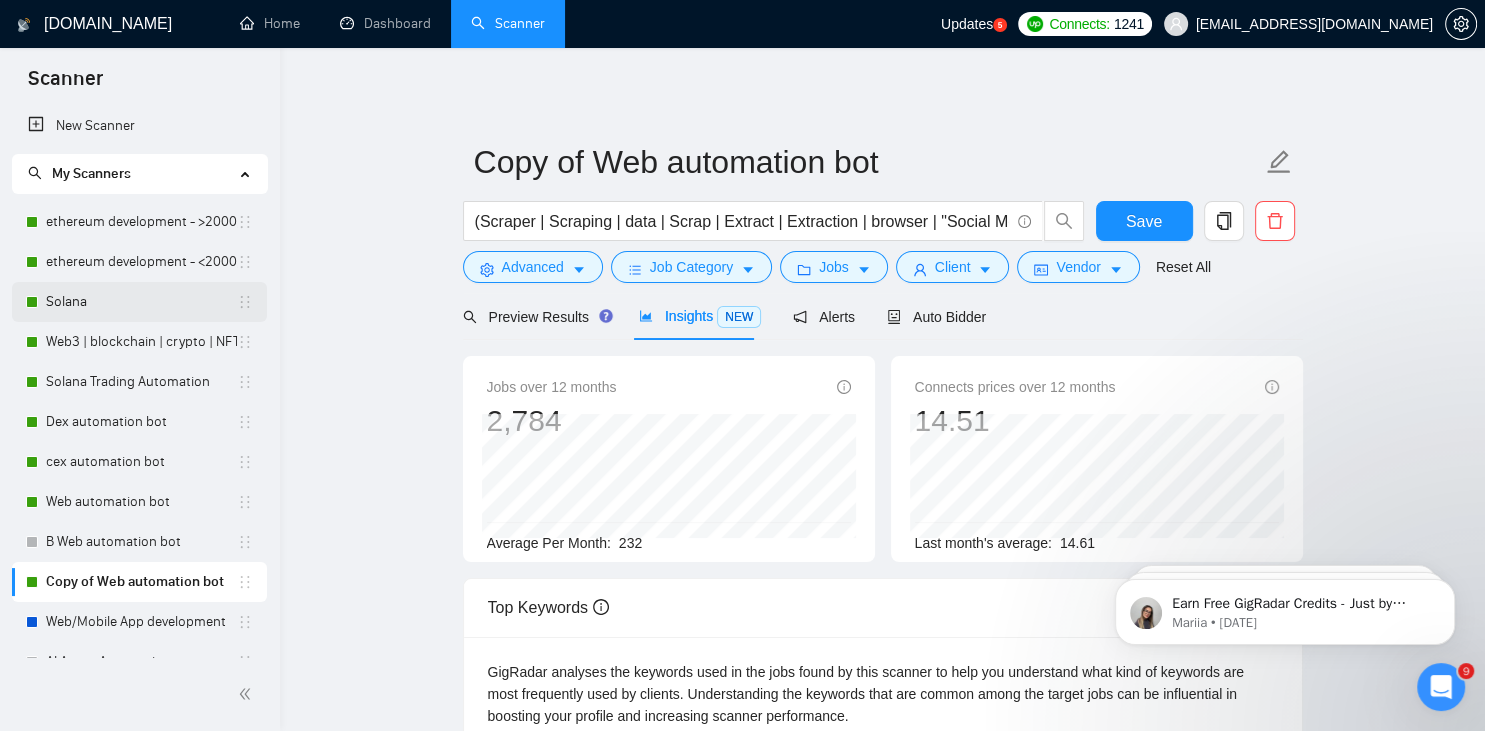 click on "Solana" at bounding box center (141, 302) 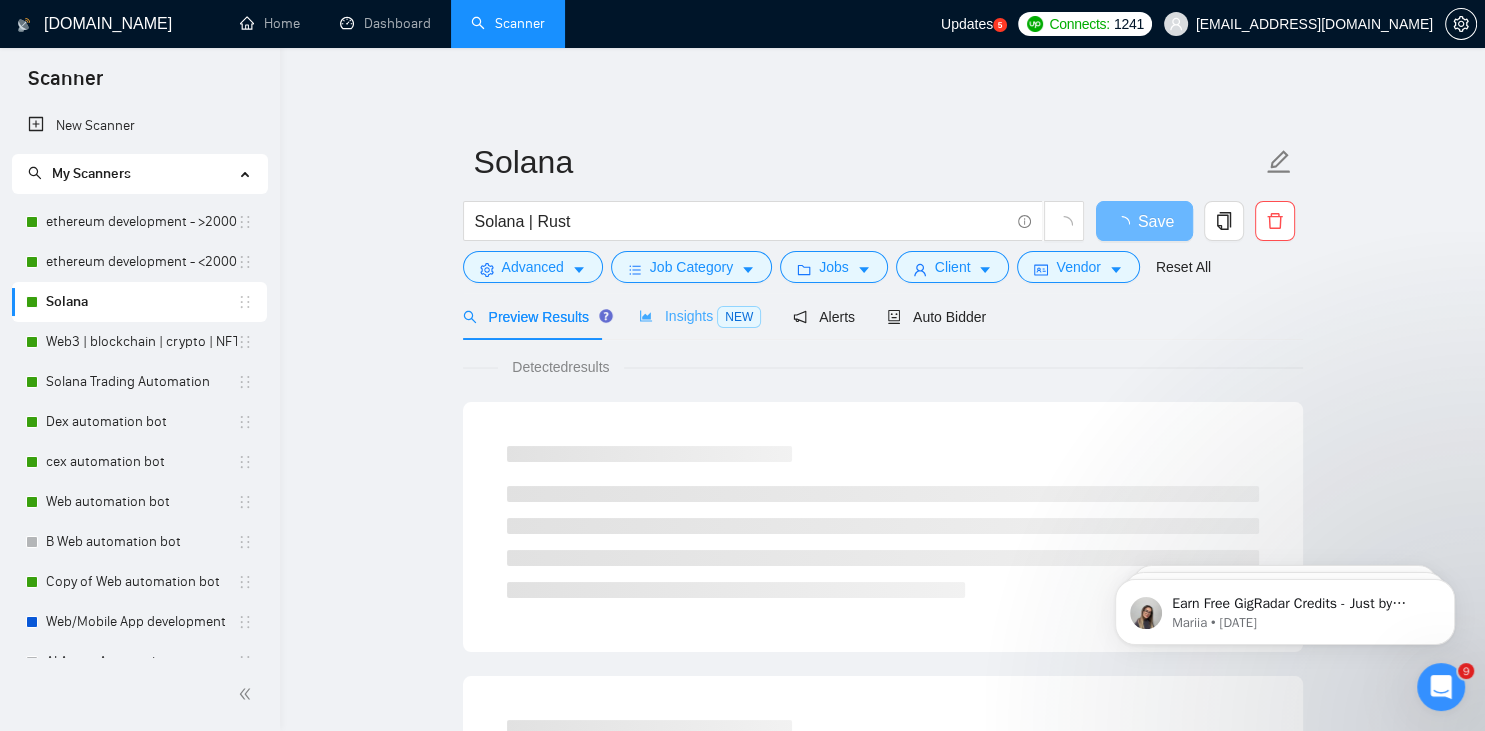 click on "Insights NEW" at bounding box center [700, 316] 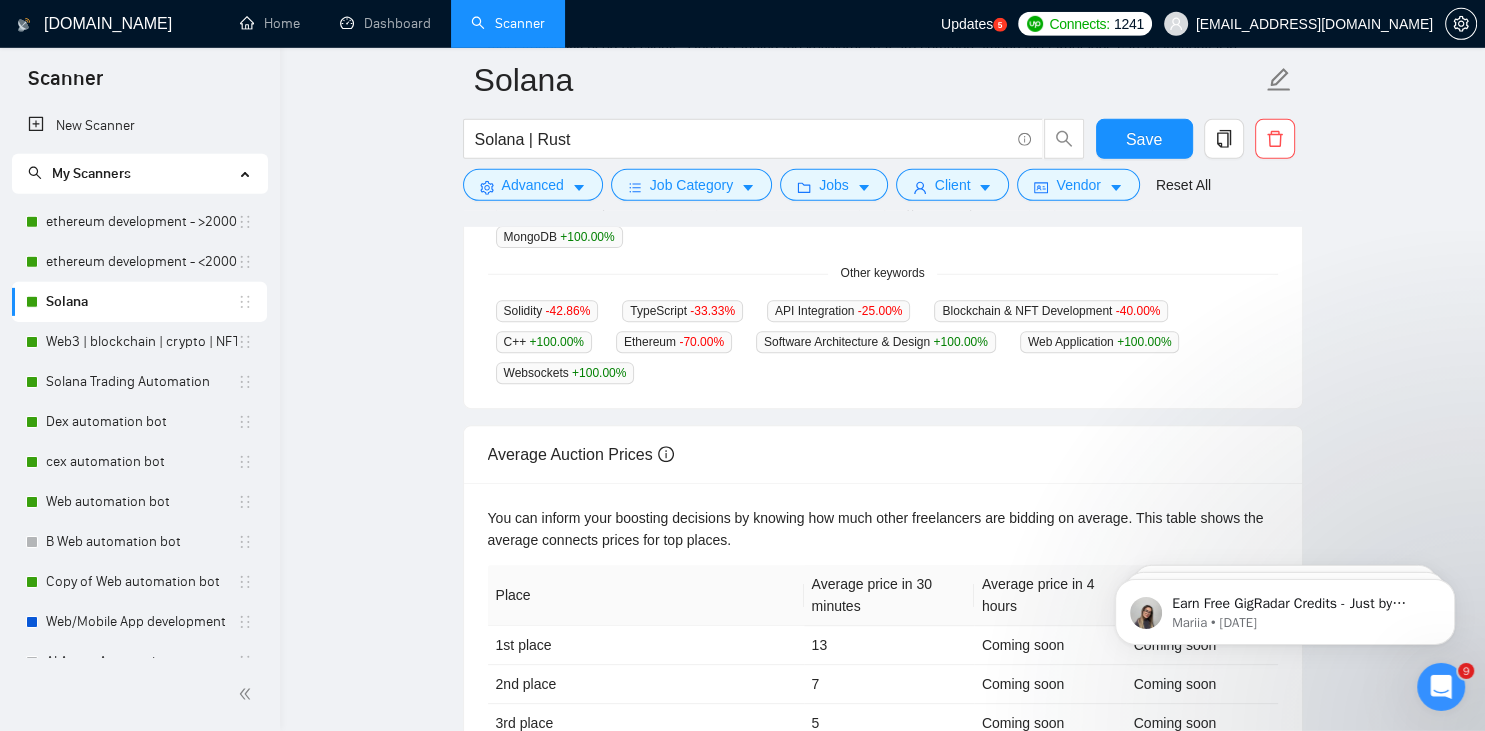 scroll, scrollTop: 345, scrollLeft: 0, axis: vertical 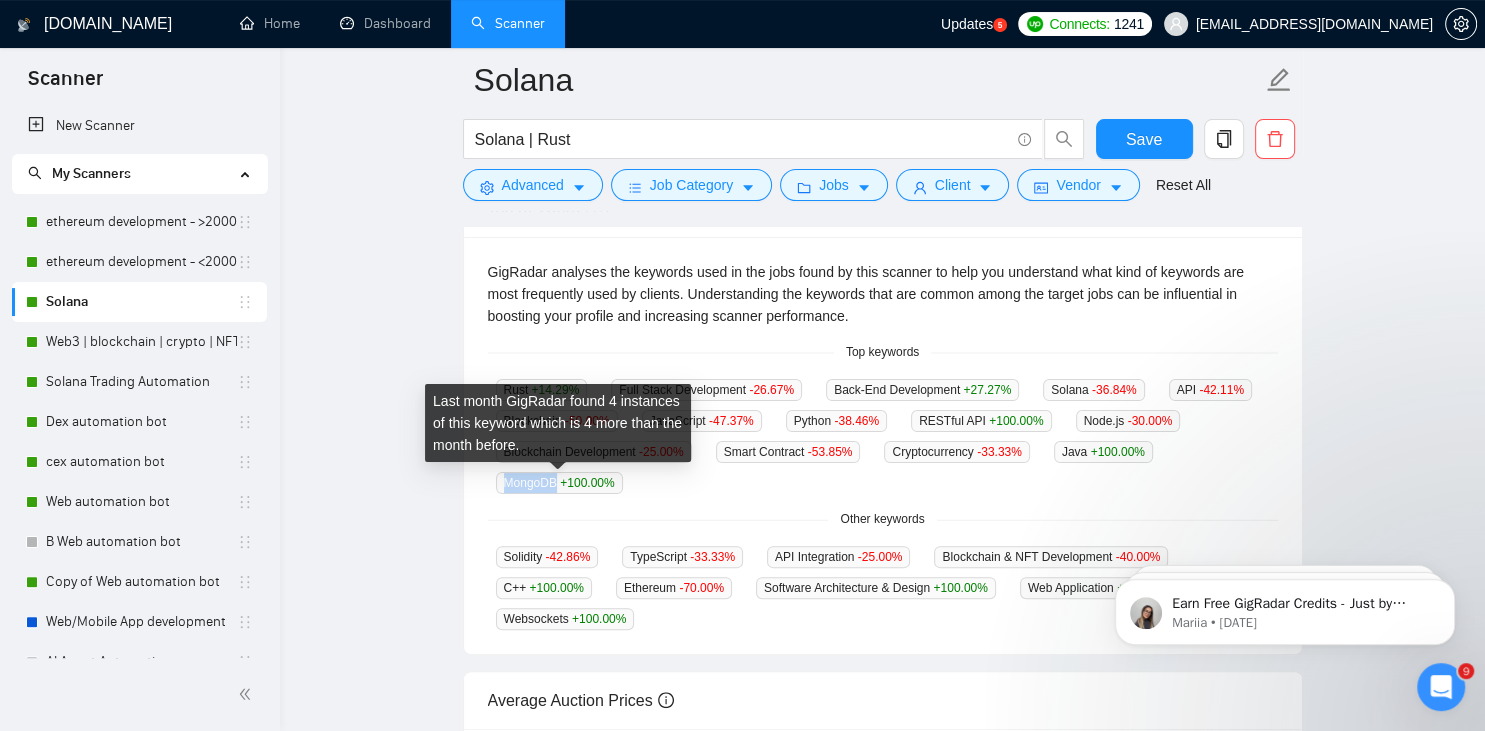 drag, startPoint x: 502, startPoint y: 484, endPoint x: 557, endPoint y: 485, distance: 55.00909 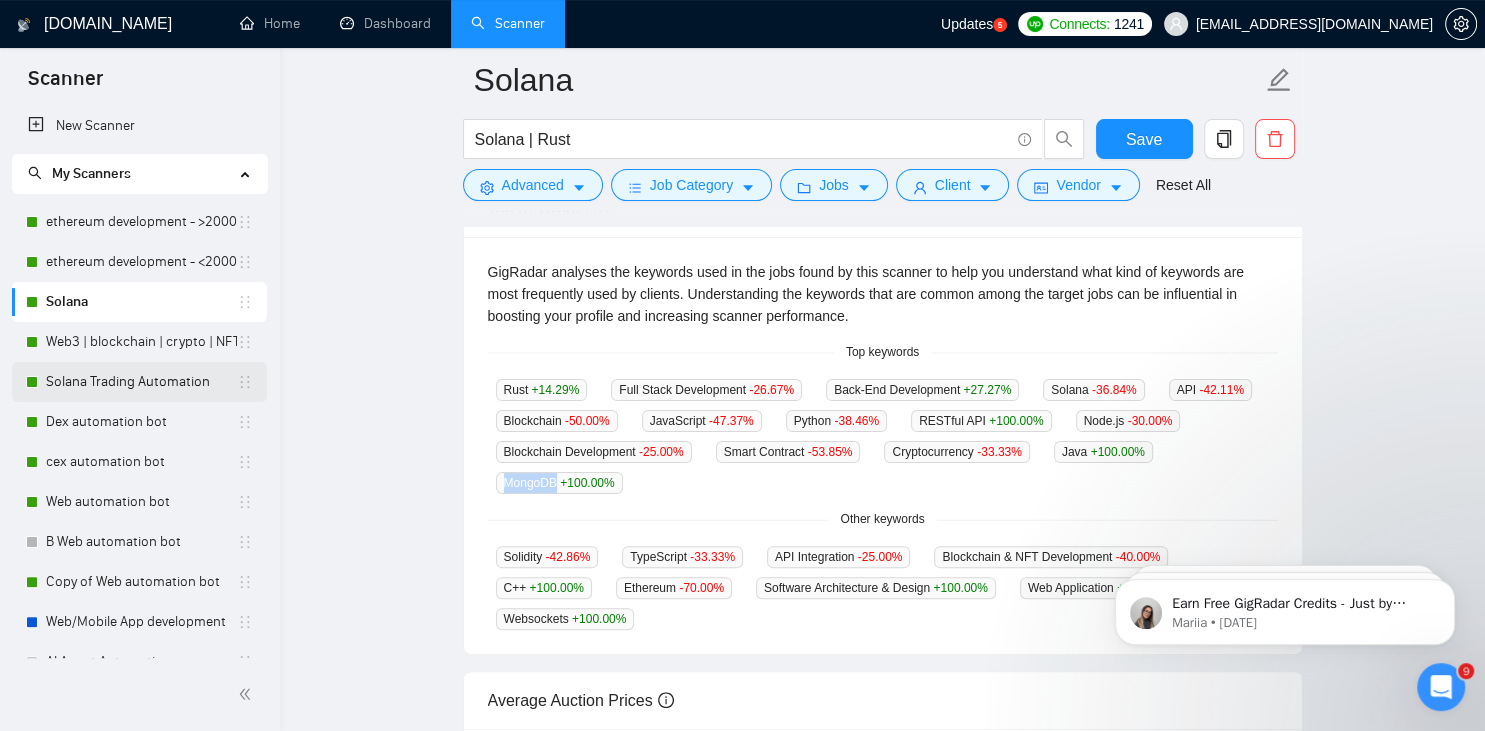 click on "Solana Trading Automation" at bounding box center [141, 382] 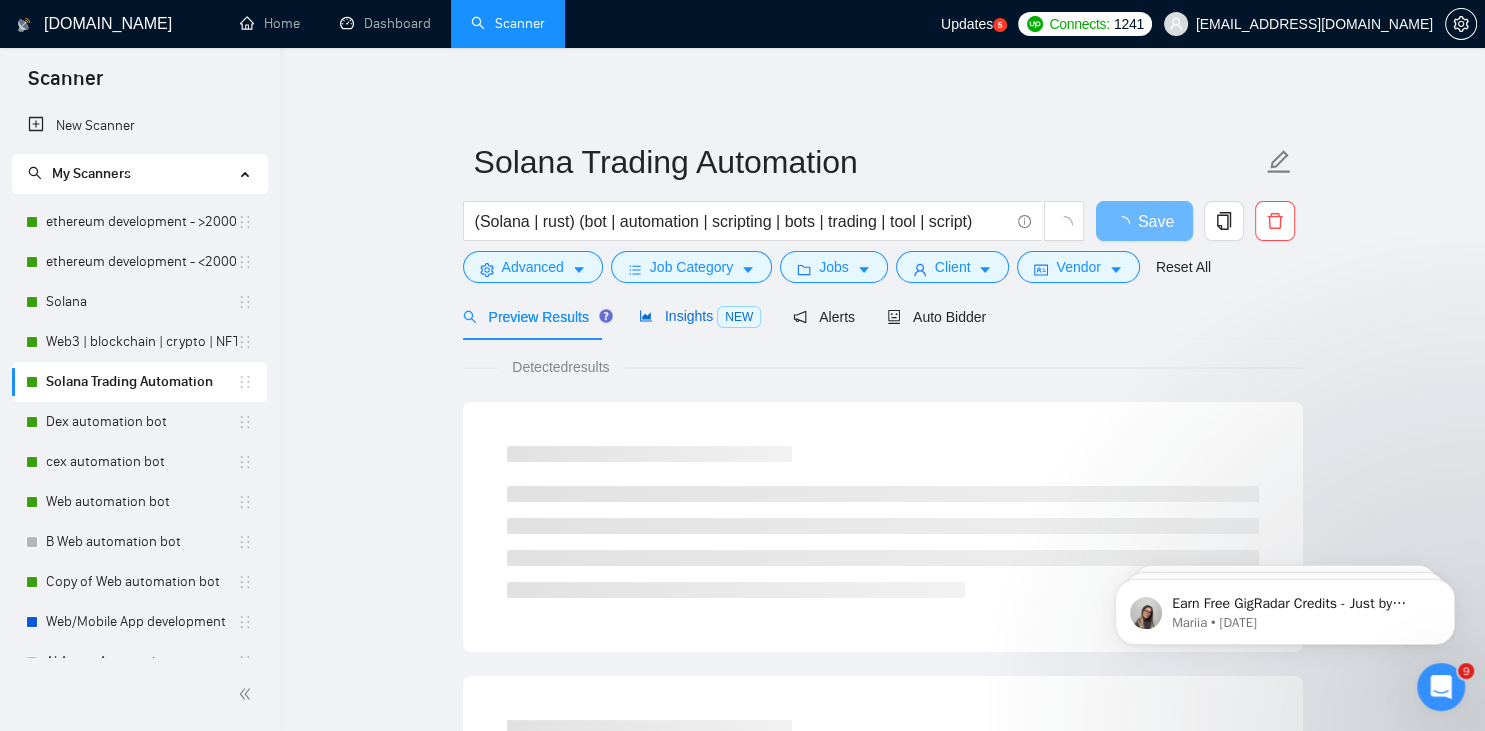 click on "Insights NEW" at bounding box center (700, 316) 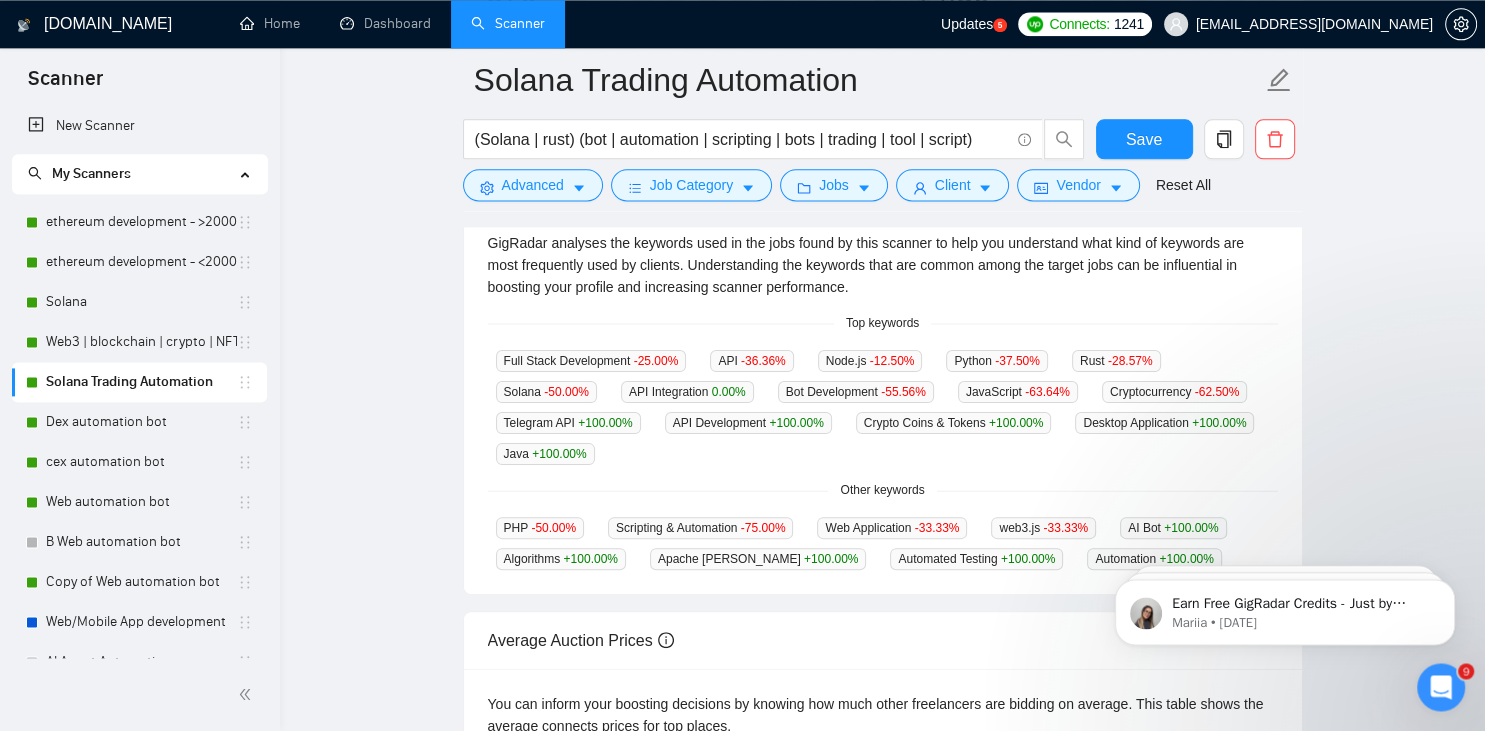 scroll, scrollTop: 445, scrollLeft: 0, axis: vertical 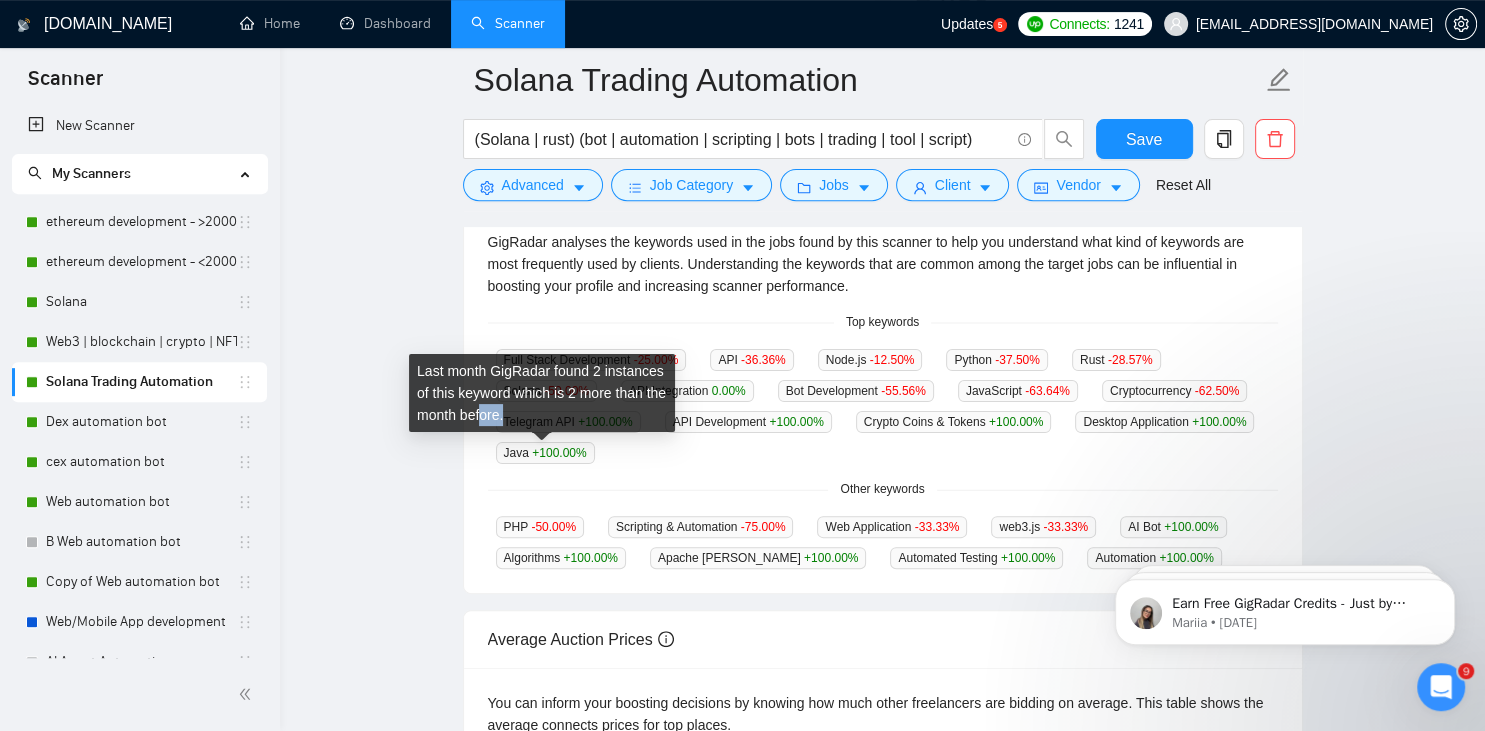 drag, startPoint x: 505, startPoint y: 416, endPoint x: 585, endPoint y: 429, distance: 81.04937 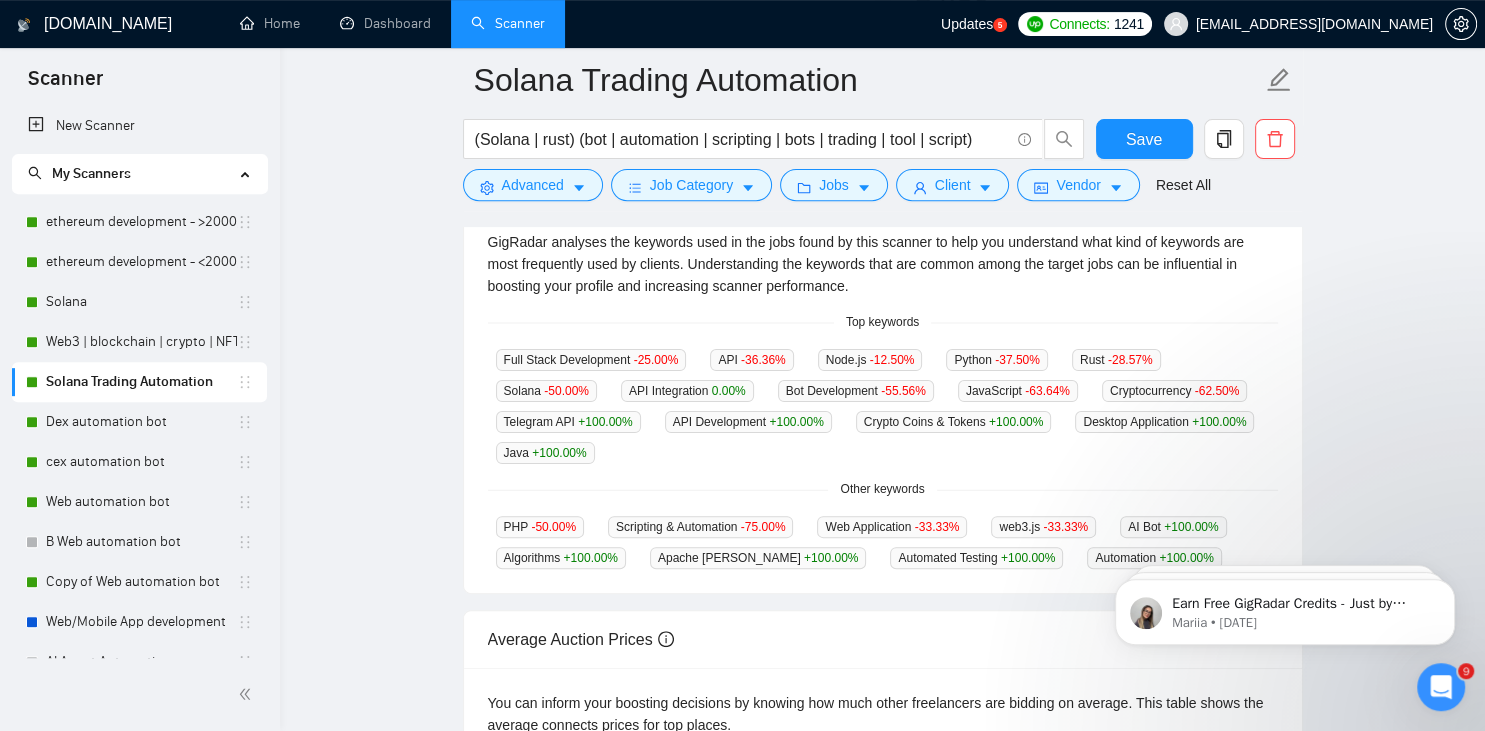 click on "Other keywords" at bounding box center [883, 489] 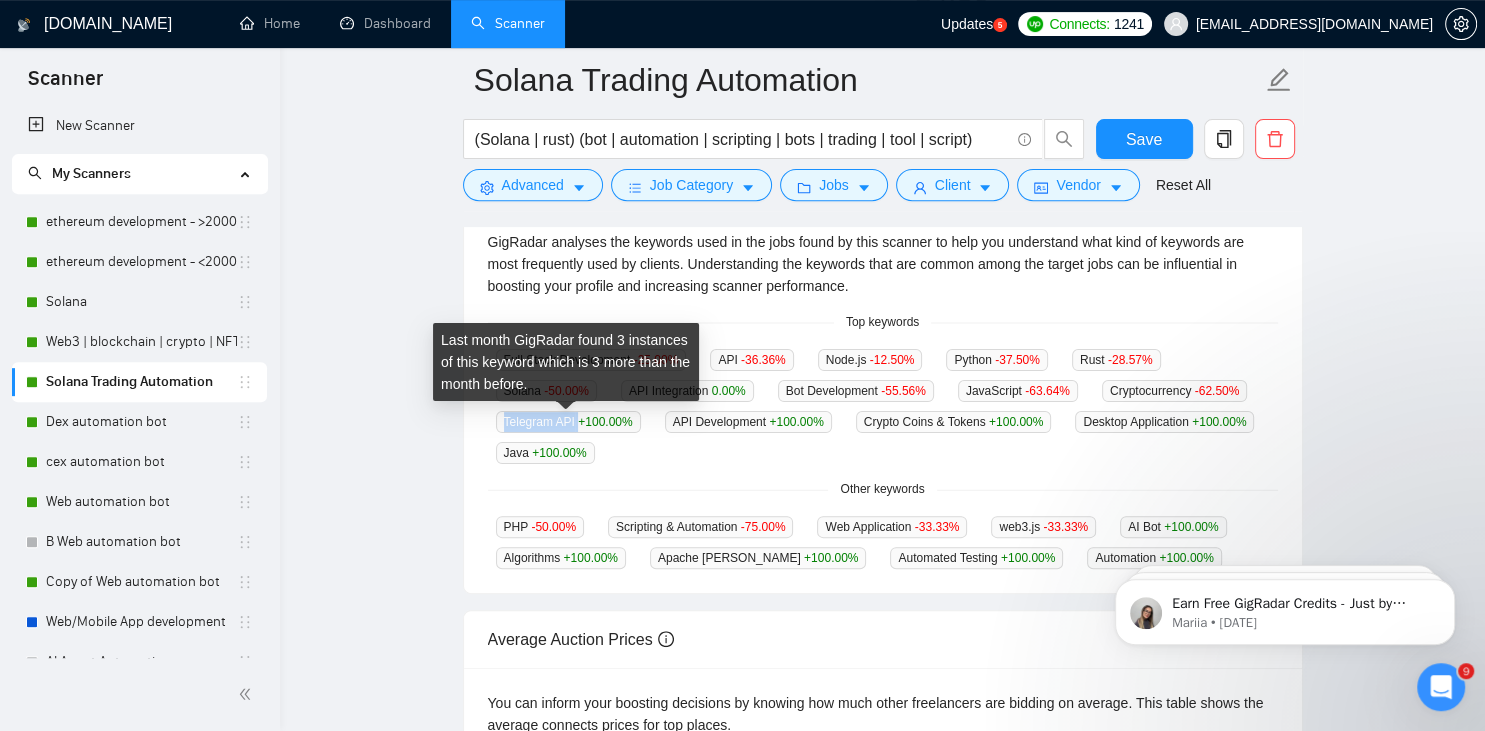 drag, startPoint x: 502, startPoint y: 419, endPoint x: 576, endPoint y: 421, distance: 74.02702 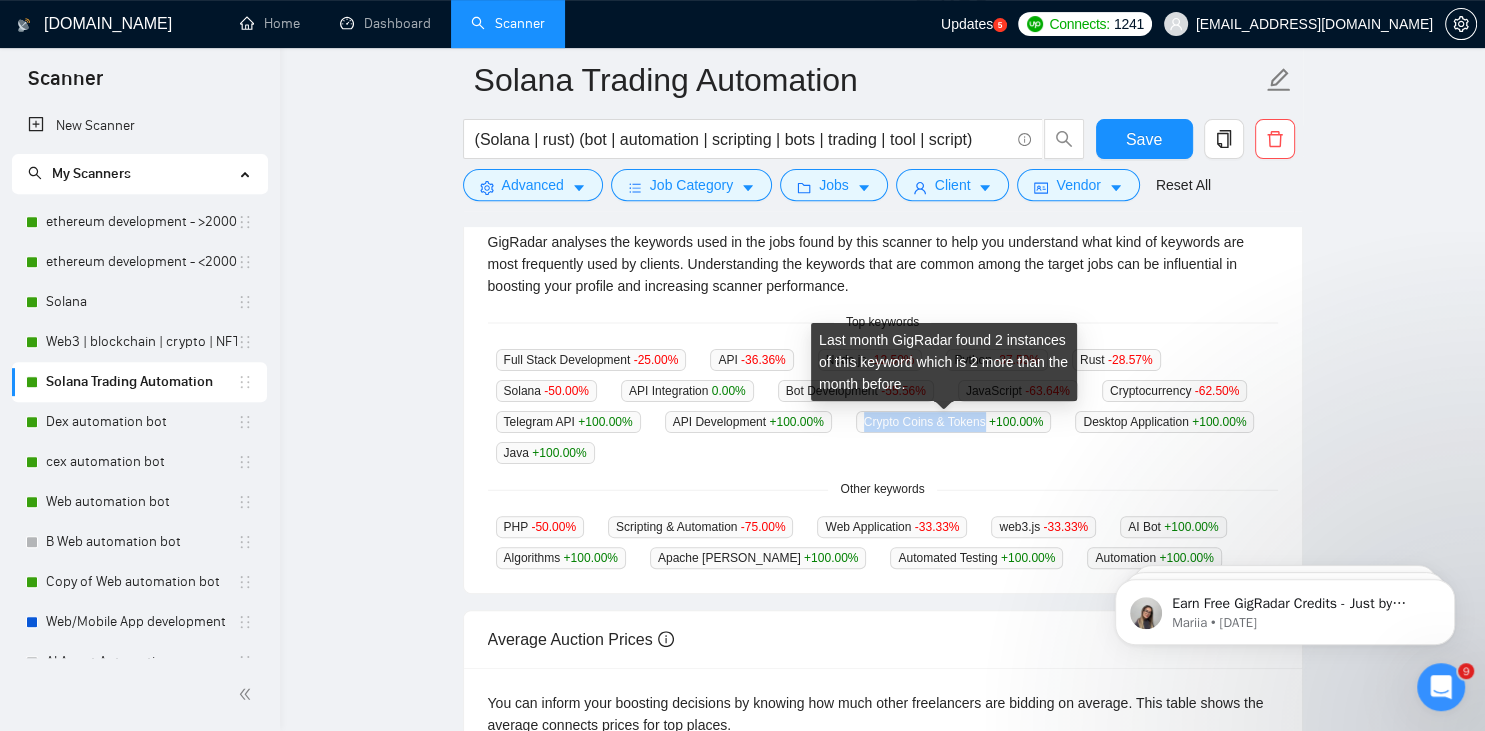 drag, startPoint x: 858, startPoint y: 424, endPoint x: 977, endPoint y: 425, distance: 119.0042 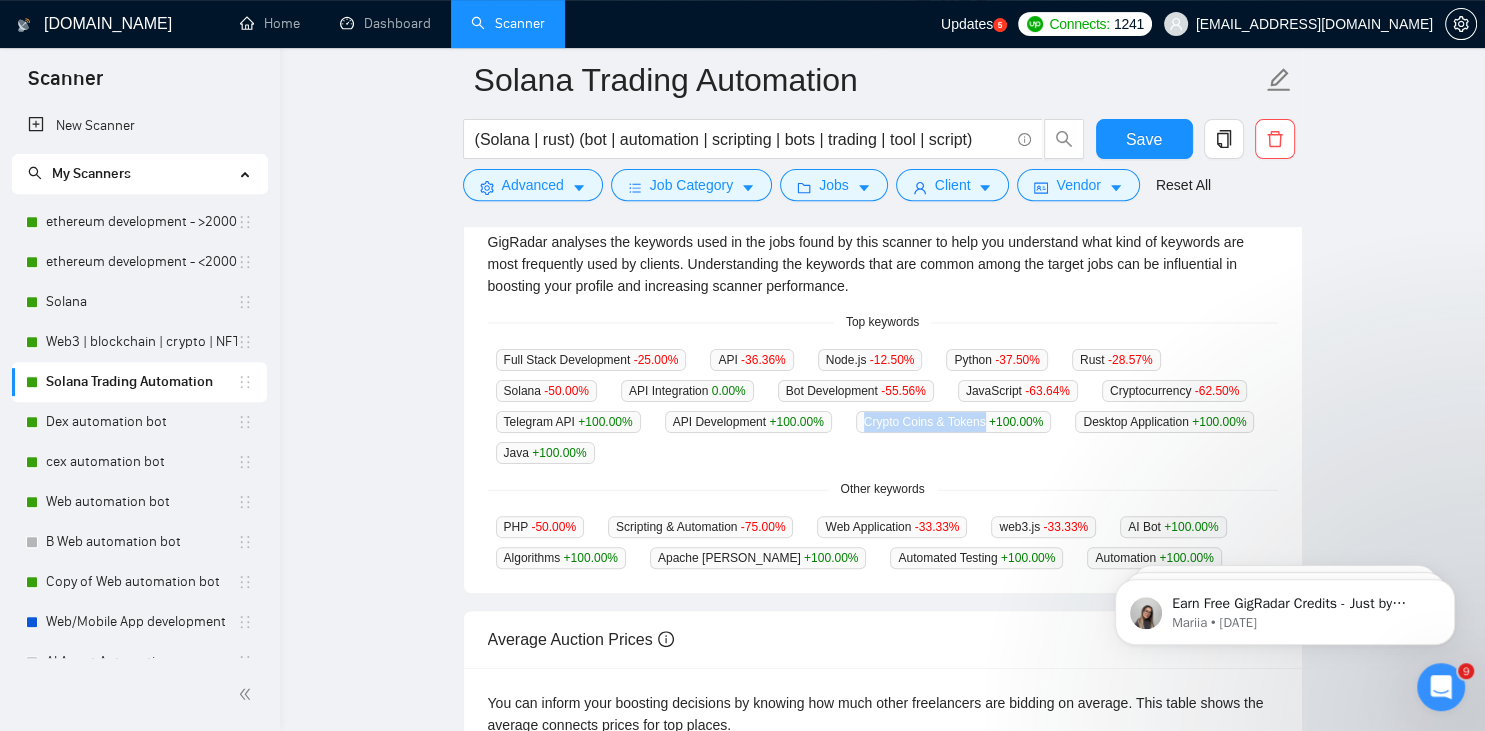 scroll, scrollTop: 399, scrollLeft: 0, axis: vertical 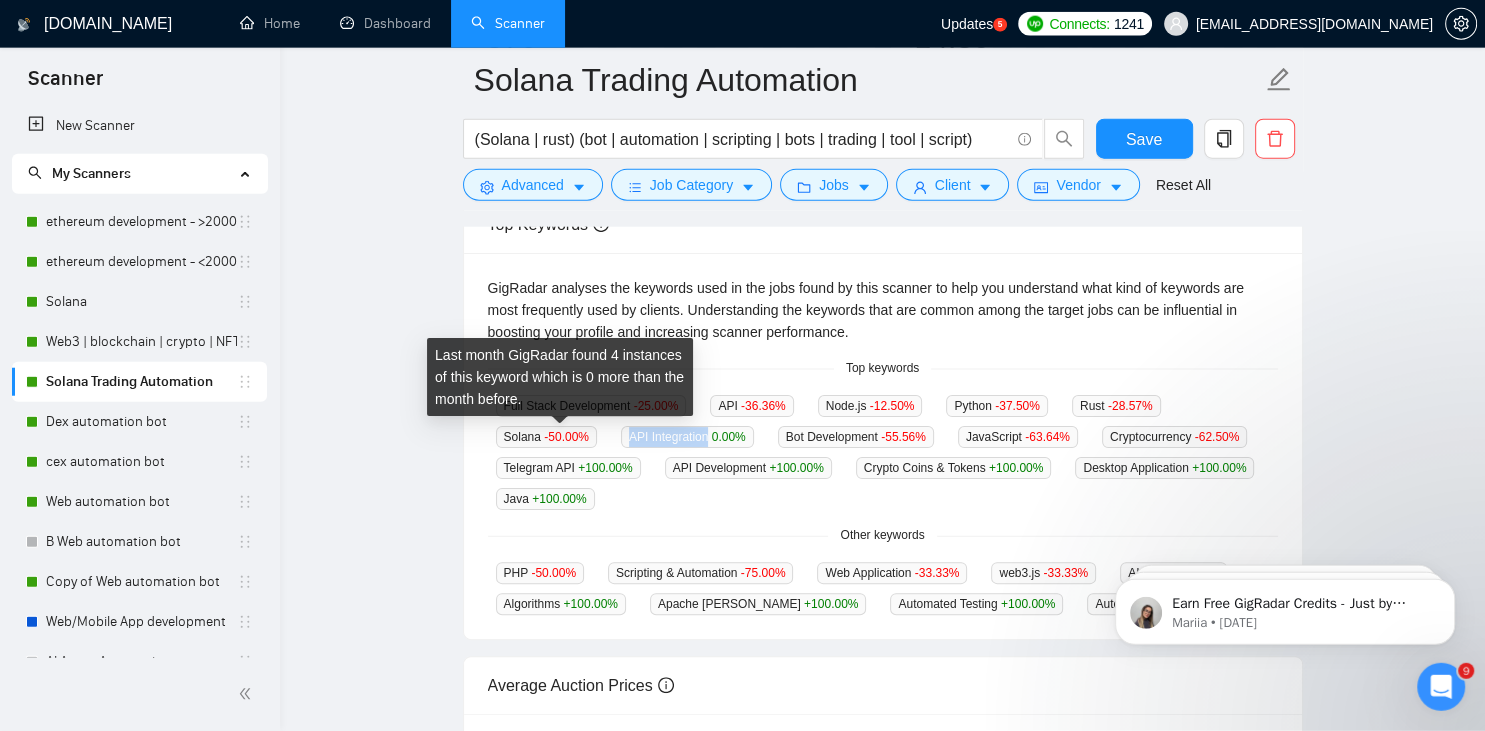 drag, startPoint x: 581, startPoint y: 439, endPoint x: 495, endPoint y: 438, distance: 86.00581 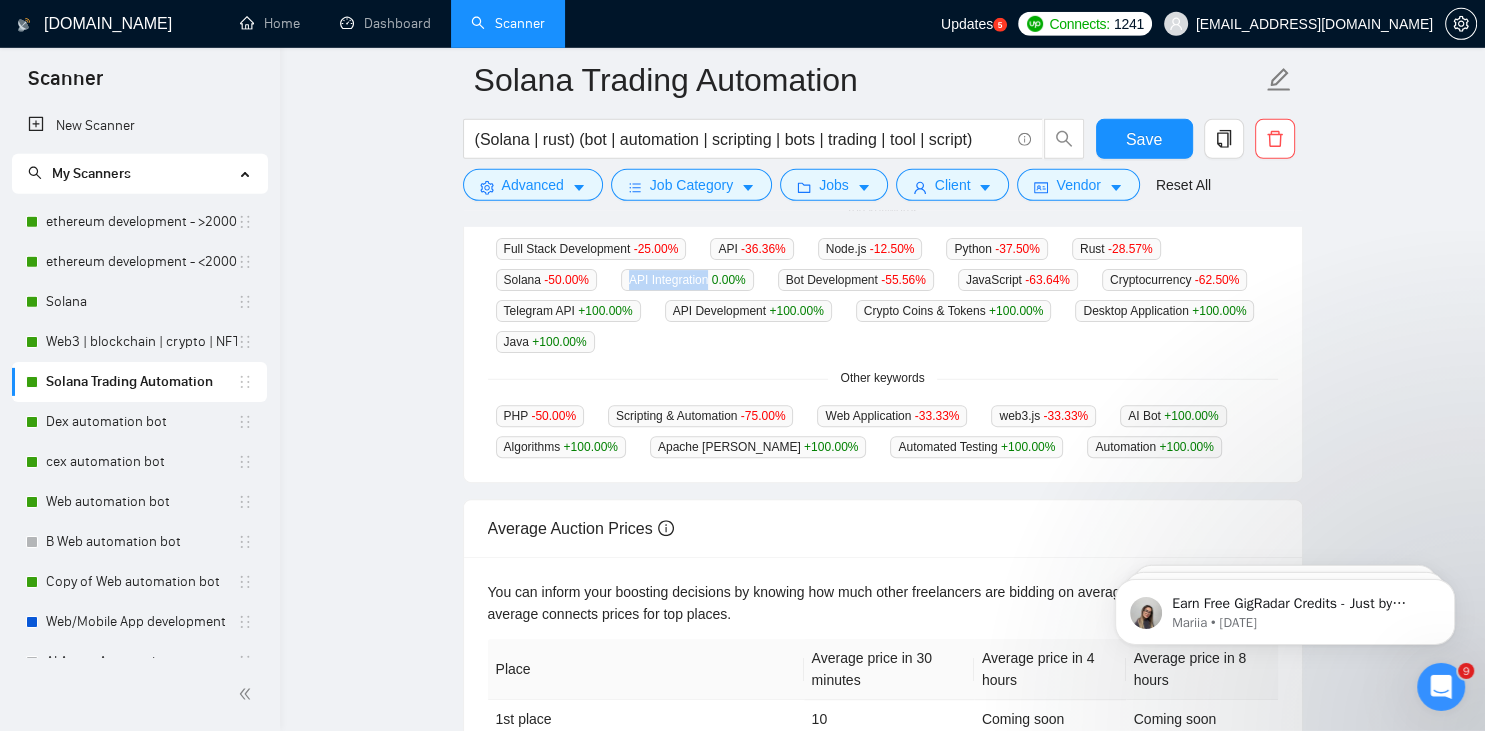 scroll, scrollTop: 557, scrollLeft: 0, axis: vertical 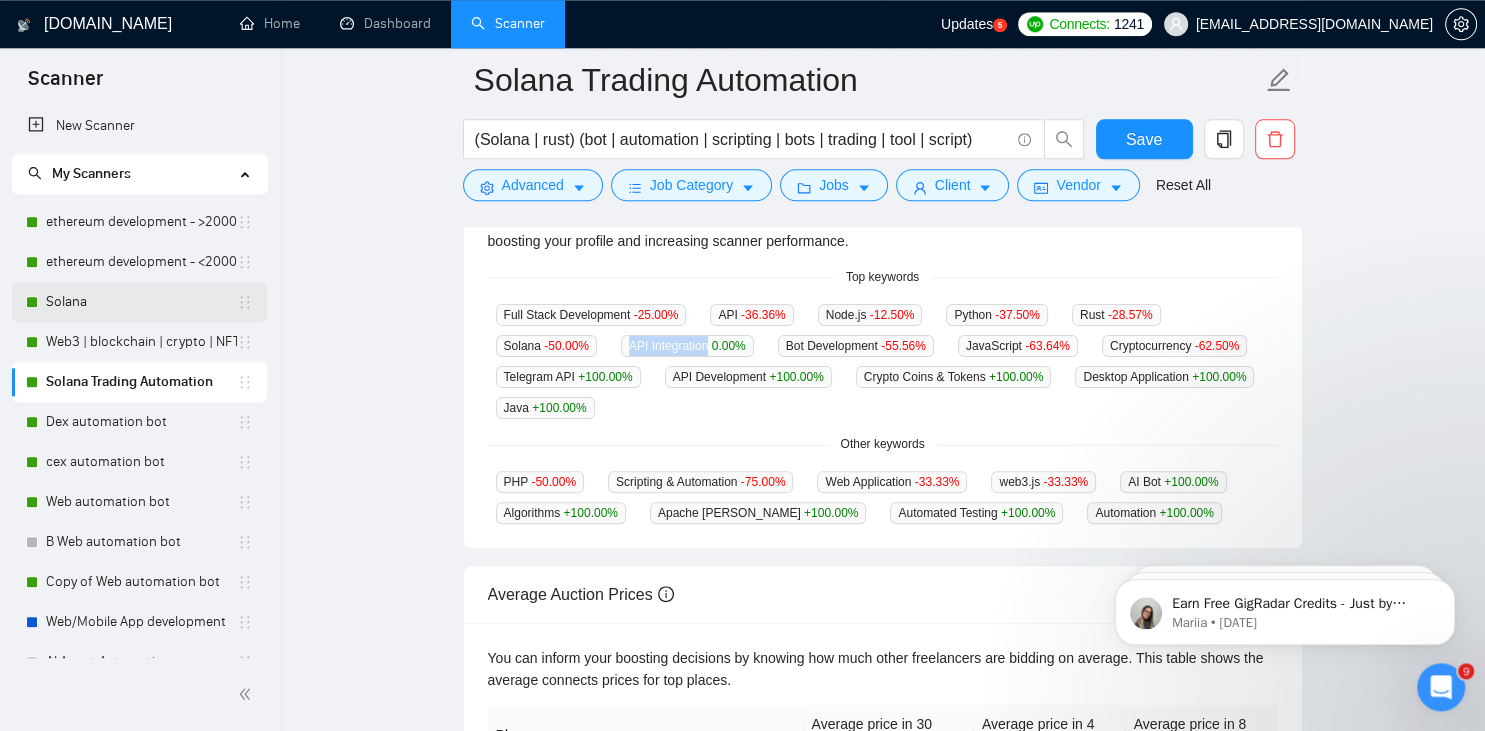click on "Solana" at bounding box center [141, 302] 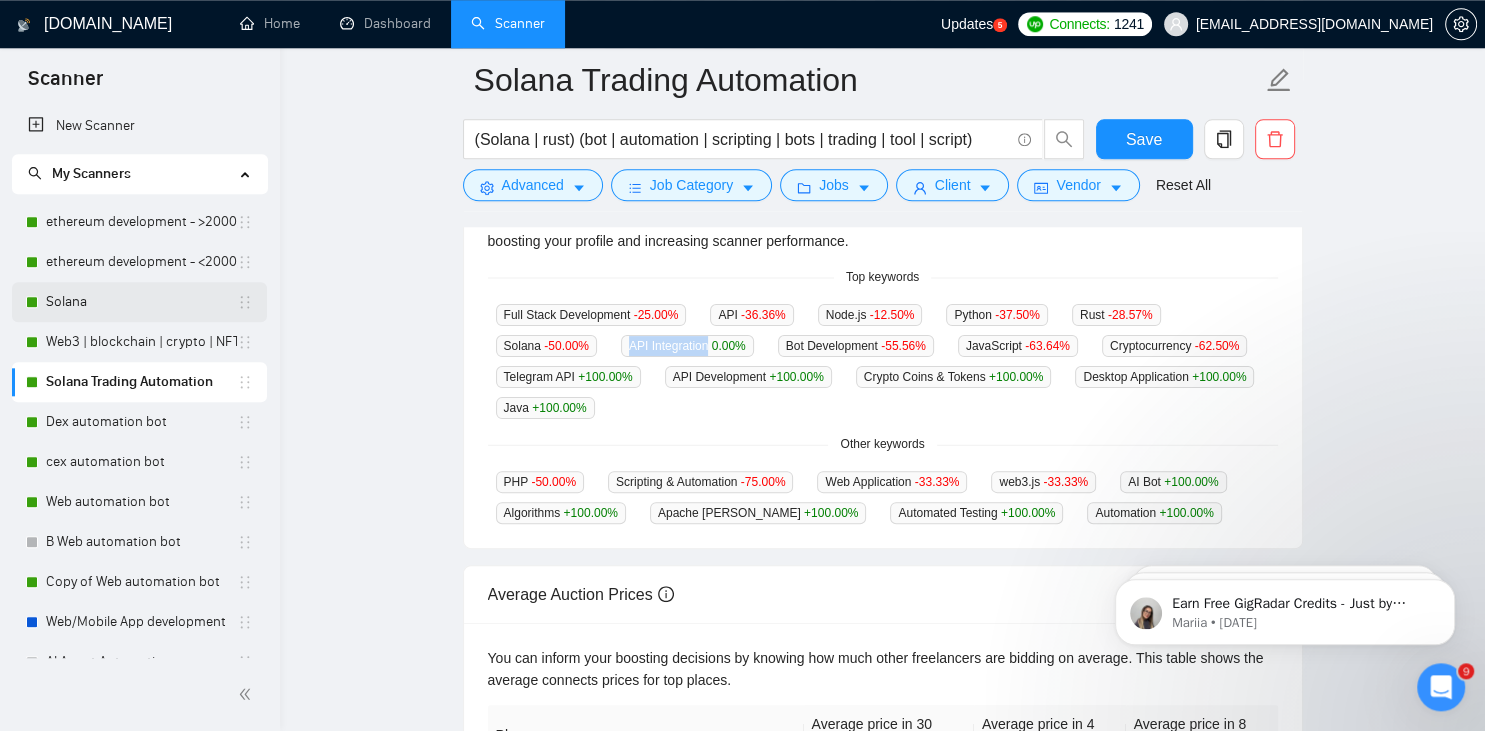 scroll, scrollTop: 0, scrollLeft: 0, axis: both 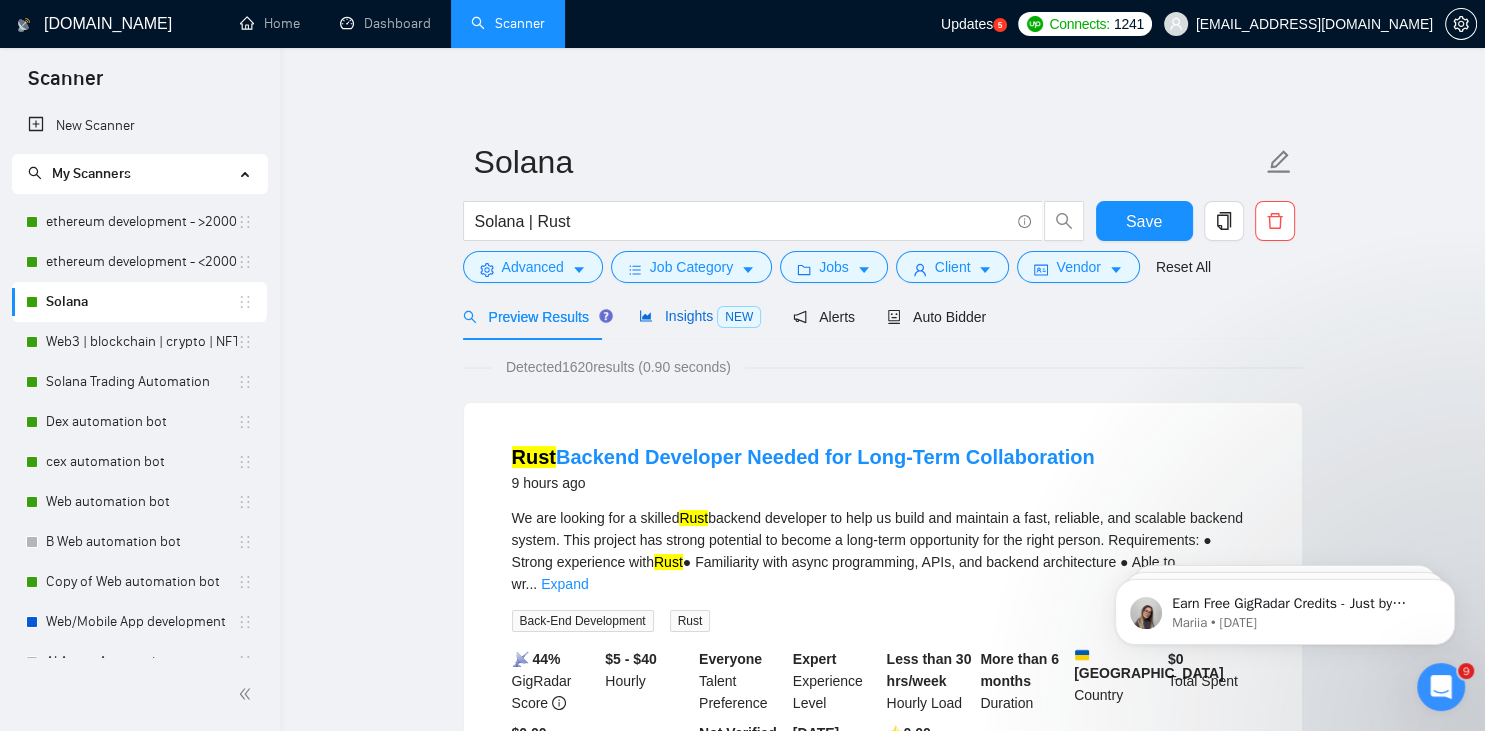click on "Insights NEW" at bounding box center (700, 316) 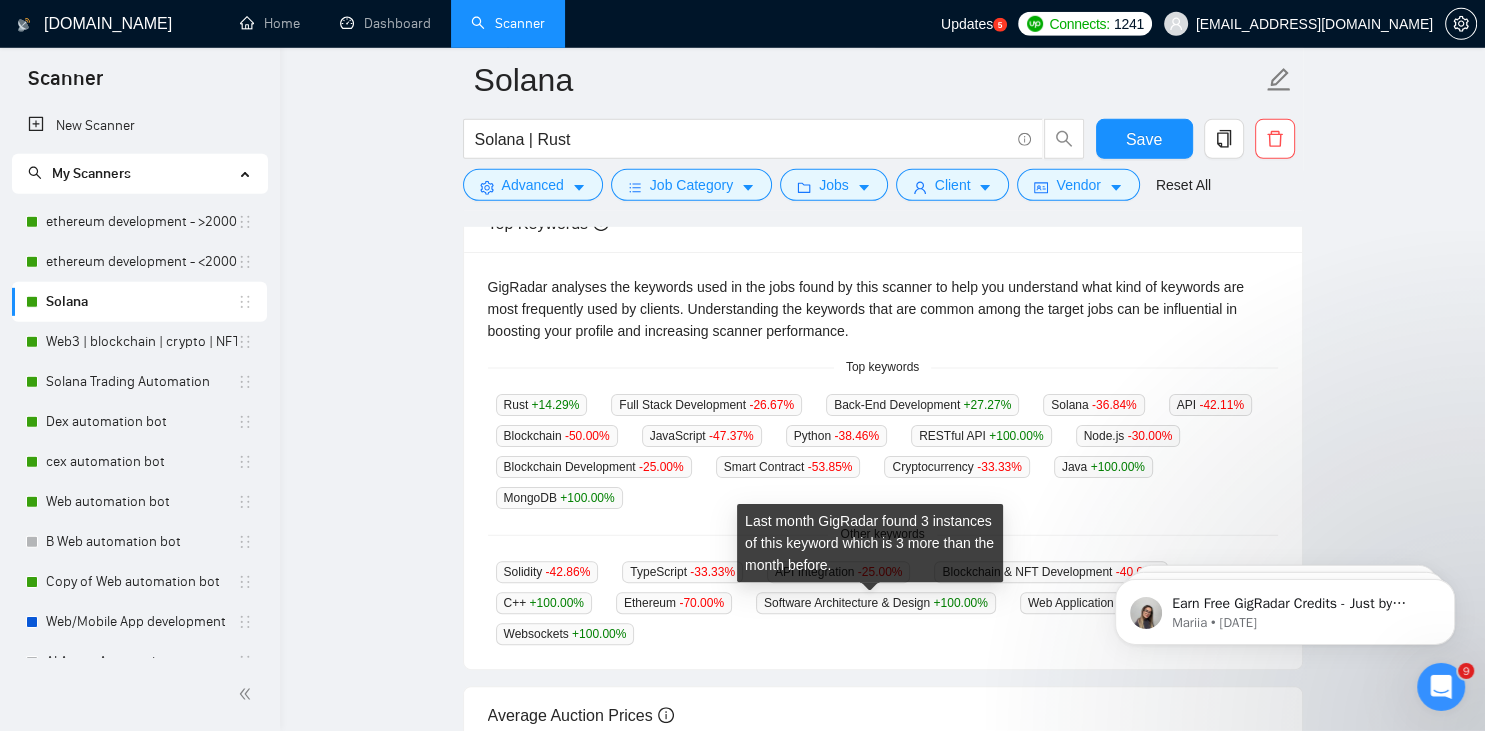 scroll, scrollTop: 390, scrollLeft: 0, axis: vertical 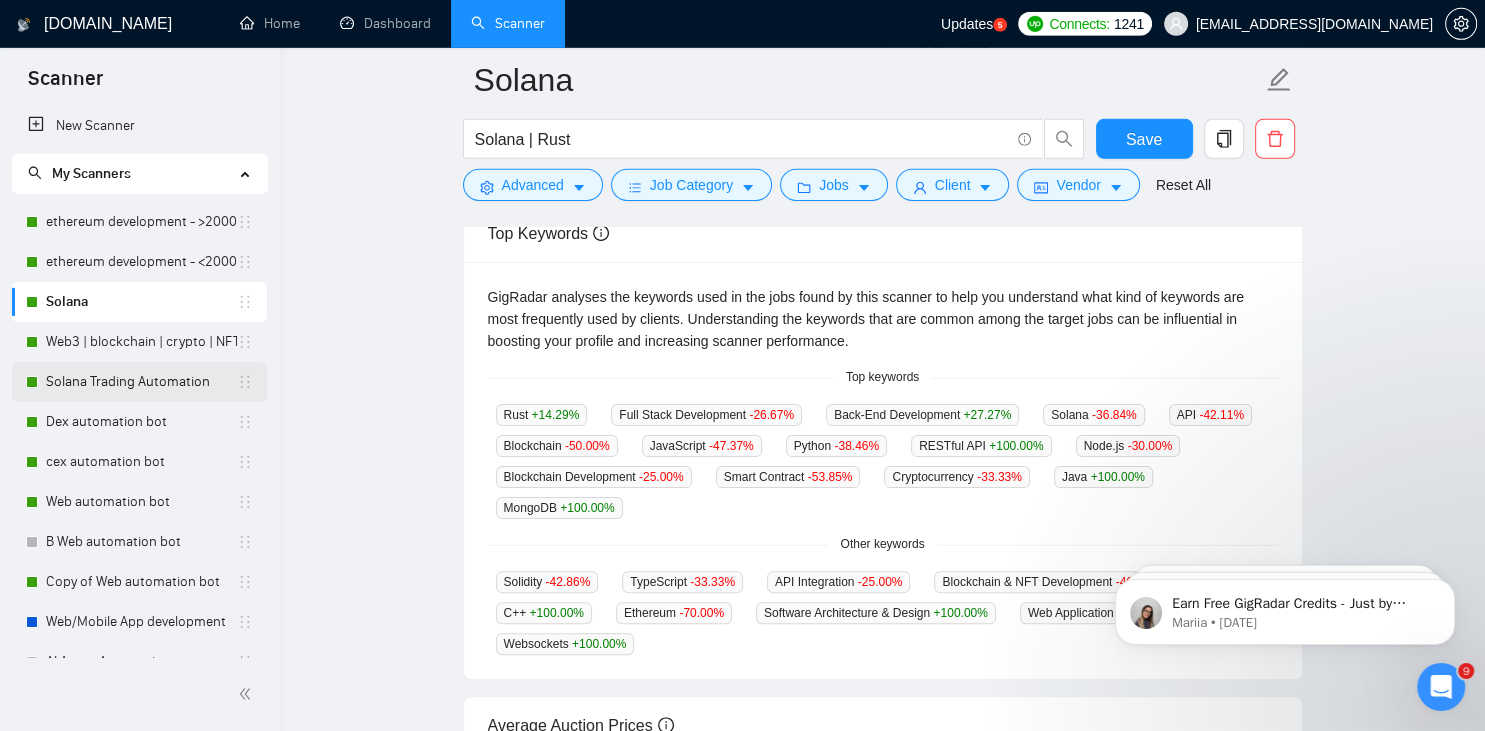 click on "Solana Trading Automation" at bounding box center (141, 382) 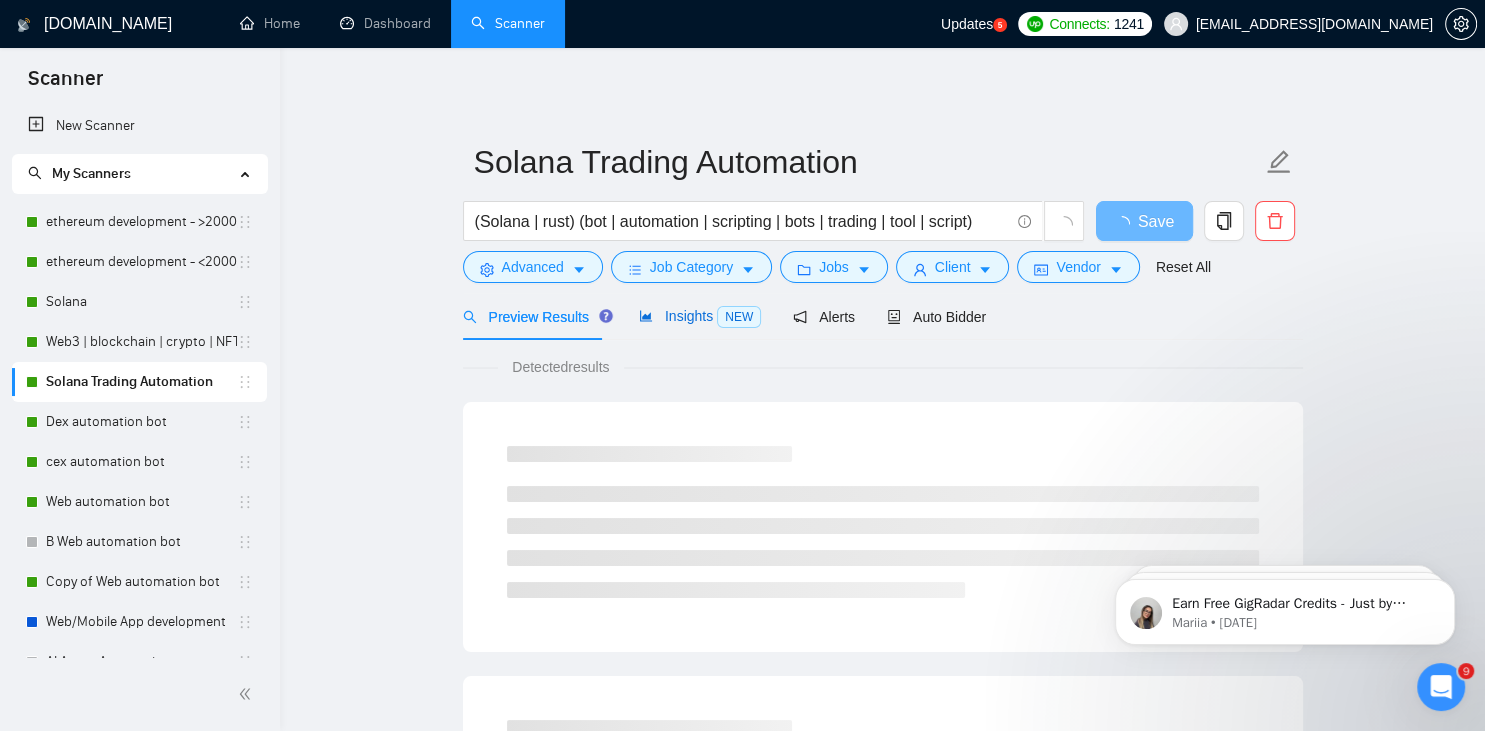 click on "Insights NEW" at bounding box center [700, 316] 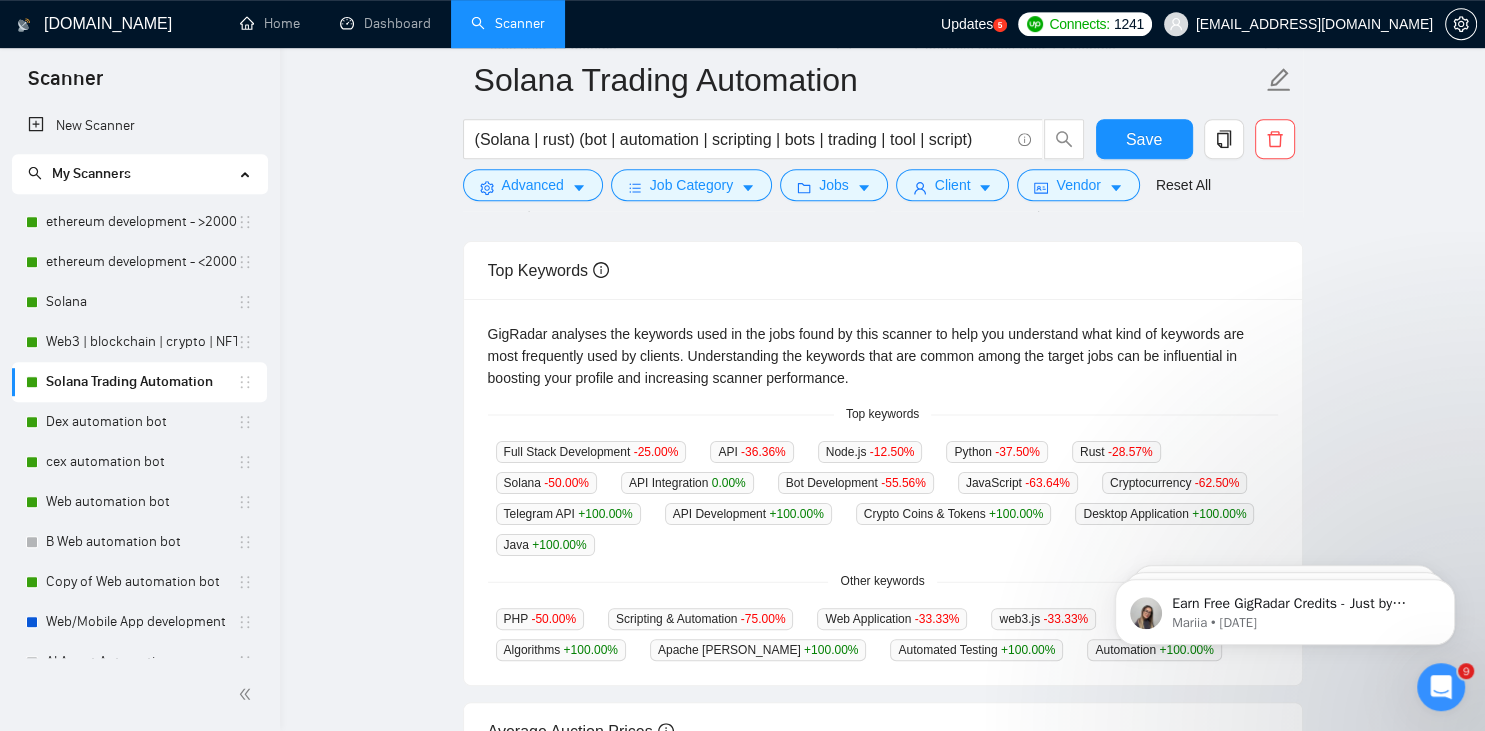 scroll, scrollTop: 550, scrollLeft: 0, axis: vertical 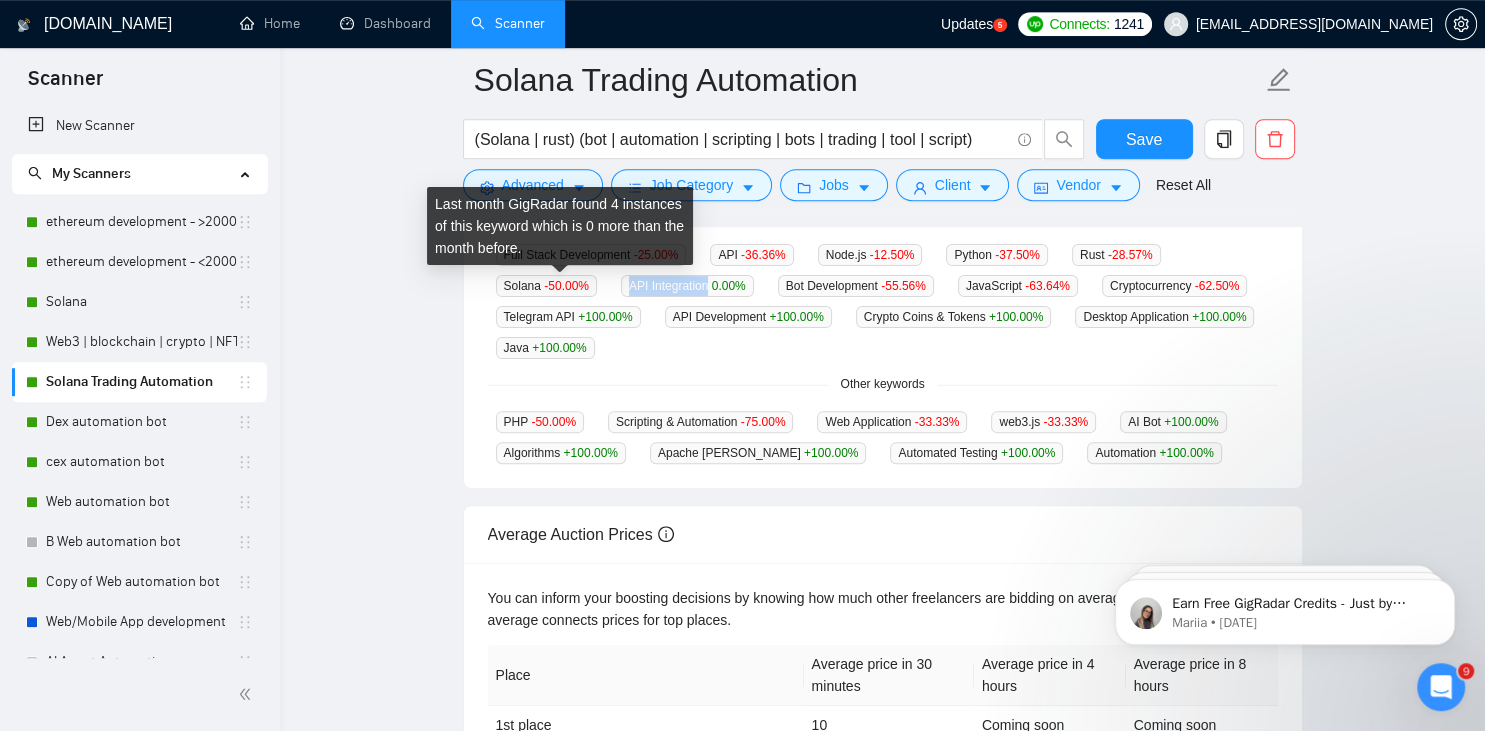 drag, startPoint x: 502, startPoint y: 286, endPoint x: 581, endPoint y: 293, distance: 79.30952 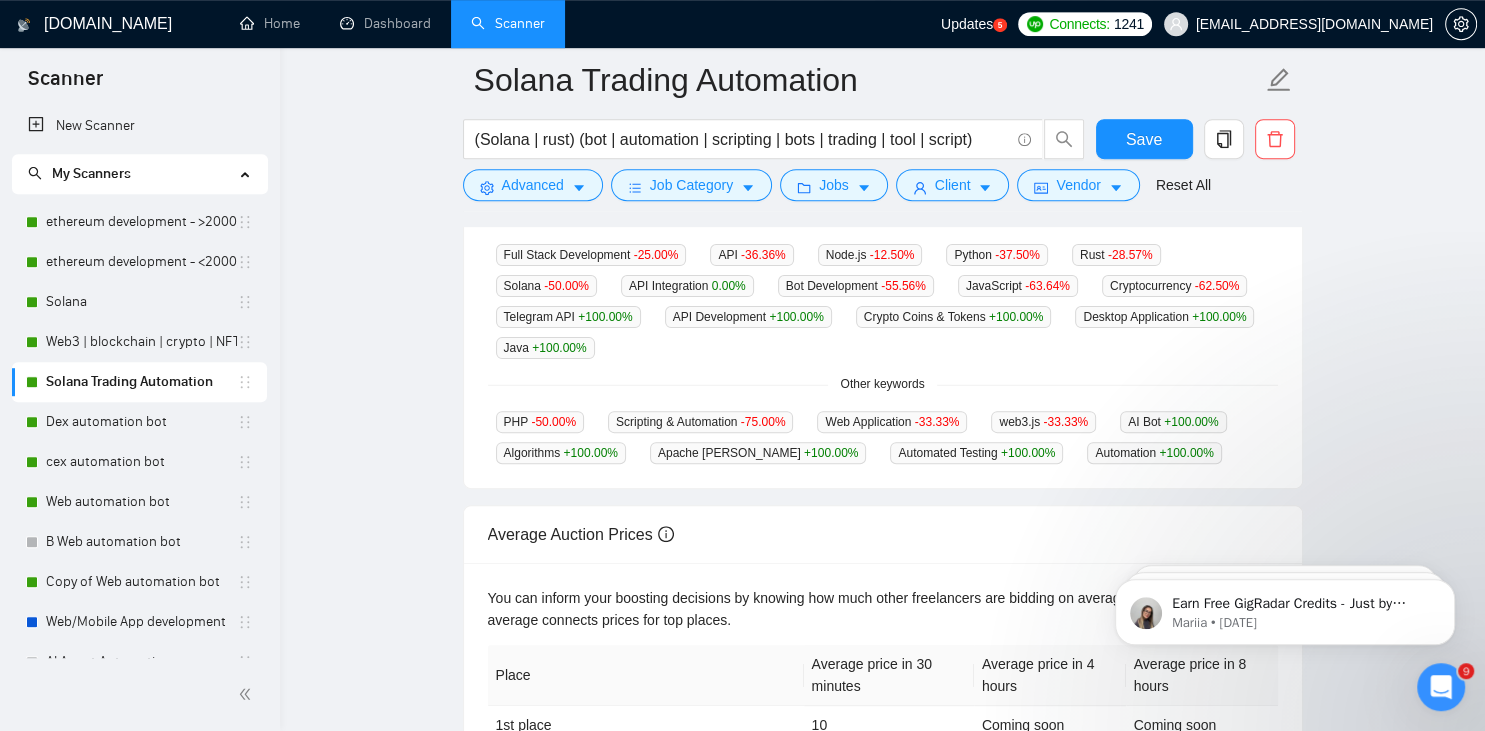 click on "GigRadar analyses the keywords used in the jobs found by this scanner to help you understand what kind of keywords are most frequently used by clients. Understanding the keywords that are common among the target jobs can be influential in boosting your profile and increasing scanner performance. Top keywords Full Stack Development   -25.00 % API   -36.36 % Node.js   -12.50 % Python   -37.50 % Rust   -28.57 % Solana   -50.00 % API Integration   0.00 % Bot Development   -55.56 % JavaScript   -63.64 % Cryptocurrency   -62.50 % Telegram API   +100.00 % API Development   +100.00 % Crypto Coins & Tokens   +100.00 % Desktop Application   +100.00 % Java   +100.00 % Other keywords PHP   -50.00 % Scripting & Automation   -75.00 % Web Application   -33.33 % web3.js   -33.33 % AI Bot   +100.00 % Algorithms   +100.00 % Apache [PERSON_NAME]   +100.00 % Automated Testing   +100.00 % Automation   +100.00 %" at bounding box center [883, 295] 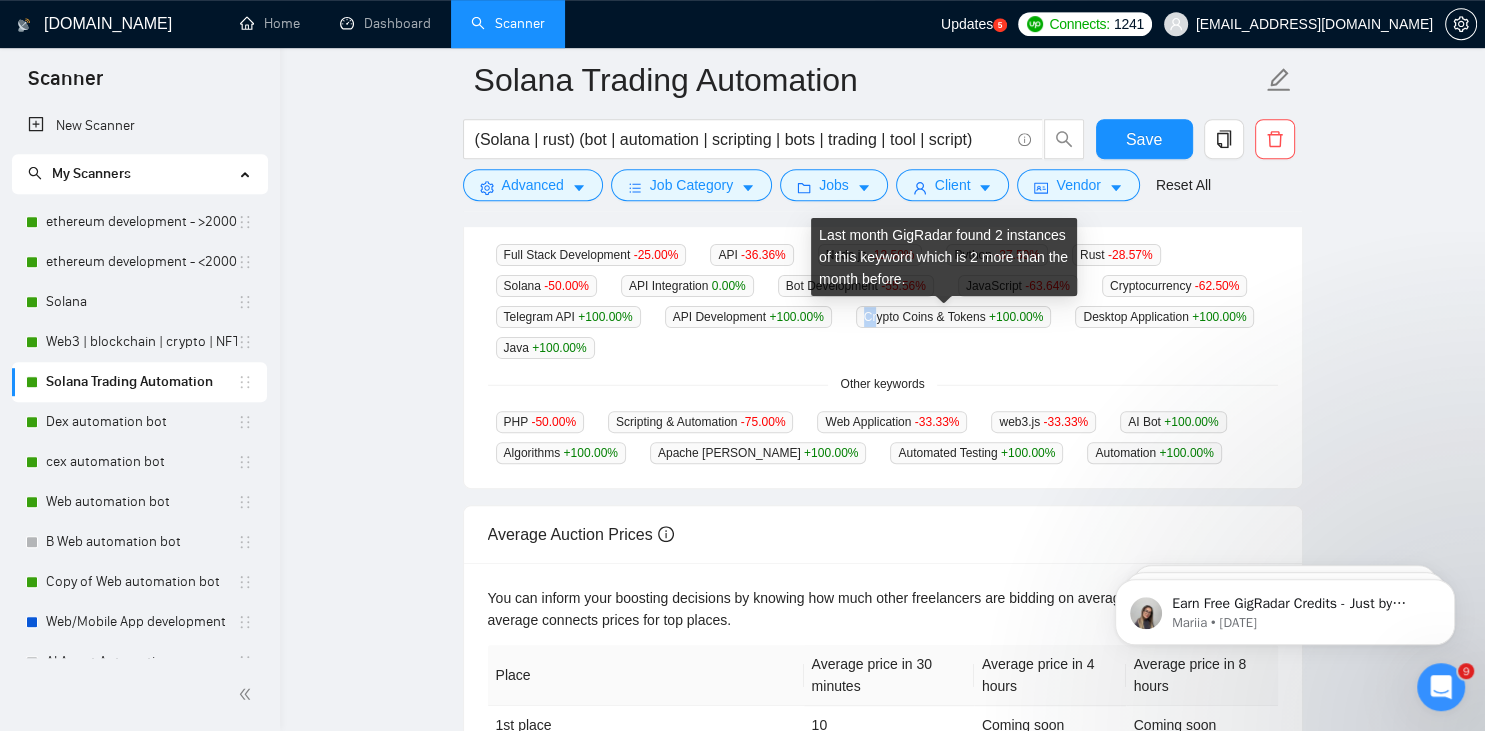 click on "Crypto Coins & Tokens   +100.00 %" at bounding box center (954, 317) 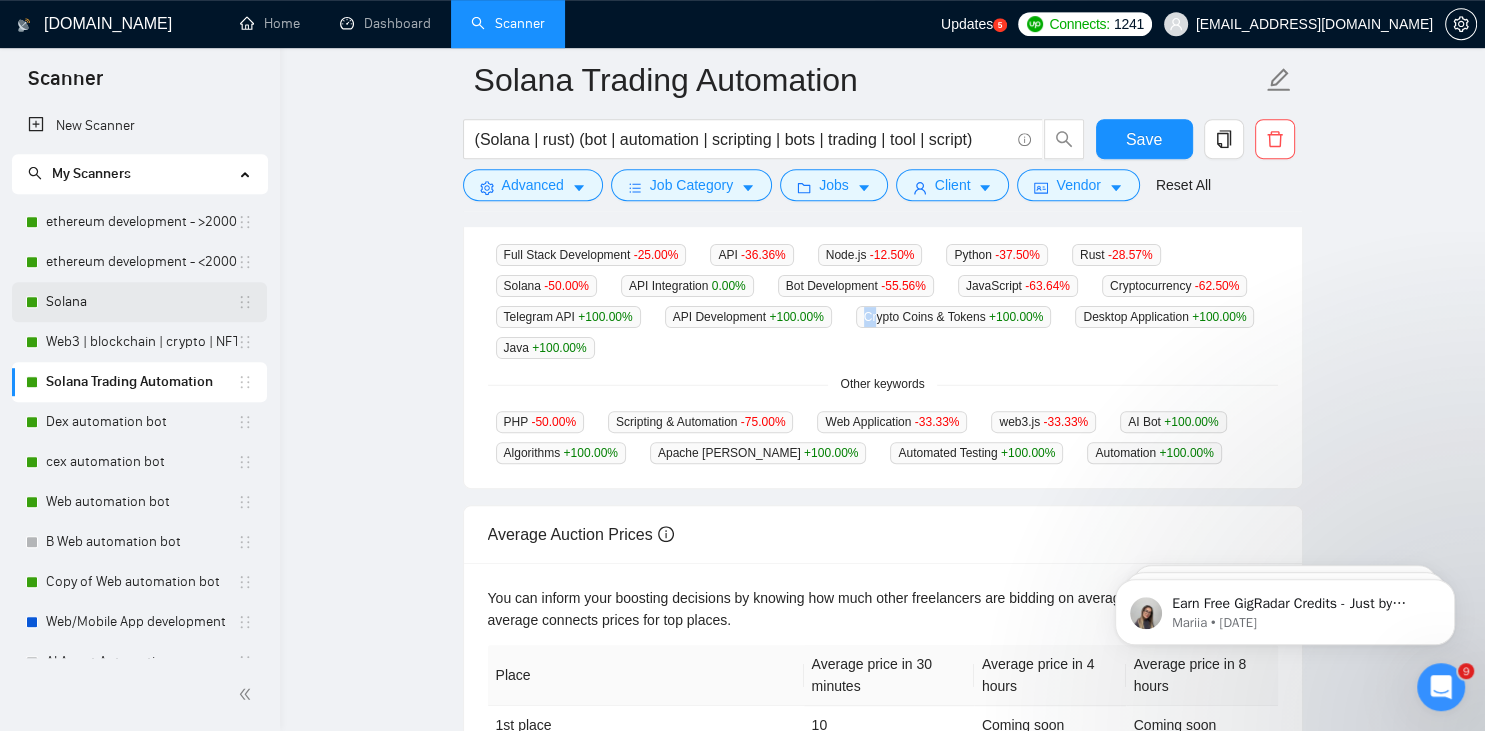 click on "Solana" at bounding box center [141, 302] 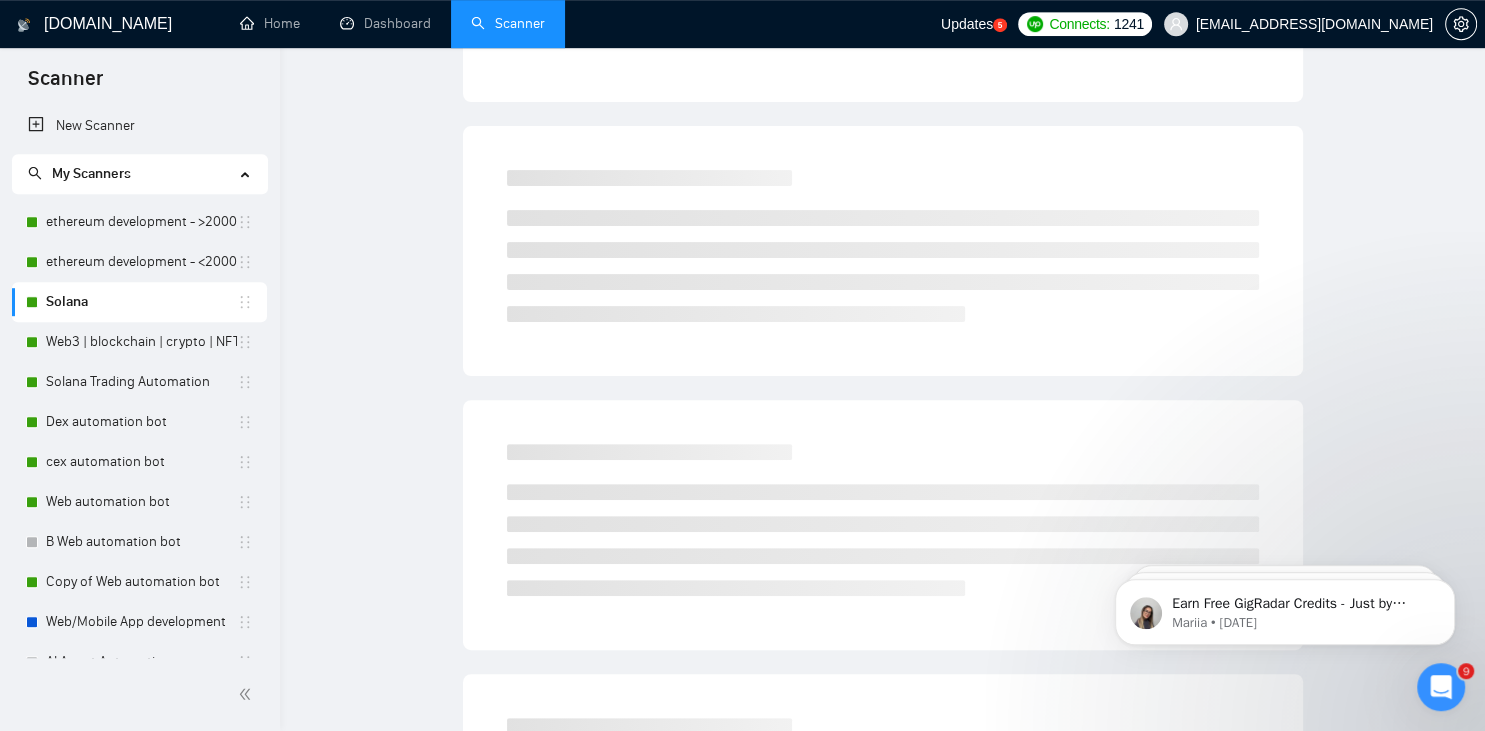 scroll, scrollTop: 0, scrollLeft: 0, axis: both 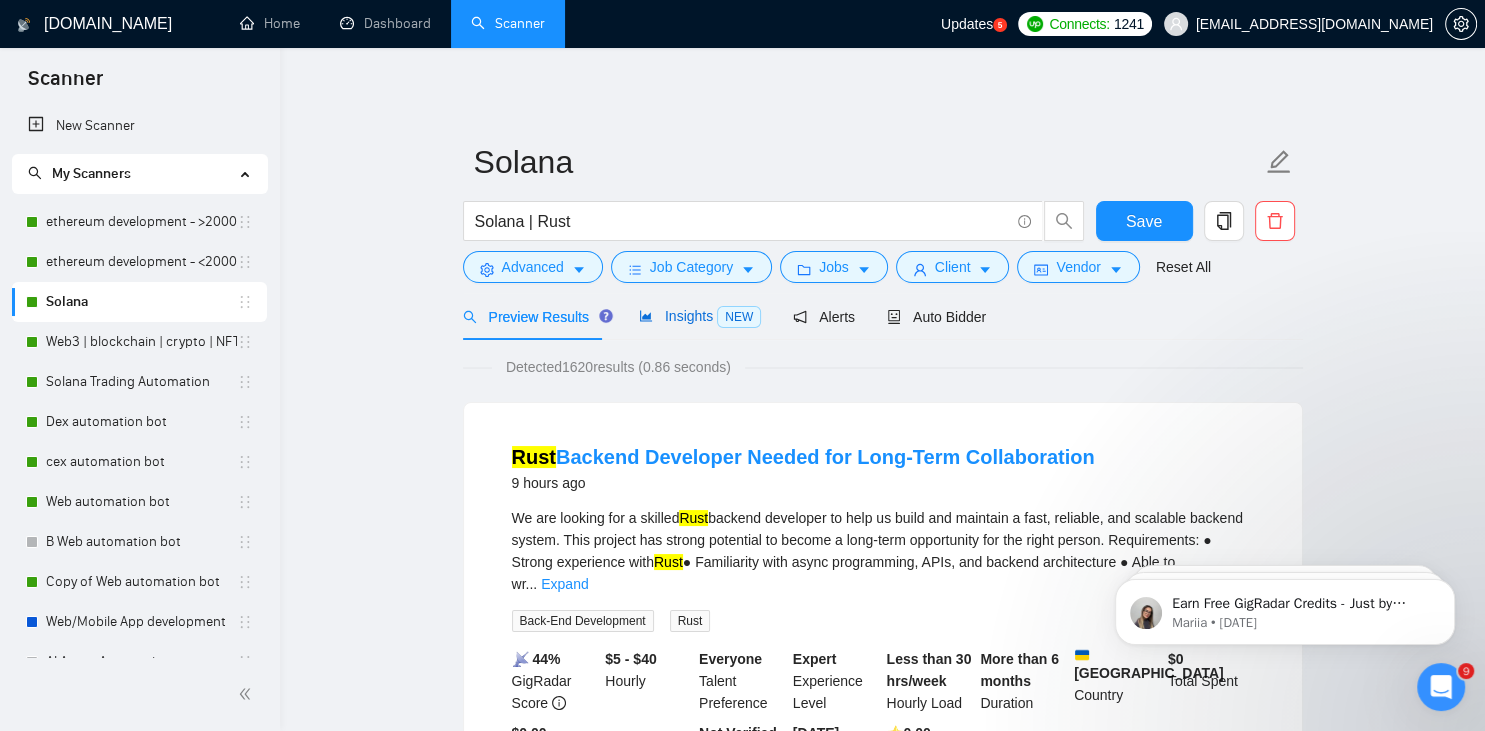 click on "Insights NEW" at bounding box center [700, 316] 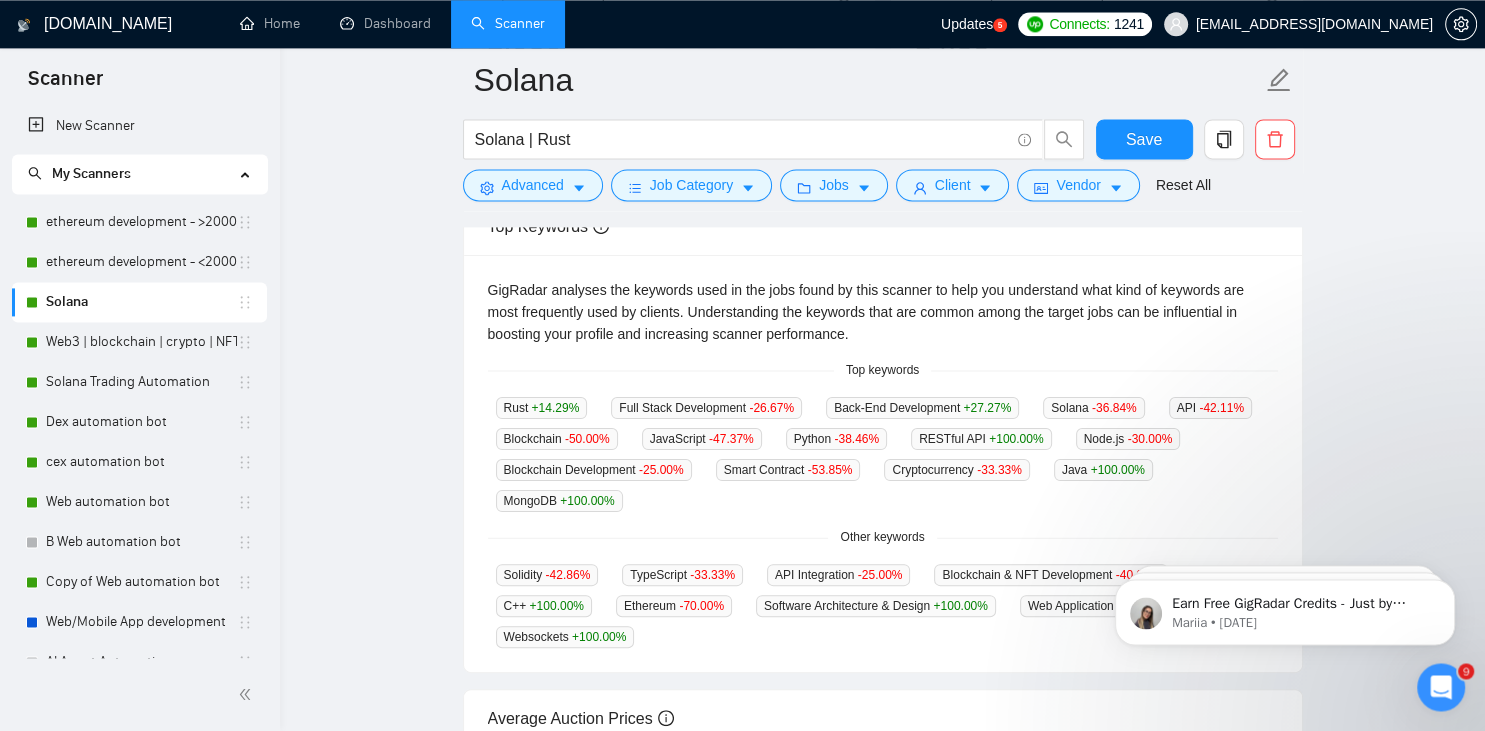 scroll, scrollTop: 394, scrollLeft: 0, axis: vertical 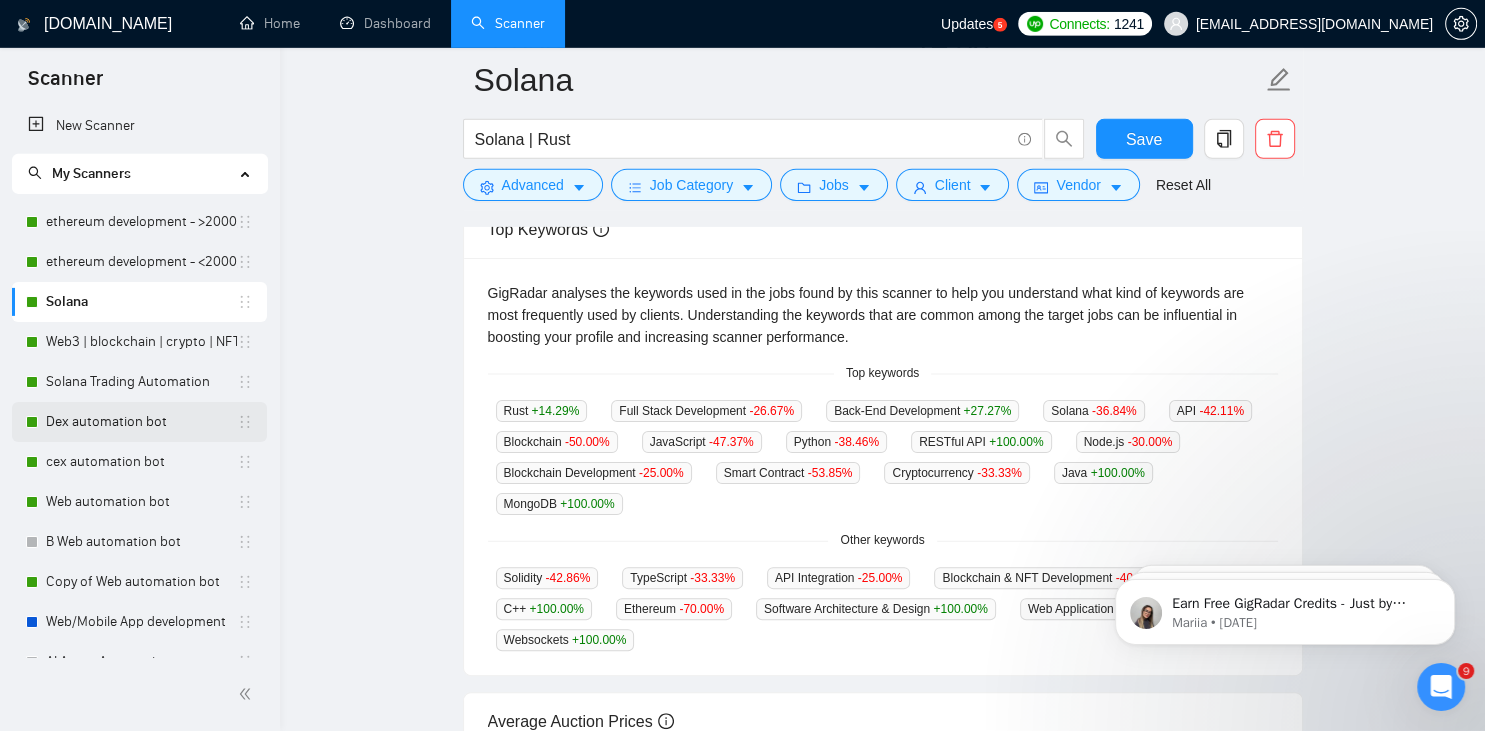 click on "Dex automation bot" at bounding box center (141, 422) 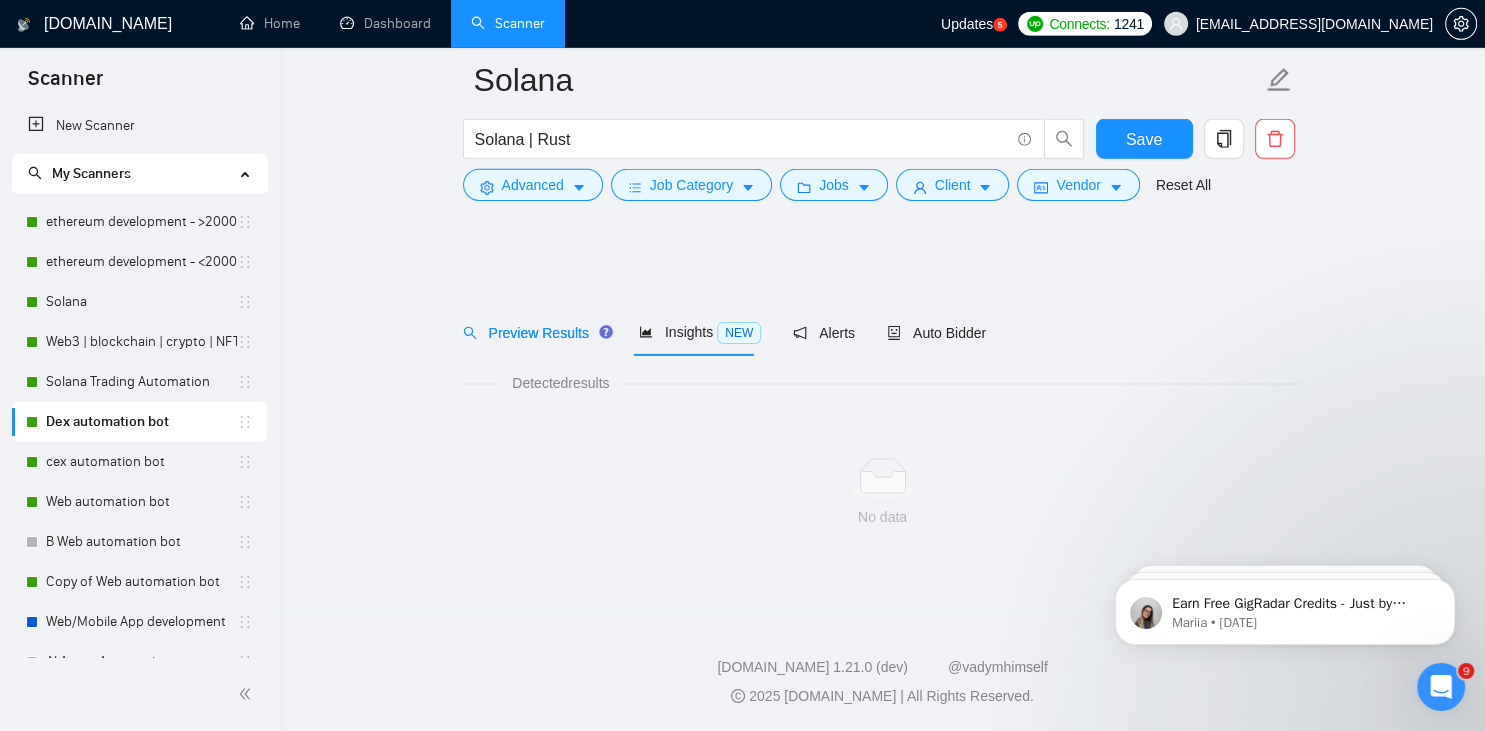 scroll, scrollTop: 0, scrollLeft: 0, axis: both 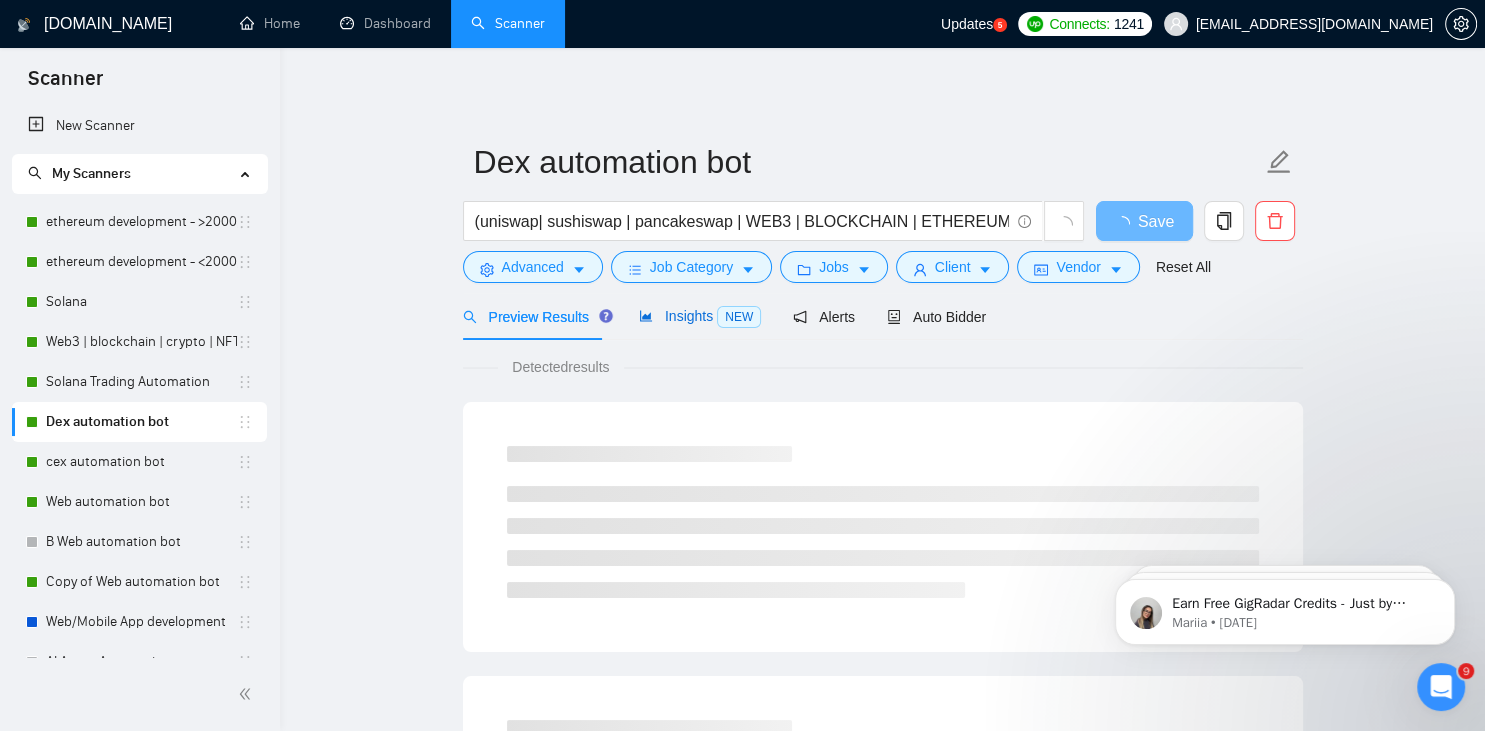 click on "Insights NEW" at bounding box center (700, 316) 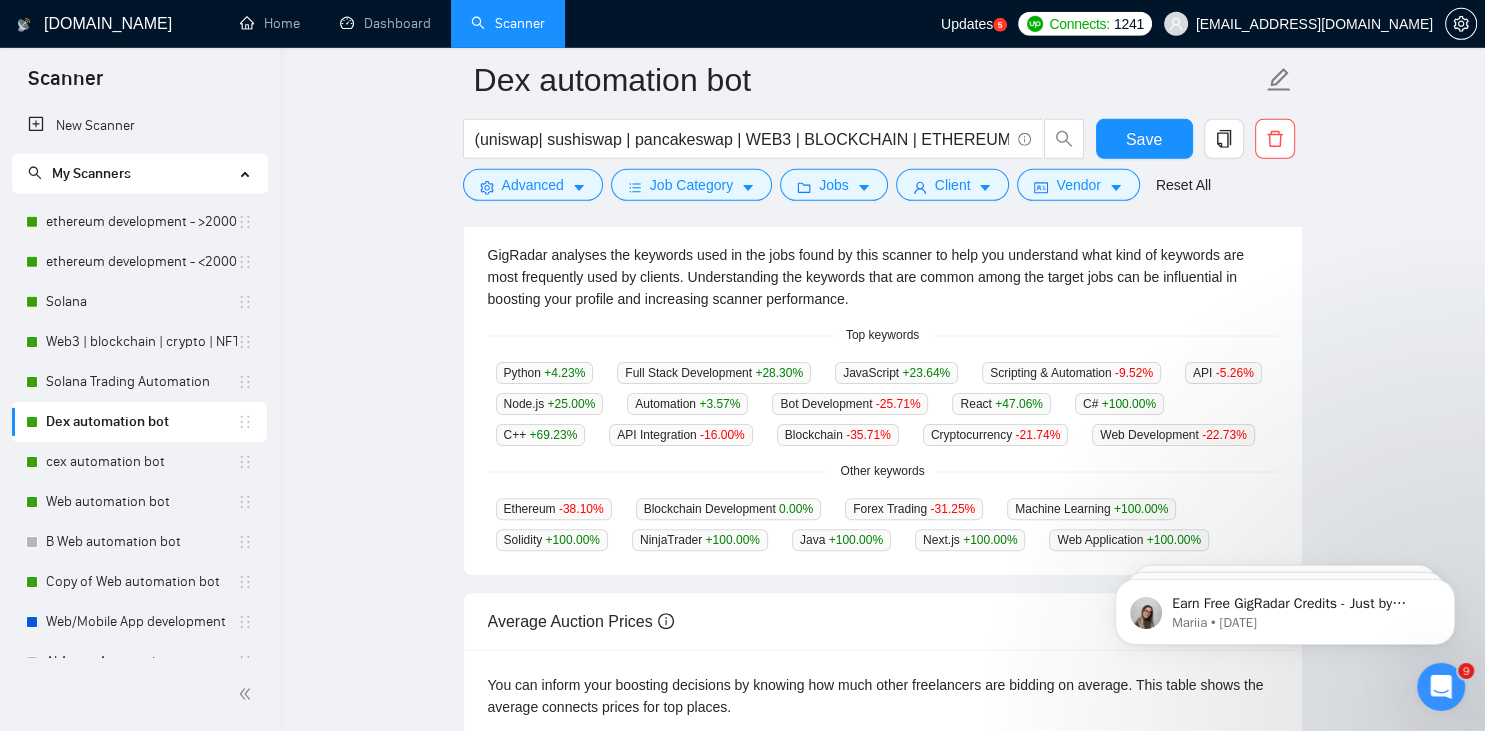 scroll, scrollTop: 431, scrollLeft: 0, axis: vertical 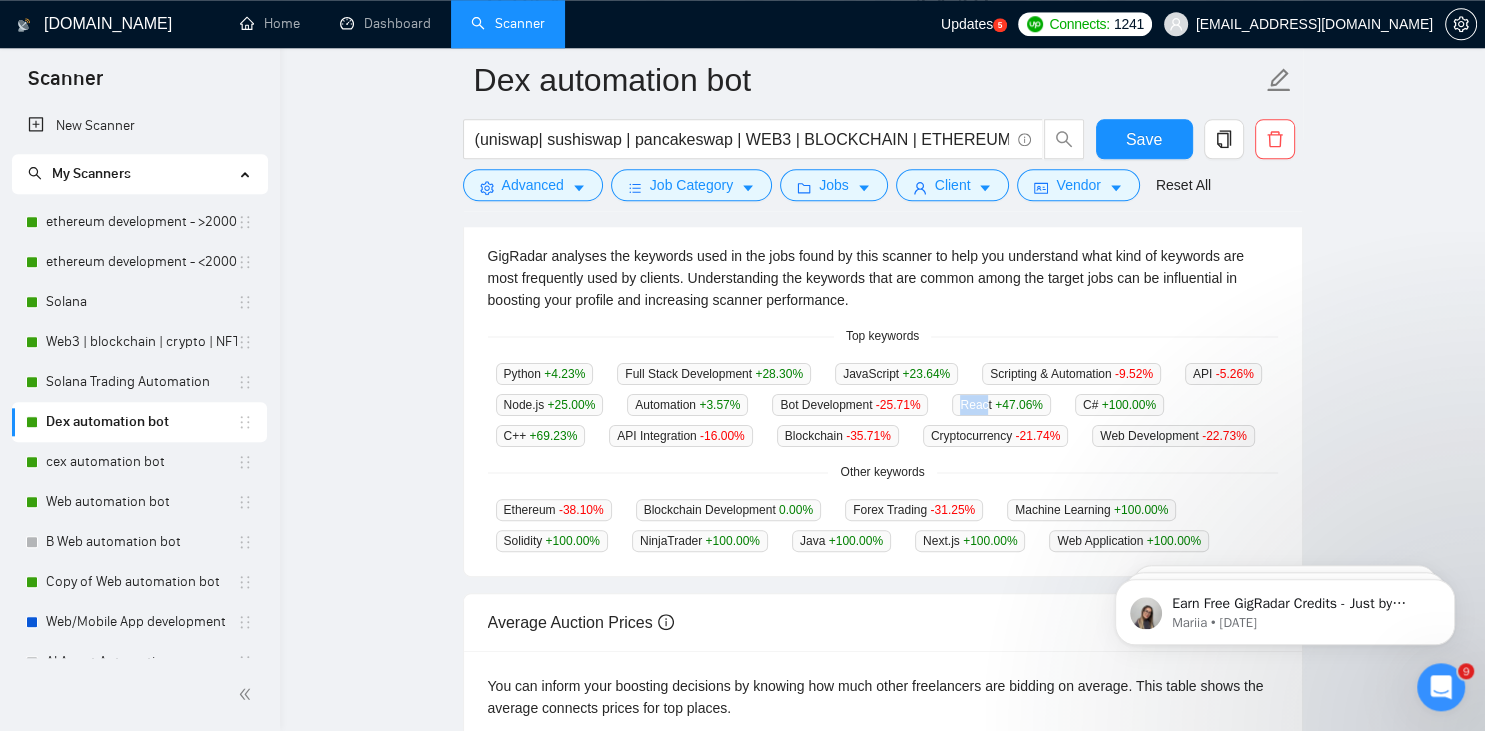 drag, startPoint x: 983, startPoint y: 401, endPoint x: 943, endPoint y: 401, distance: 40 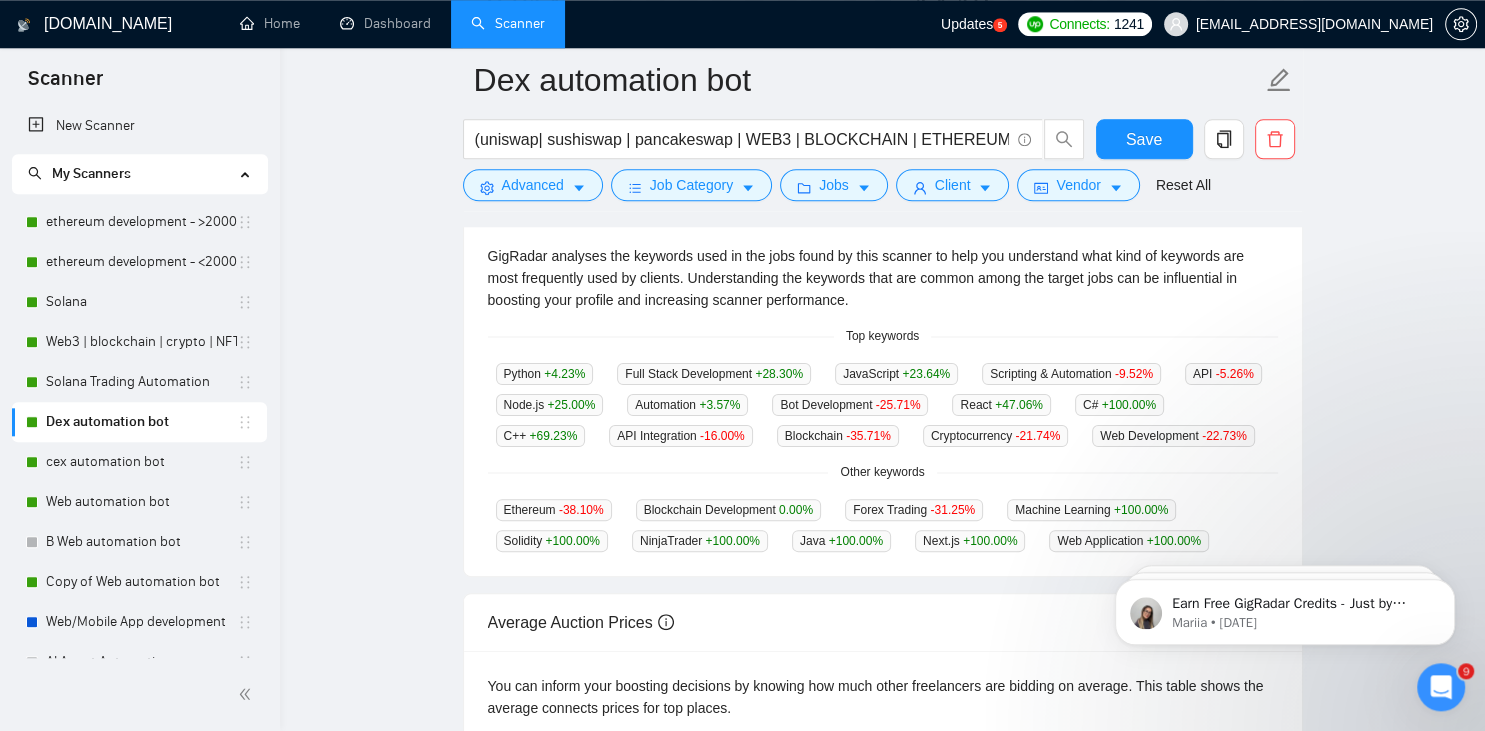 click on "React   +47.06 %" at bounding box center [1001, 404] 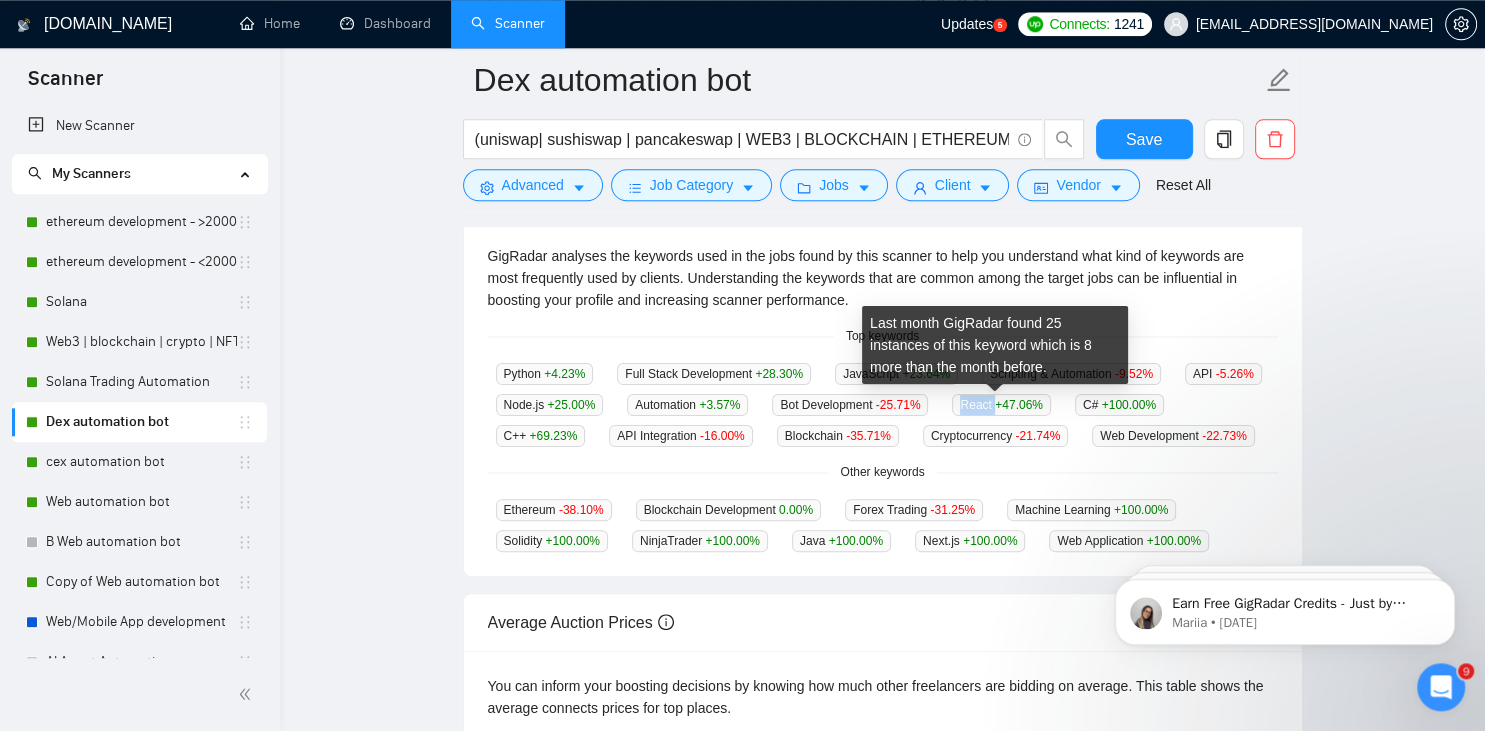 click on "React   +47.06 %" at bounding box center [1001, 405] 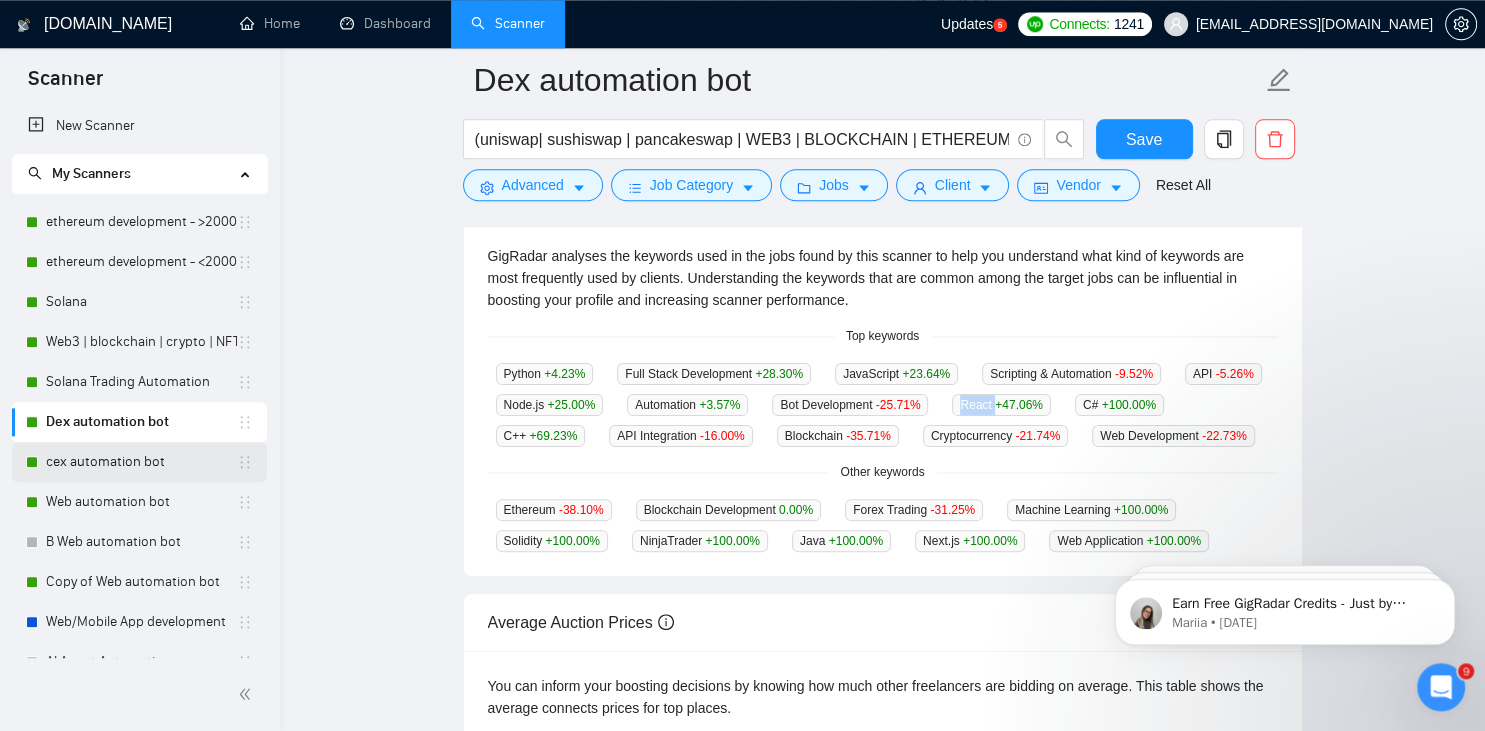 click on "cex automation bot" at bounding box center (141, 462) 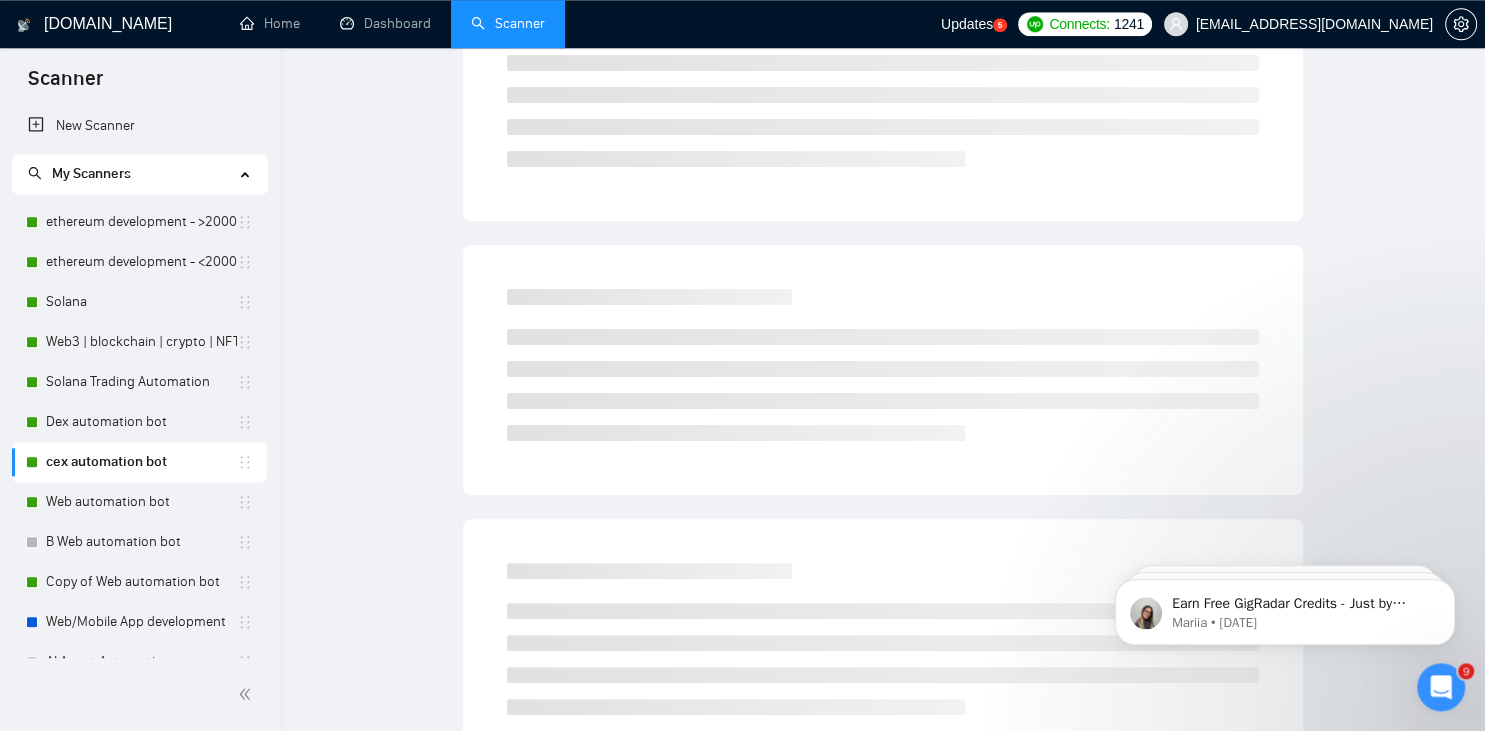 scroll, scrollTop: 0, scrollLeft: 0, axis: both 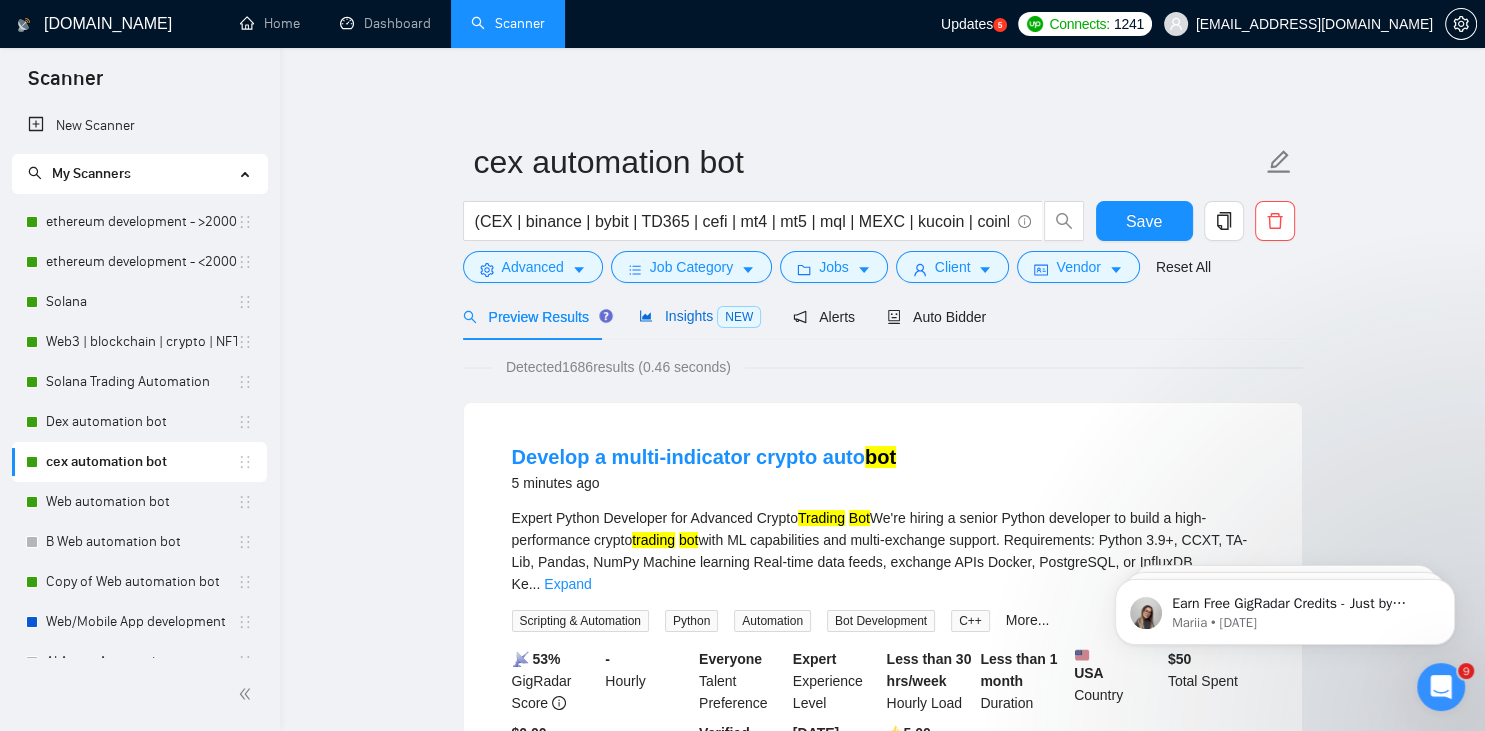 click on "Insights NEW" at bounding box center (700, 316) 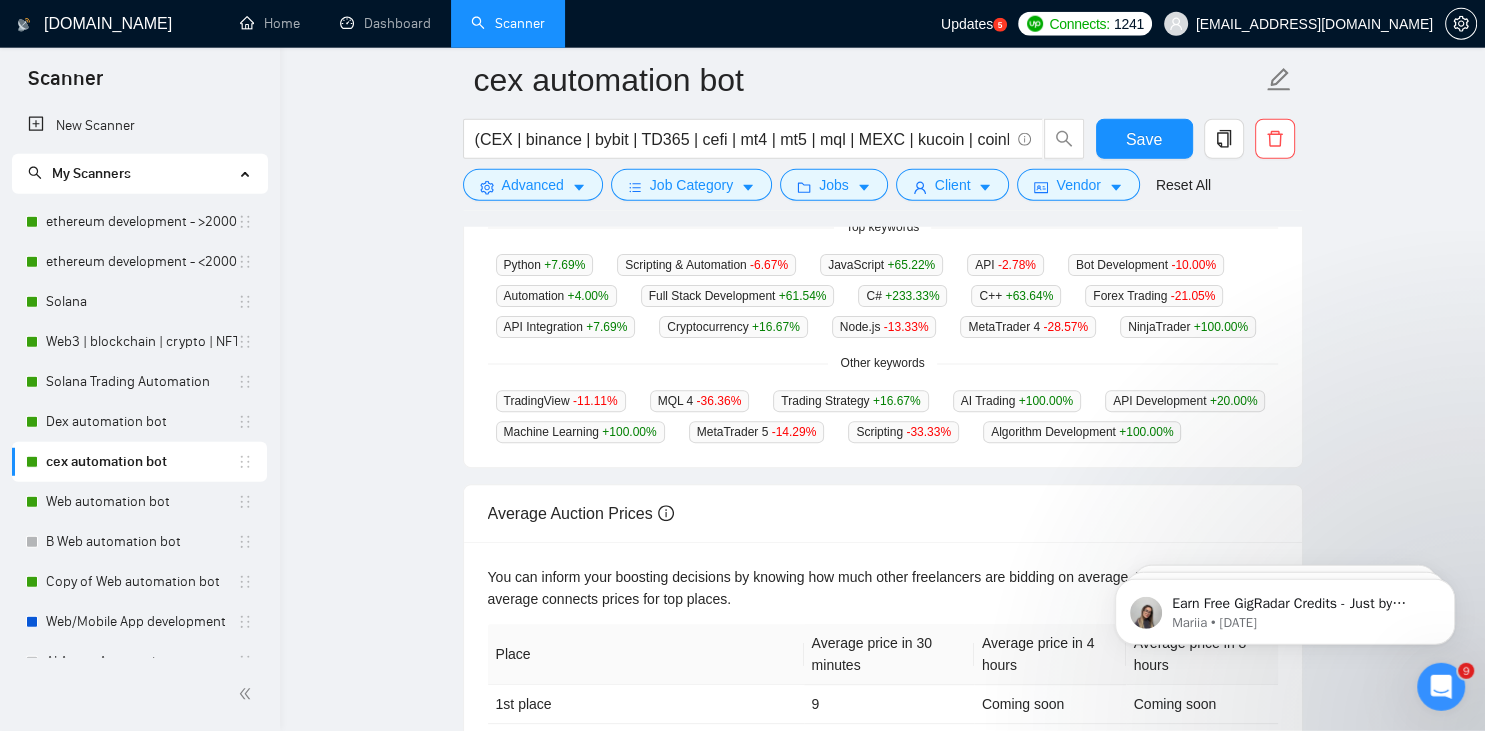 scroll, scrollTop: 541, scrollLeft: 0, axis: vertical 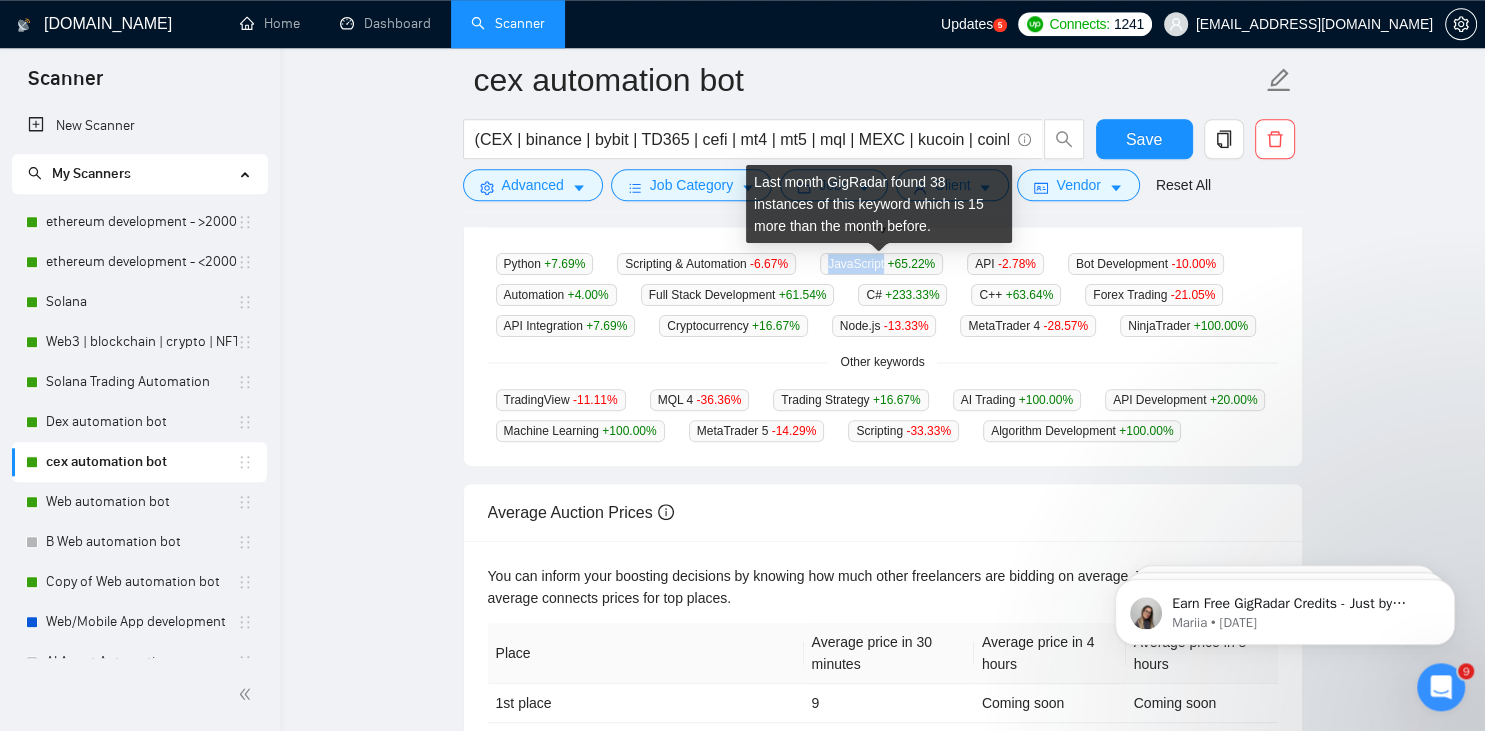 drag, startPoint x: 826, startPoint y: 264, endPoint x: 880, endPoint y: 271, distance: 54.451813 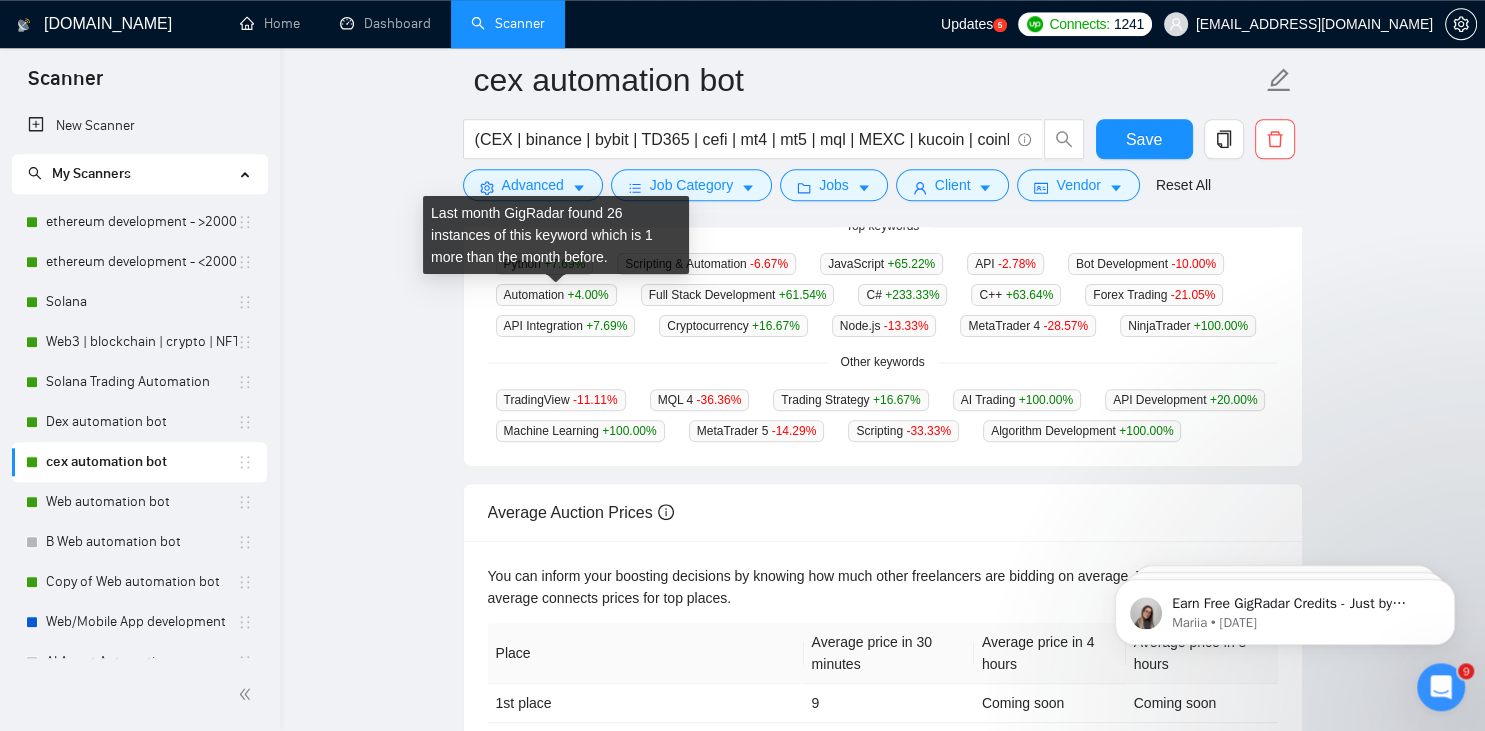click on "Automation   +4.00 %" at bounding box center (556, 295) 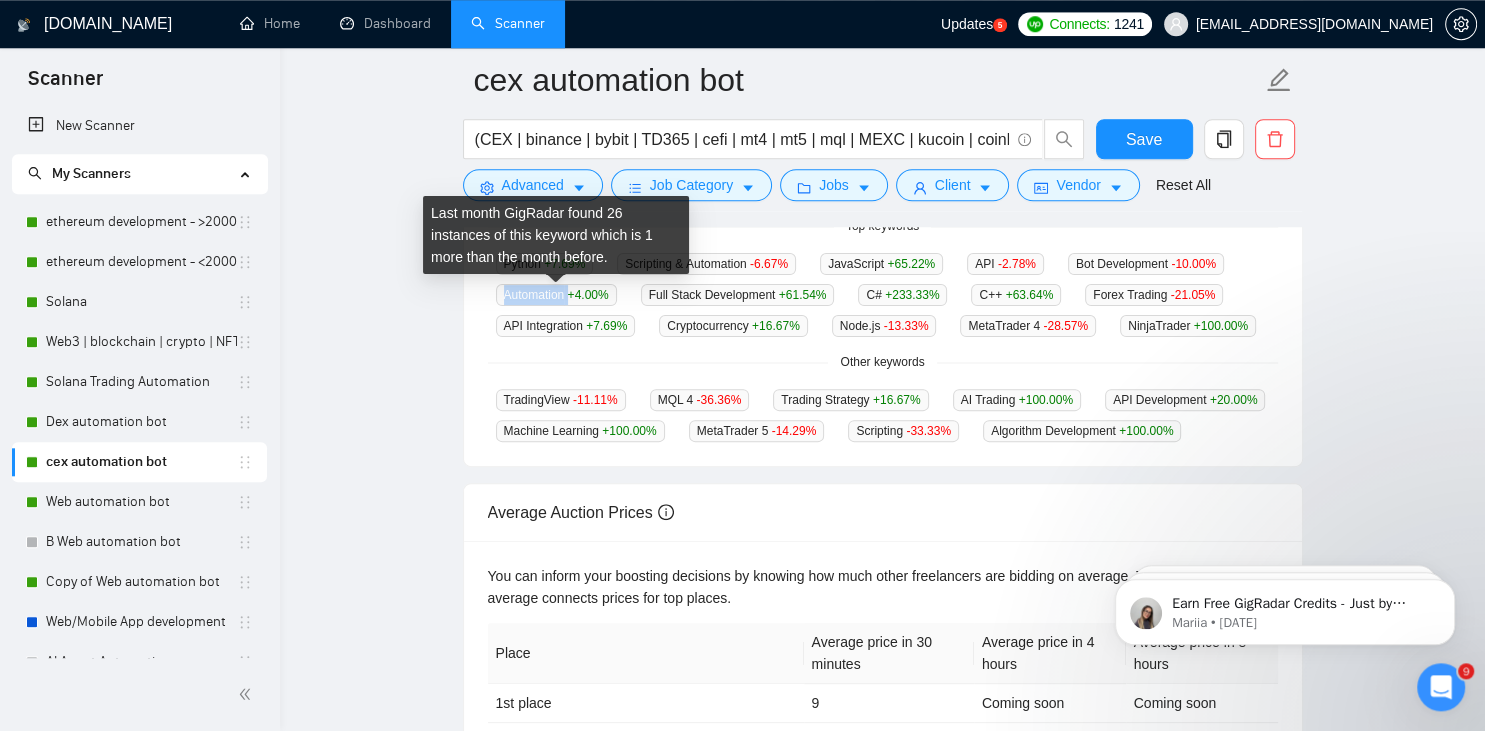 click on "Automation   +4.00 %" at bounding box center (556, 295) 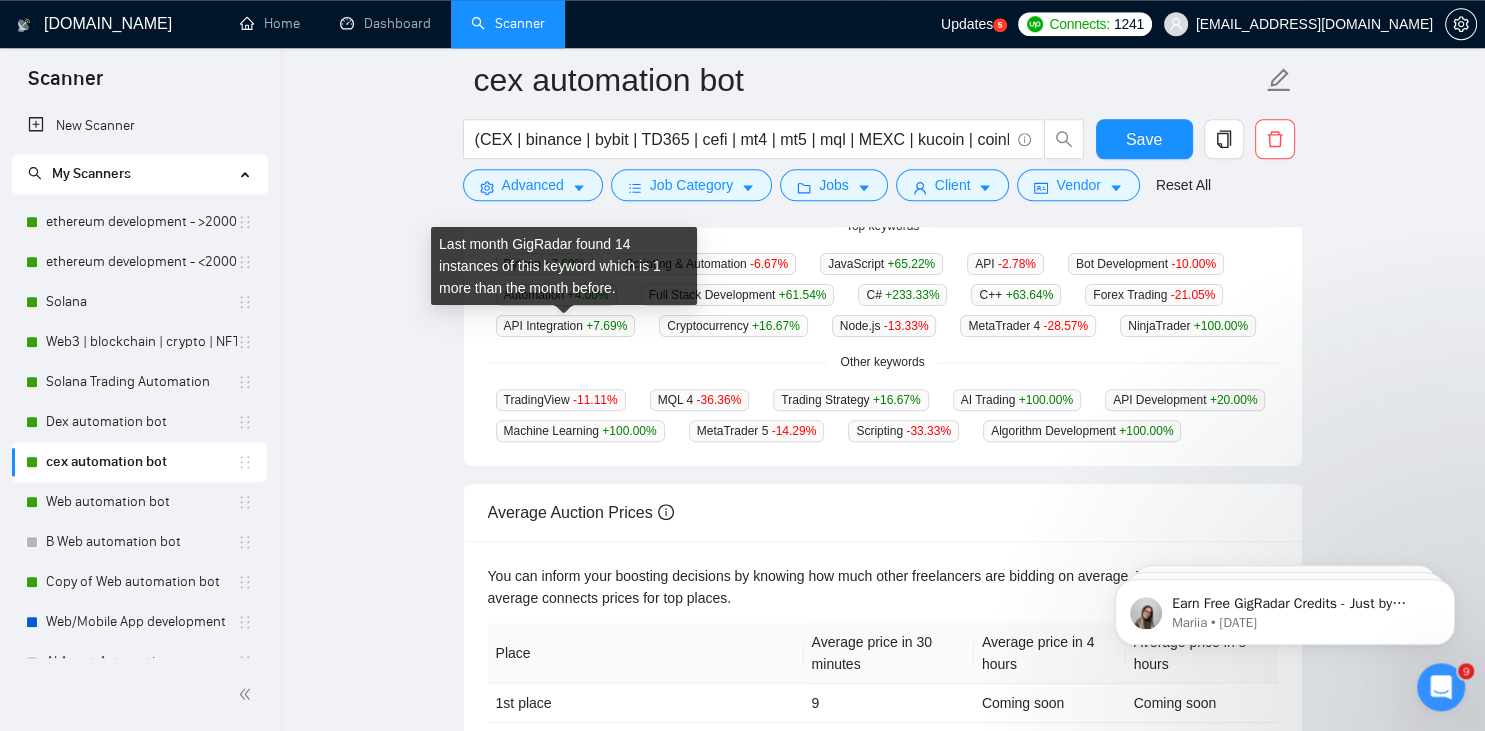 click on "API Integration   +7.69 %" at bounding box center (566, 326) 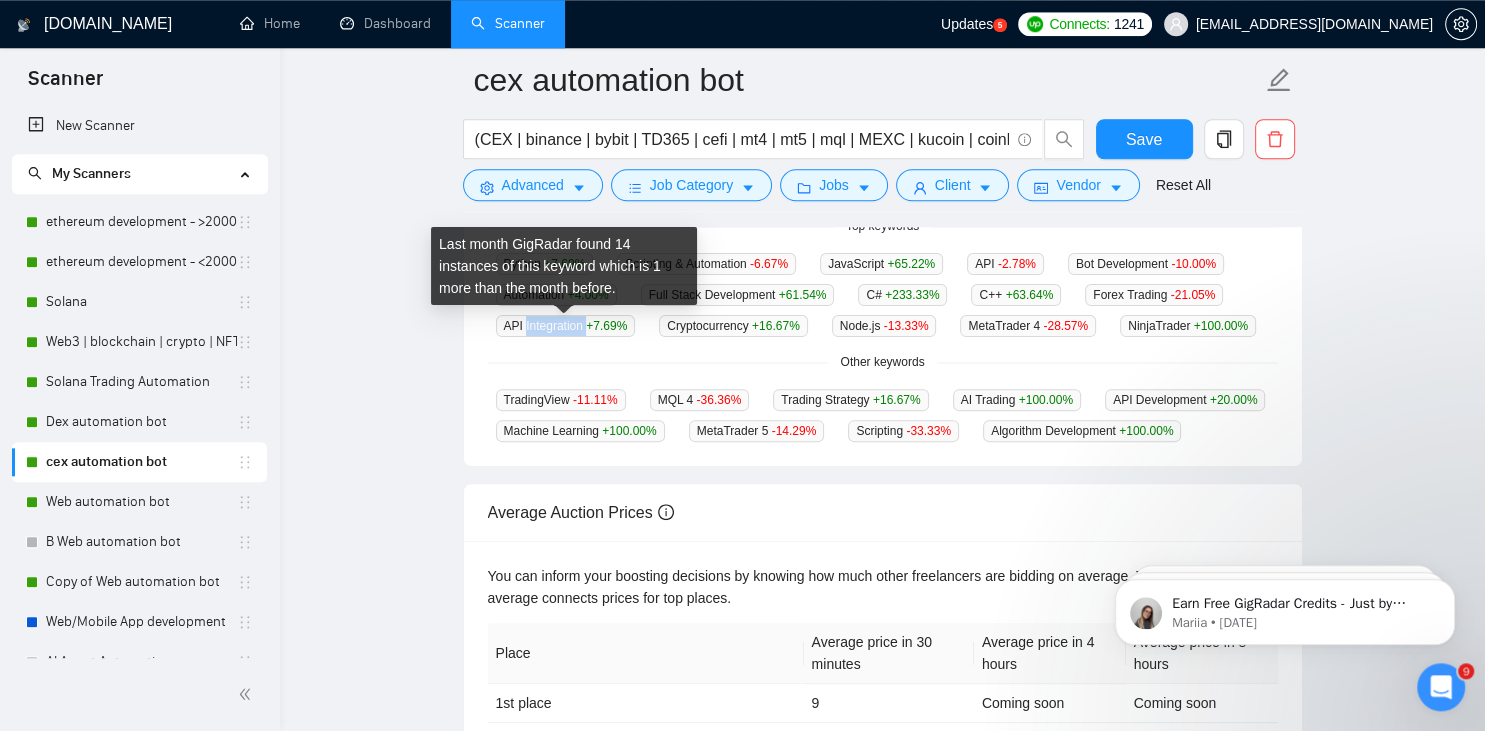 click on "API Integration   +7.69 %" at bounding box center [566, 326] 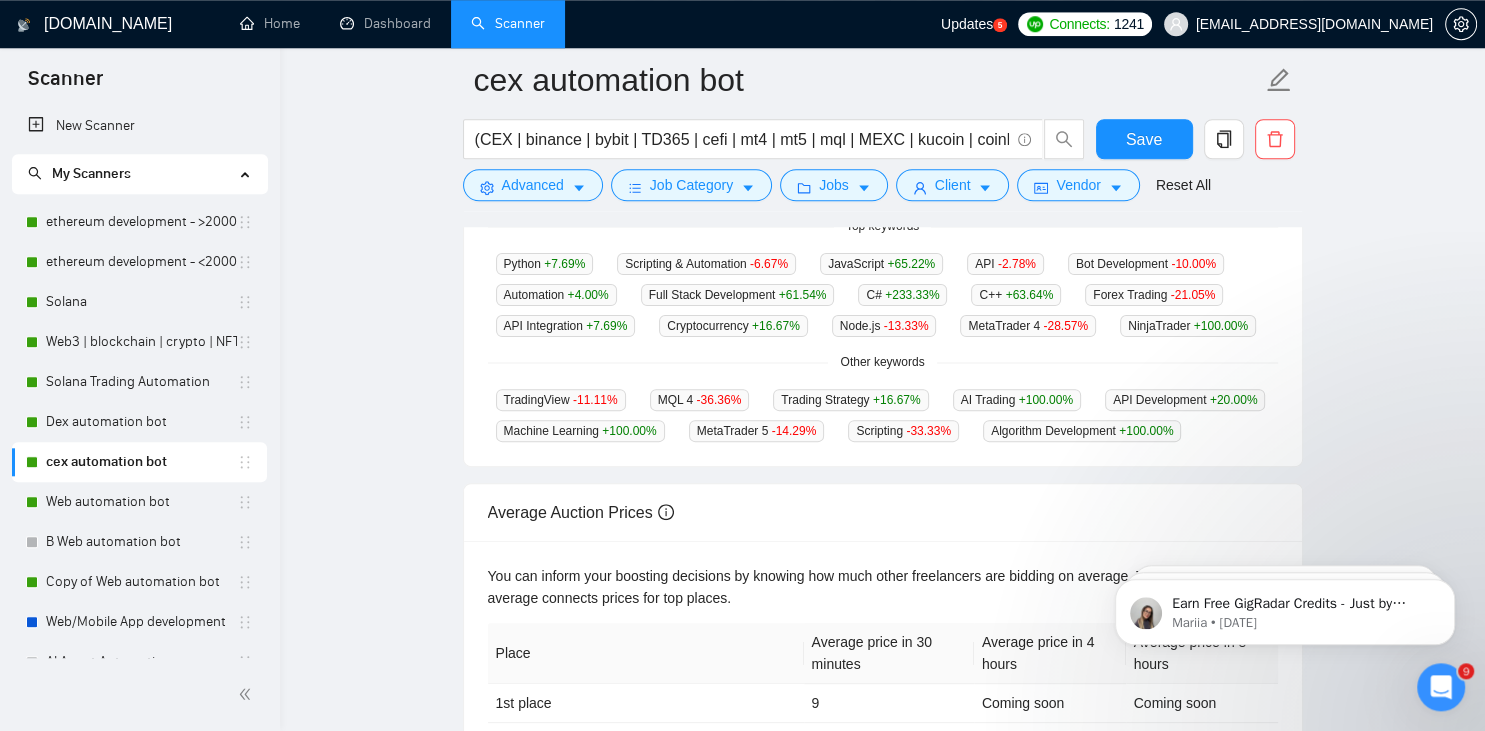 click on "Other keywords" at bounding box center [883, 362] 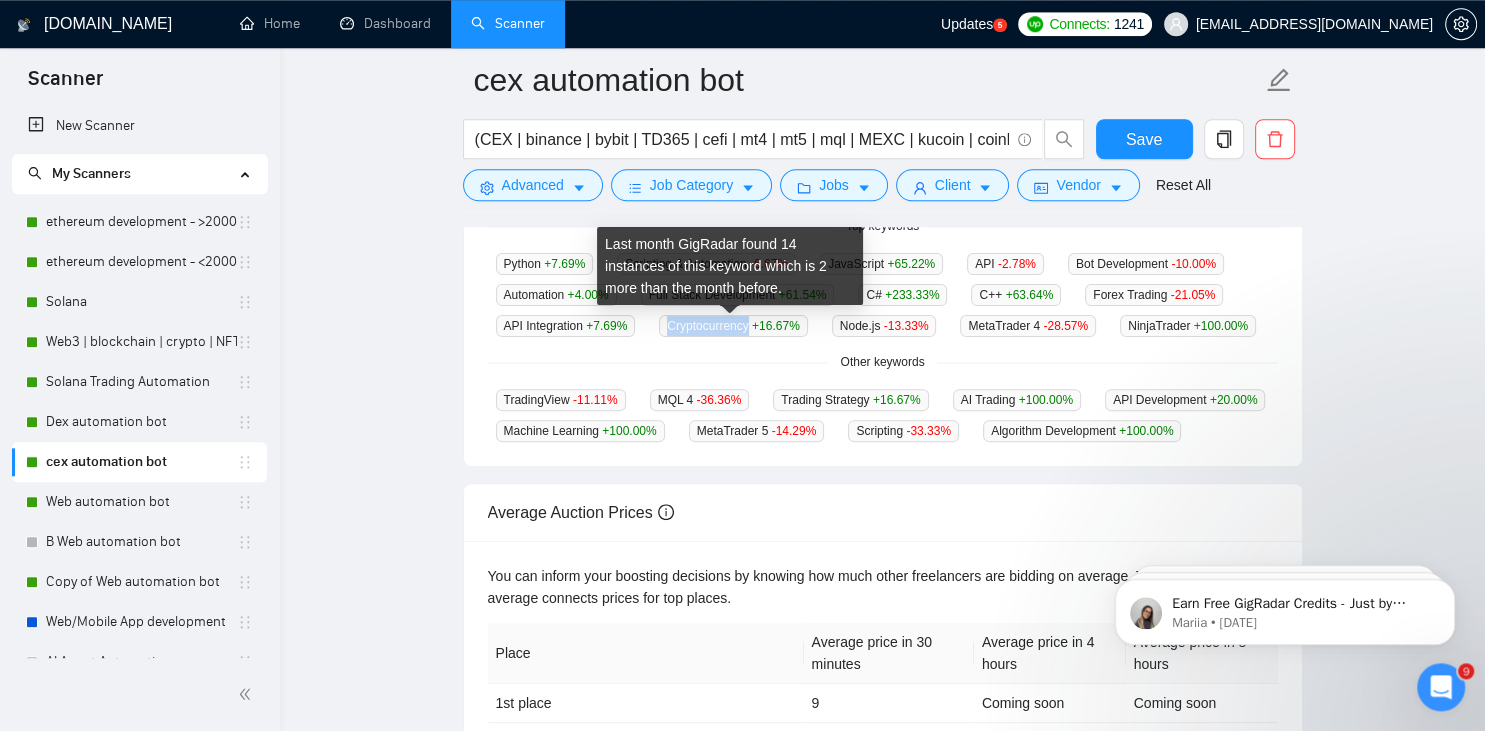 drag, startPoint x: 666, startPoint y: 321, endPoint x: 746, endPoint y: 321, distance: 80 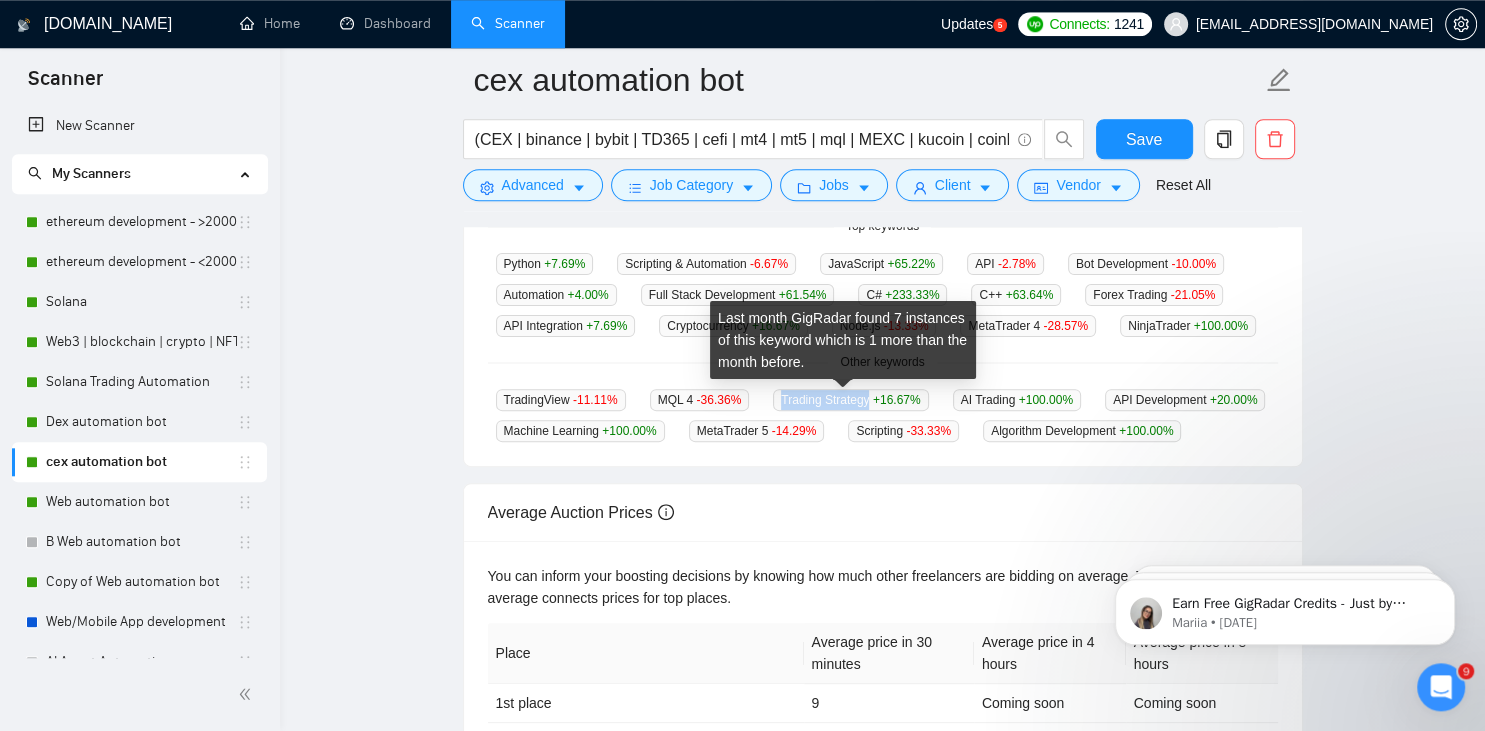 drag, startPoint x: 773, startPoint y: 394, endPoint x: 861, endPoint y: 399, distance: 88.14193 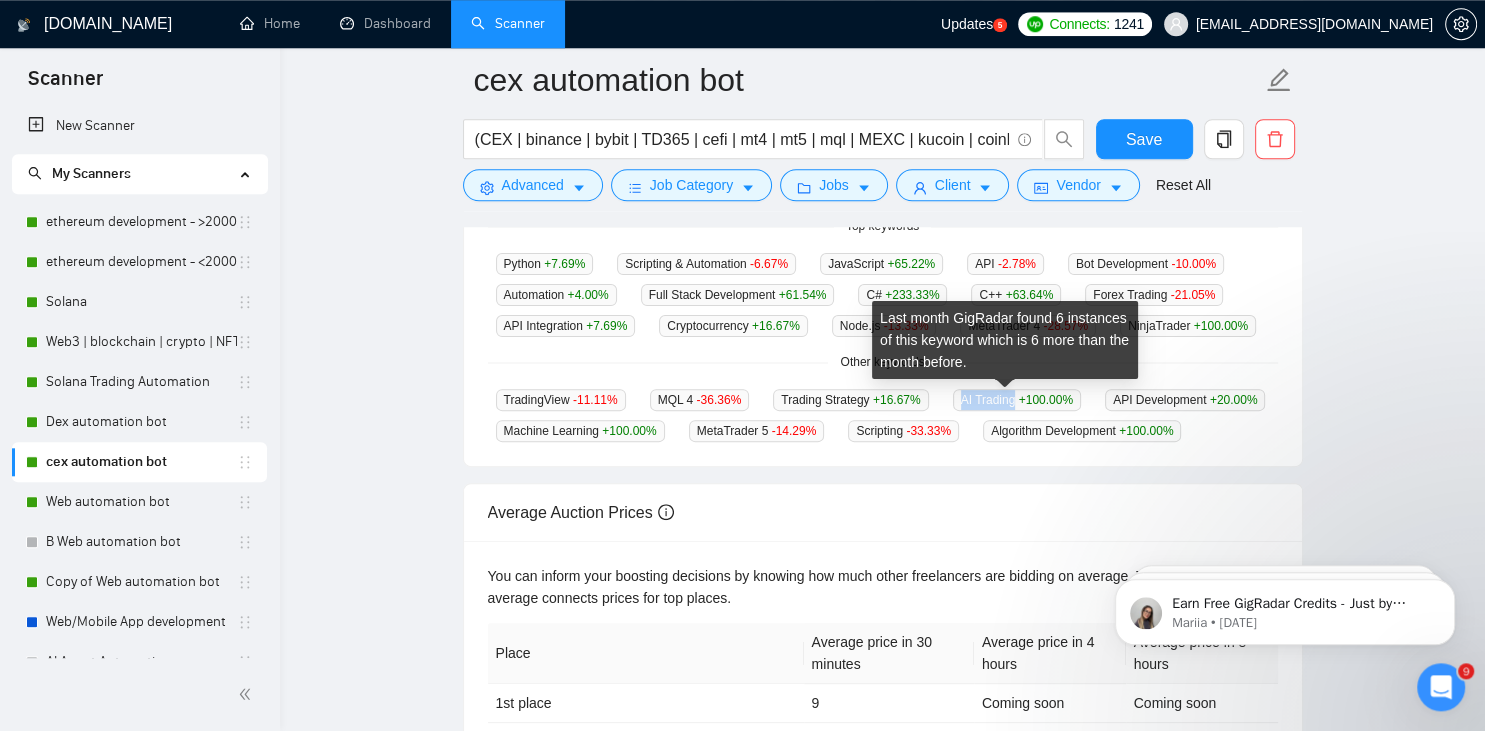 drag, startPoint x: 947, startPoint y: 400, endPoint x: 1003, endPoint y: 404, distance: 56.142673 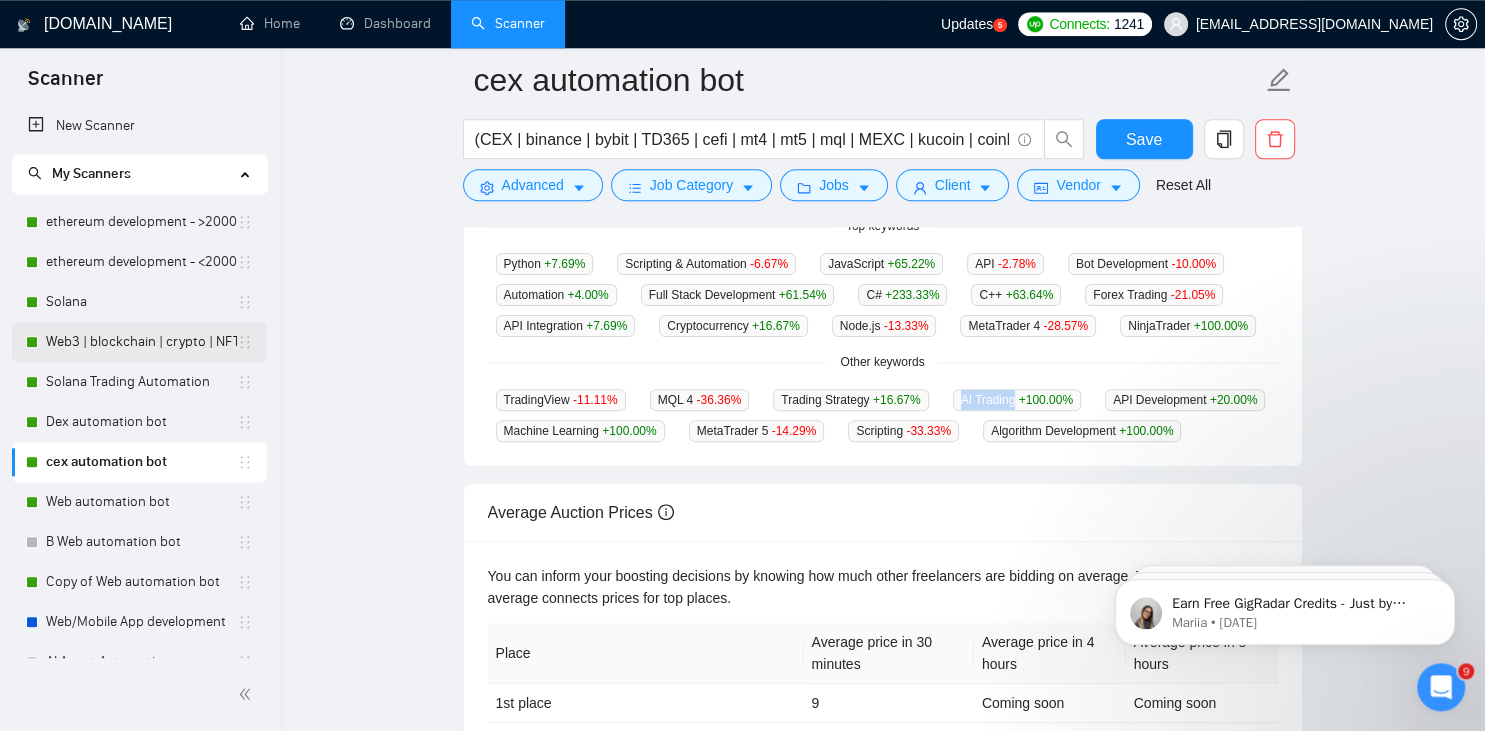 click on "Web3 | blockchain | crypto | NFT | erc20 | [PERSON_NAME] on title" at bounding box center (141, 342) 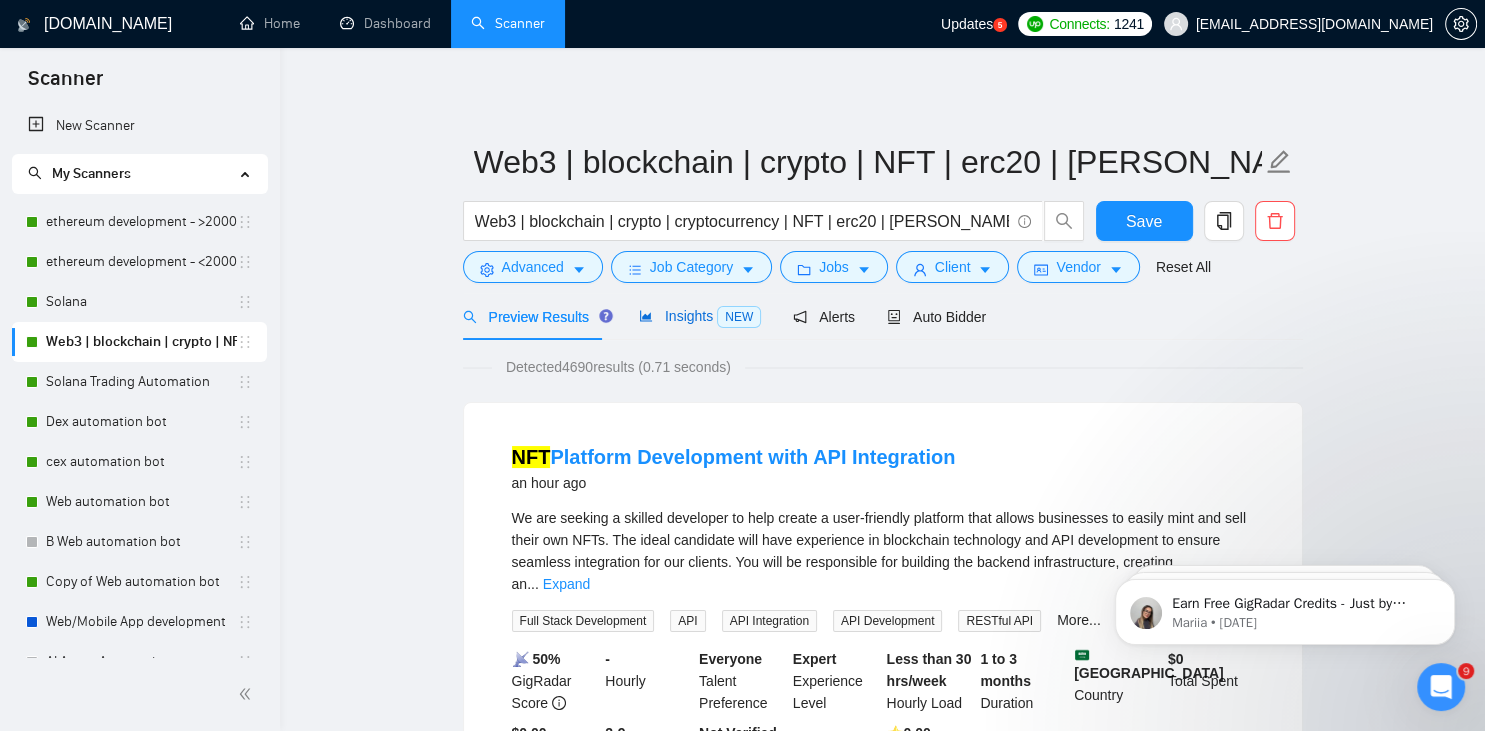 click on "Insights NEW" at bounding box center (700, 316) 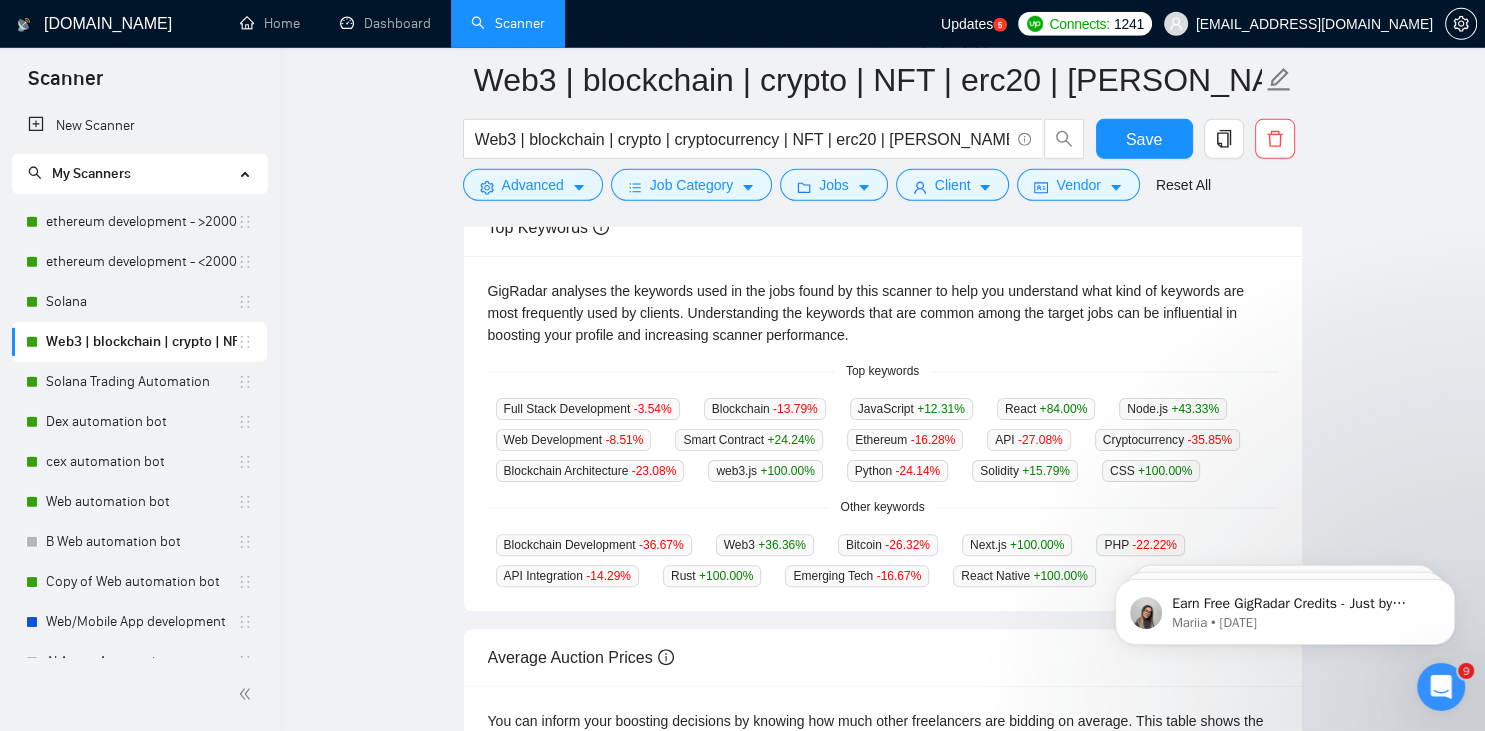scroll, scrollTop: 399, scrollLeft: 0, axis: vertical 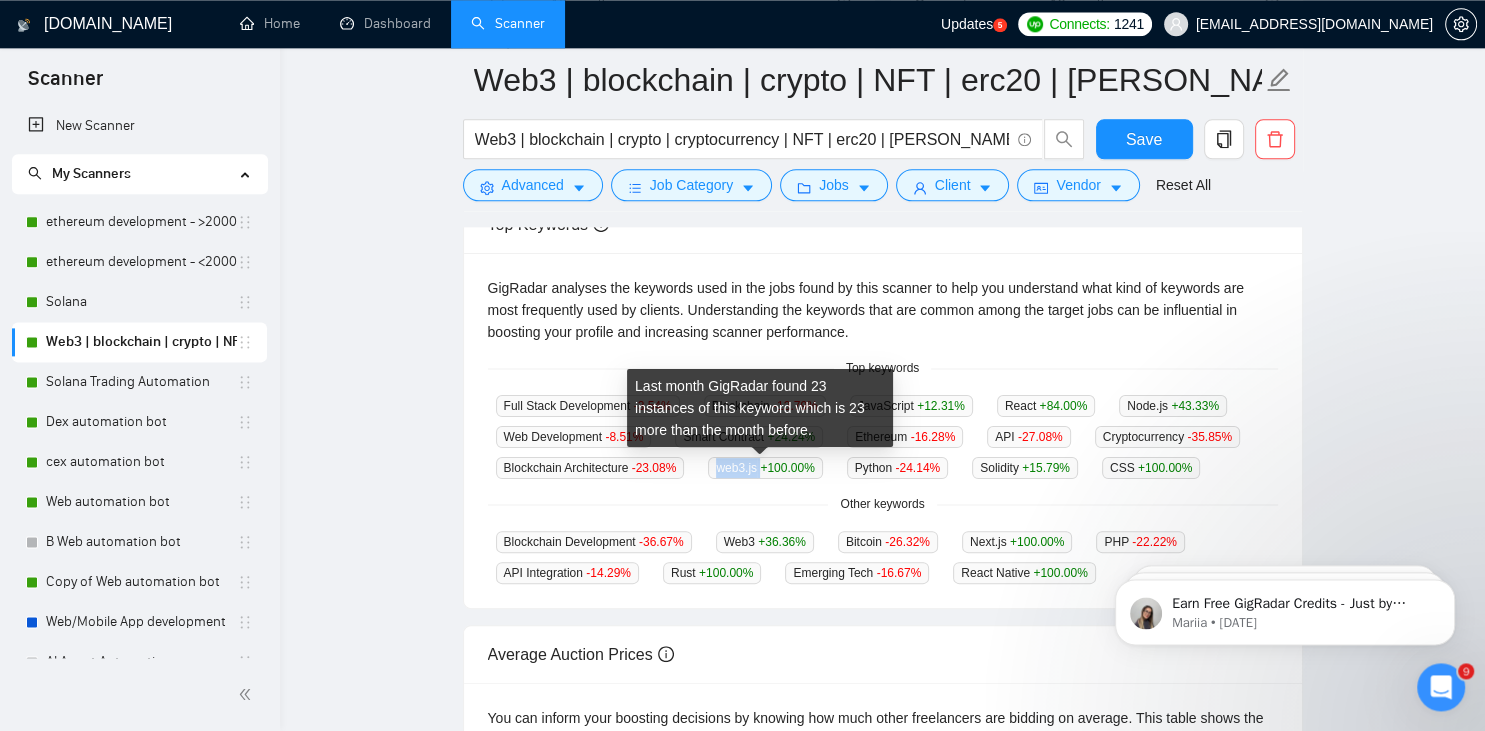 drag, startPoint x: 713, startPoint y: 468, endPoint x: 756, endPoint y: 468, distance: 43 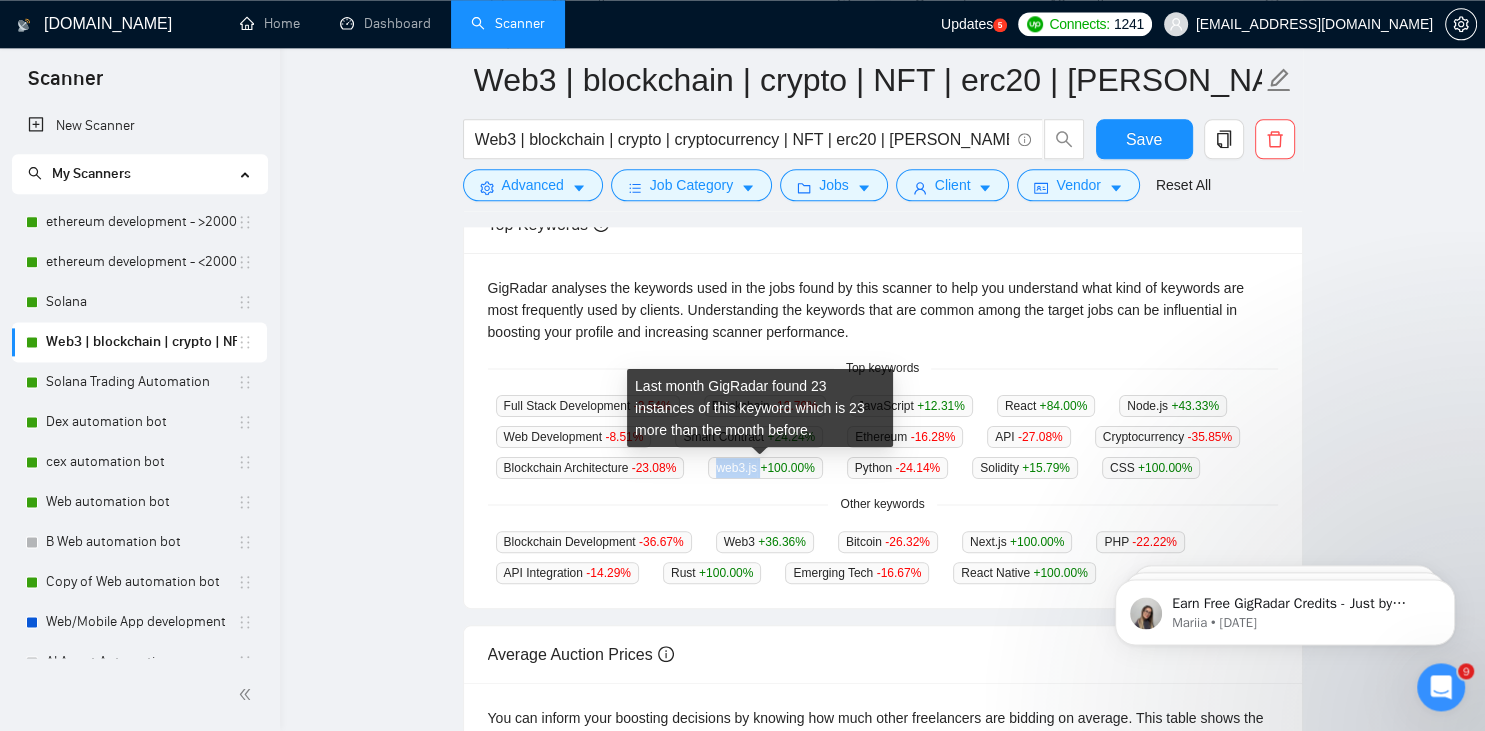 click on "web3.js   +100.00 %" at bounding box center [765, 468] 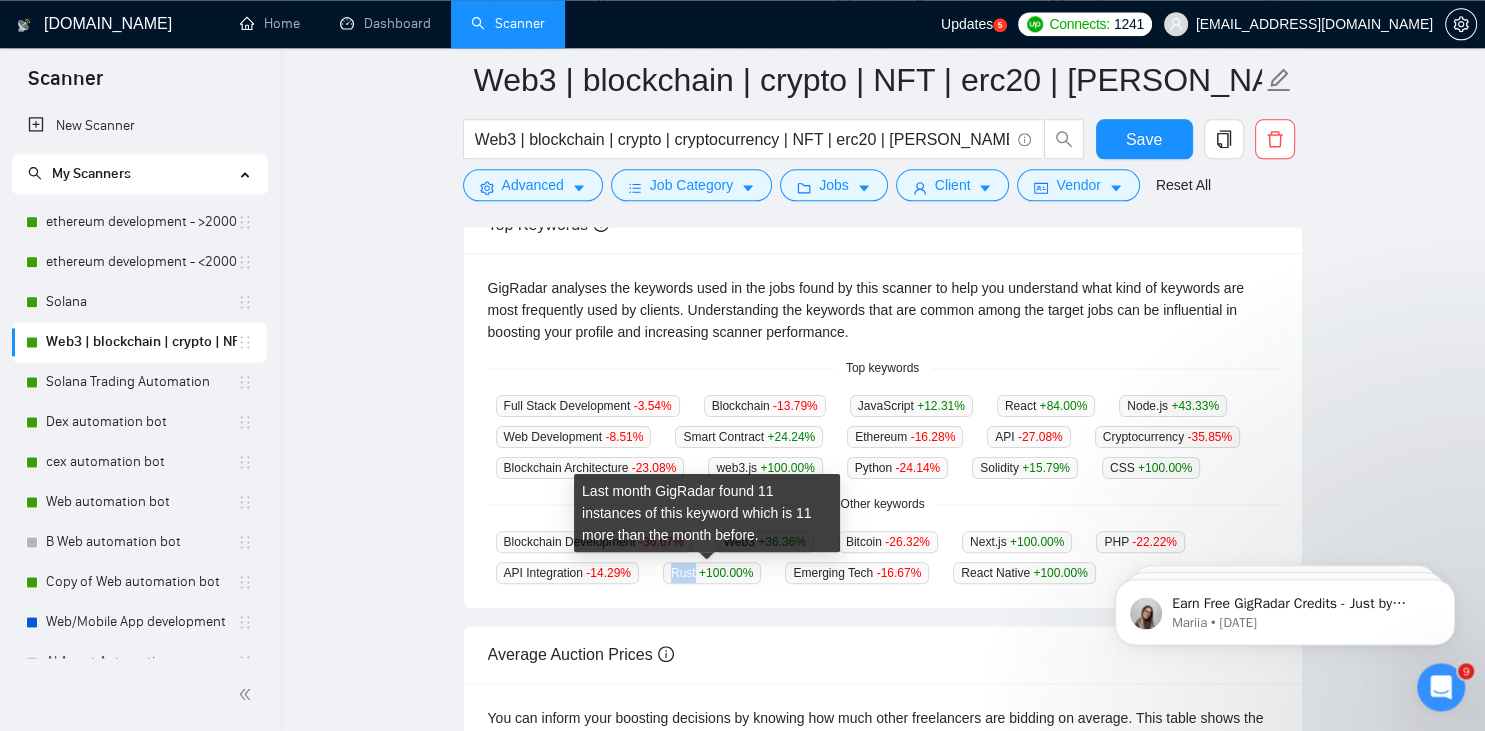 drag, startPoint x: 670, startPoint y: 576, endPoint x: 690, endPoint y: 576, distance: 20 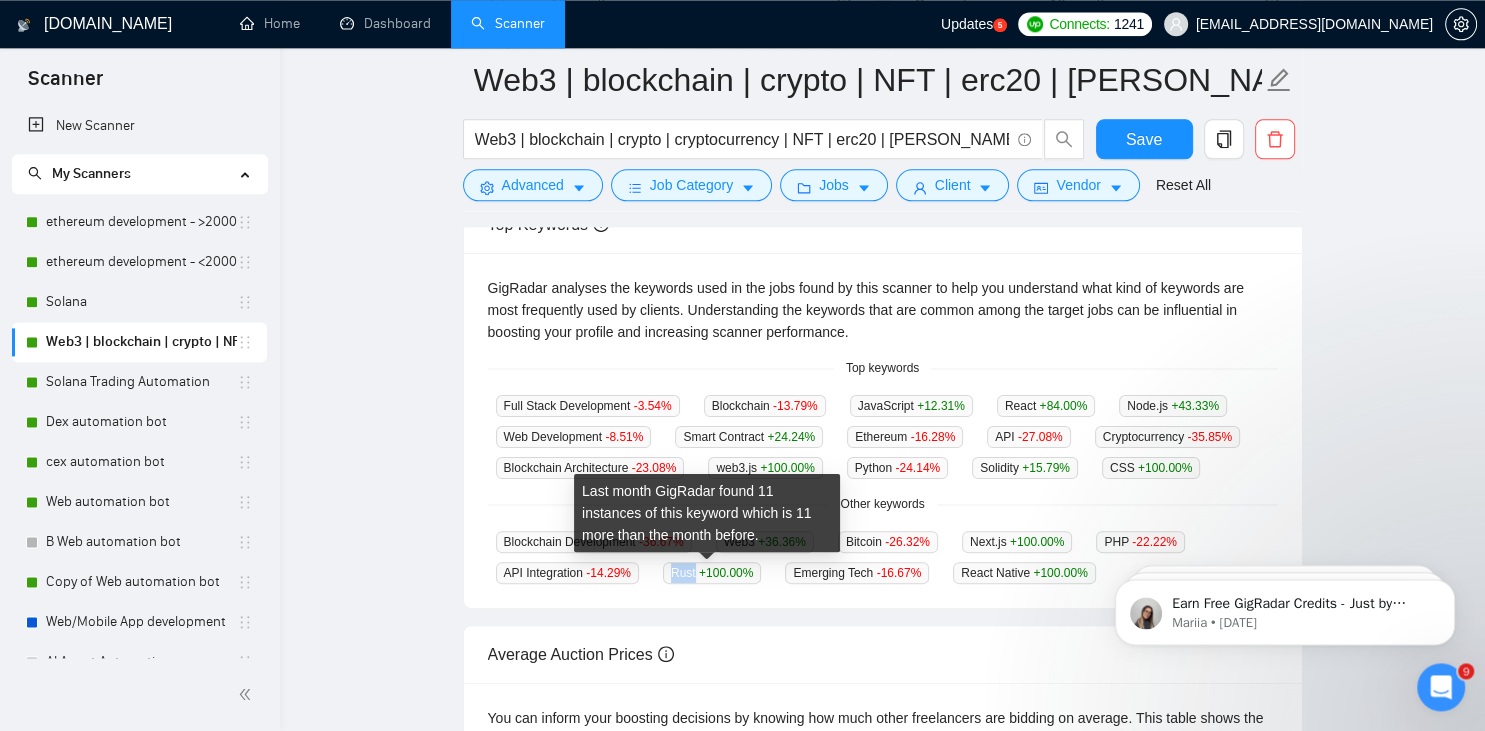 click on "Rust   +100.00 %" at bounding box center [712, 573] 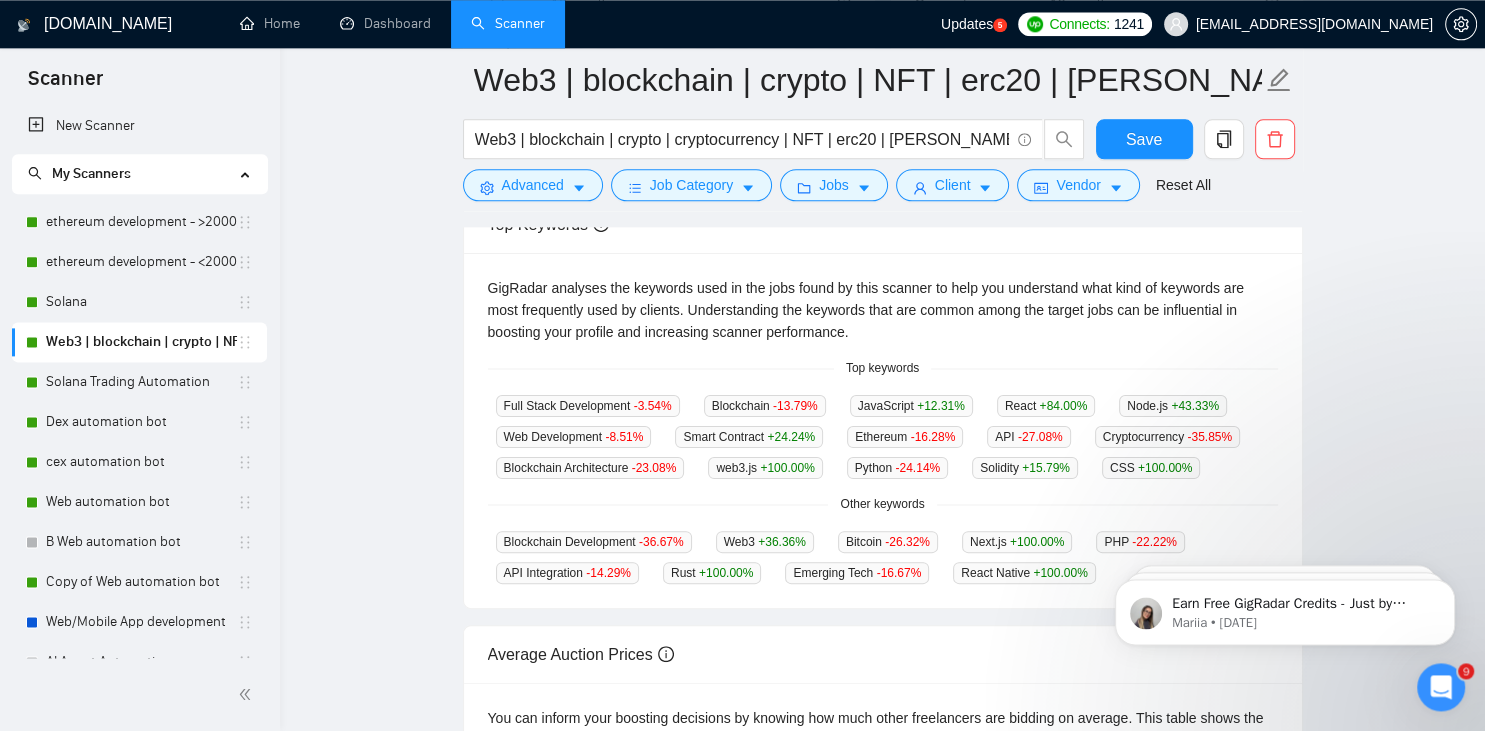 click on "Average Auction Prices" at bounding box center [883, 654] 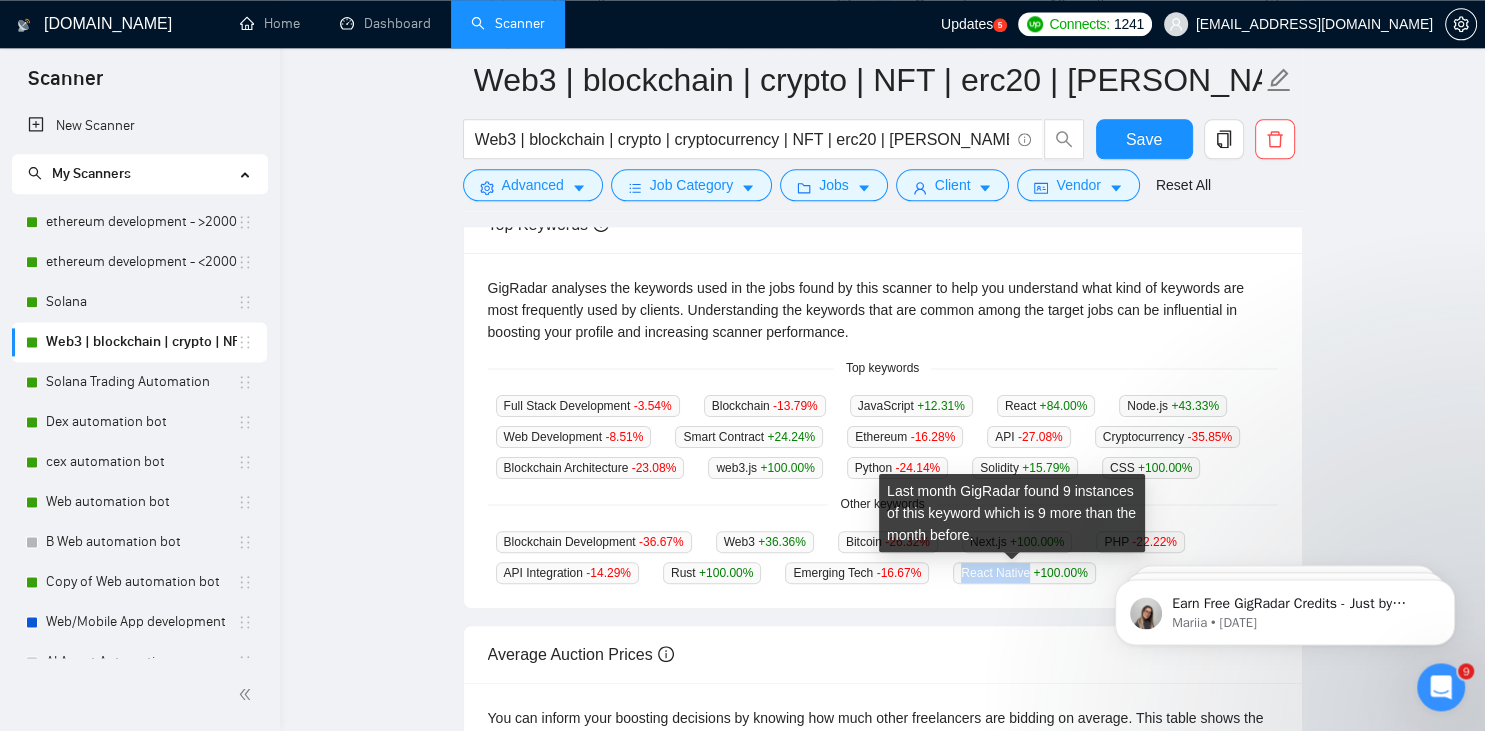 drag, startPoint x: 946, startPoint y: 574, endPoint x: 1018, endPoint y: 580, distance: 72.249565 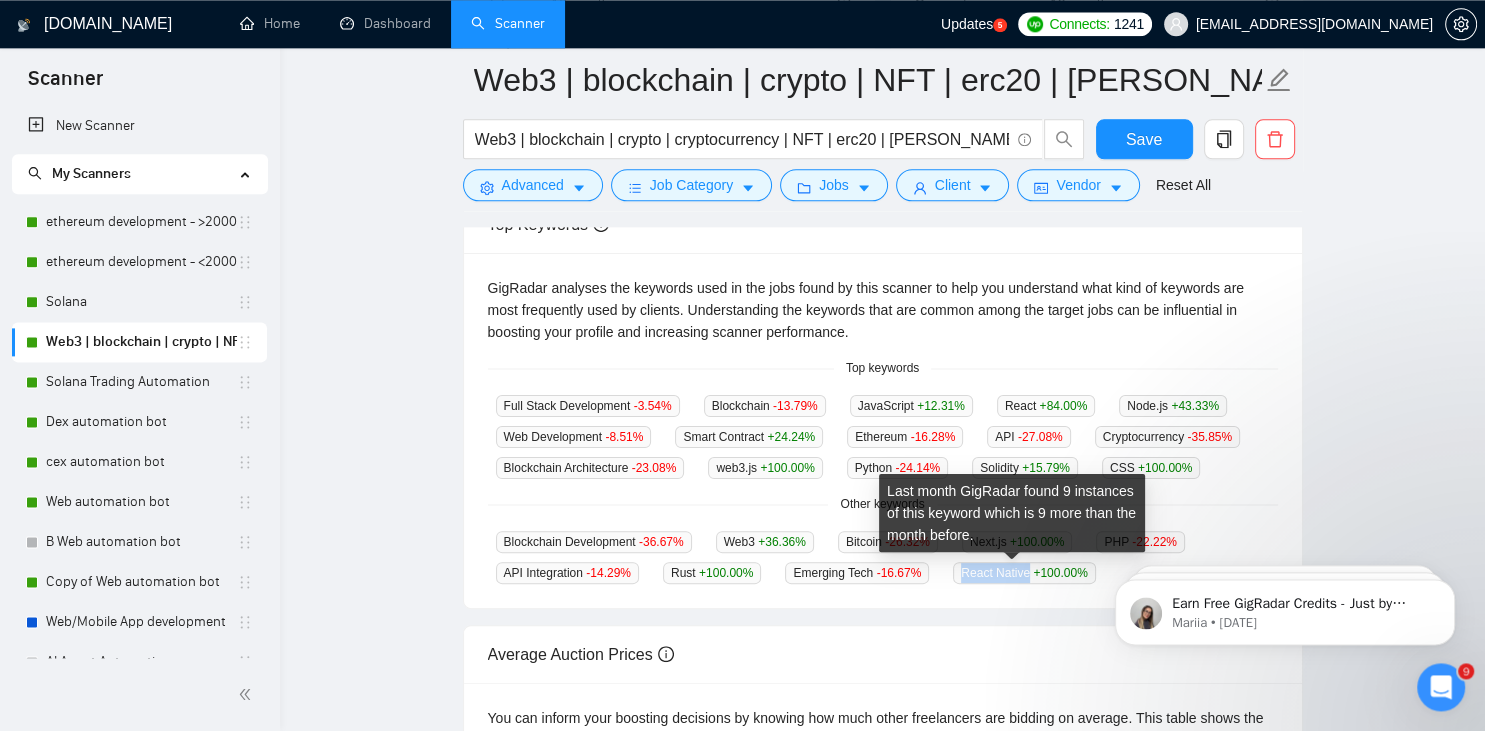 click on "React Native   +100.00 %" at bounding box center (1024, 573) 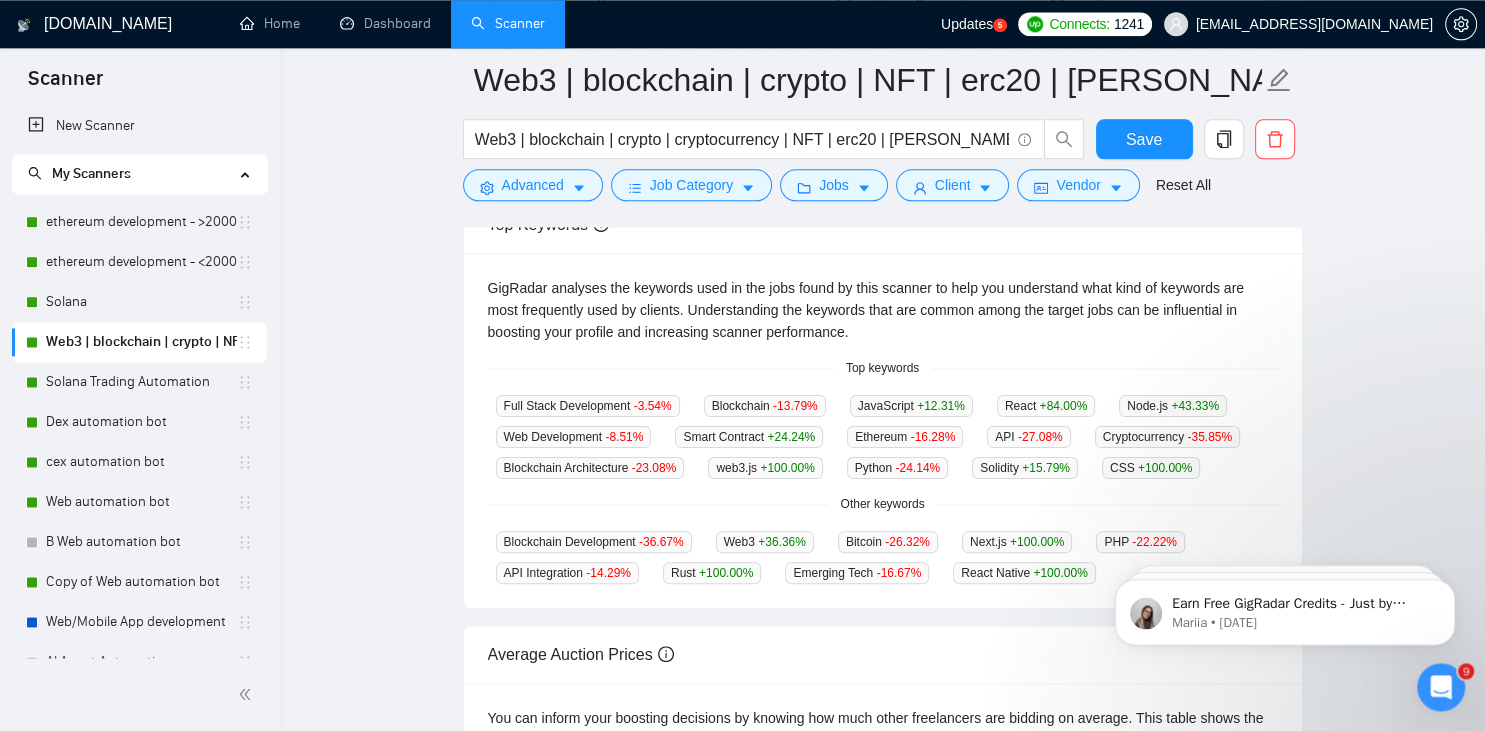 click on "Full Stack Development   -3.54 % Blockchain   -13.79 % JavaScript   +12.31 % React   +84.00 % Node.js   +43.33 % Web Development   -8.51 % Smart Contract   +24.24 % Ethereum   -16.28 % API   -27.08 % Cryptocurrency   -35.85 % Blockchain Architecture   -23.08 % web3.js   +100.00 % Python   -24.14 % Solidity   +15.79 % CSS   +100.00 %" at bounding box center (883, 436) 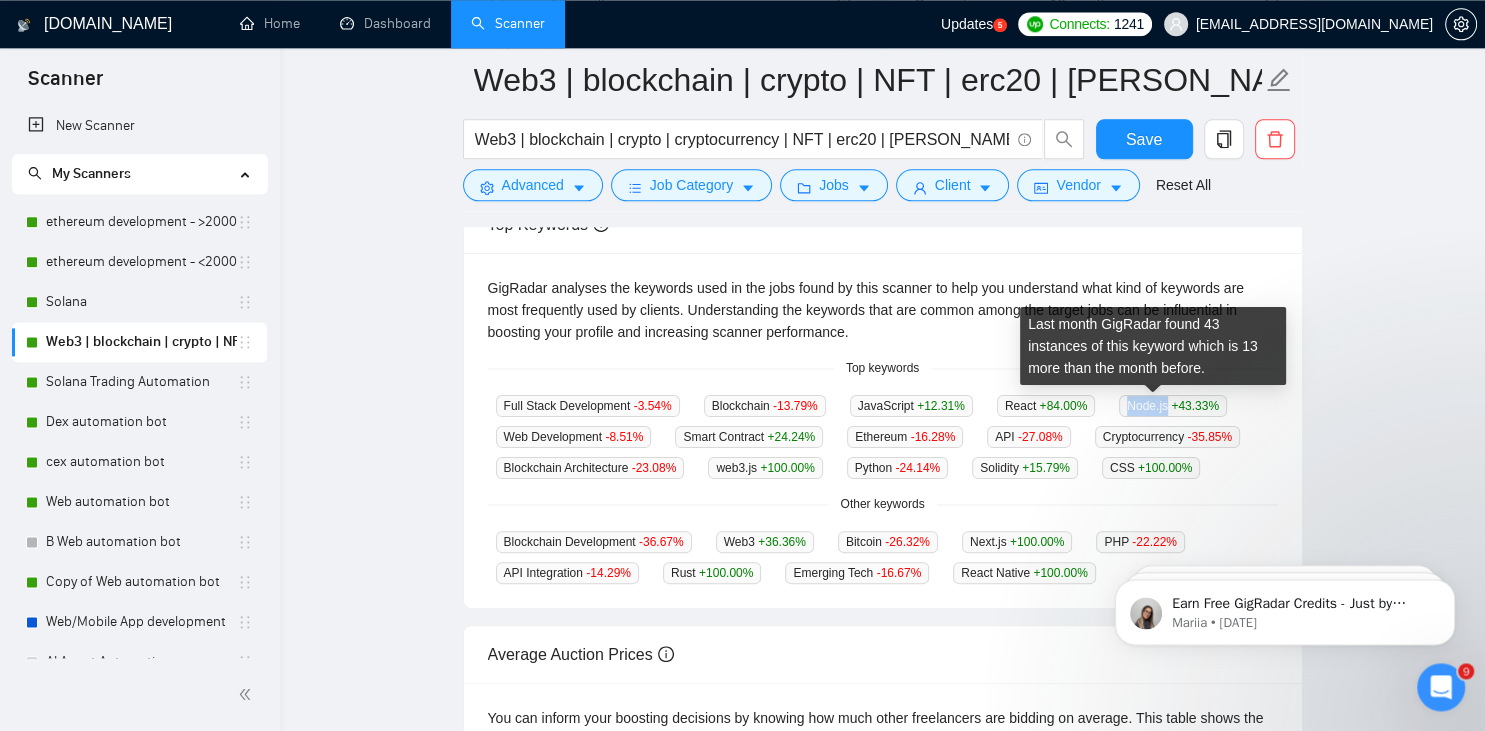 drag, startPoint x: 1112, startPoint y: 408, endPoint x: 1150, endPoint y: 404, distance: 38.209946 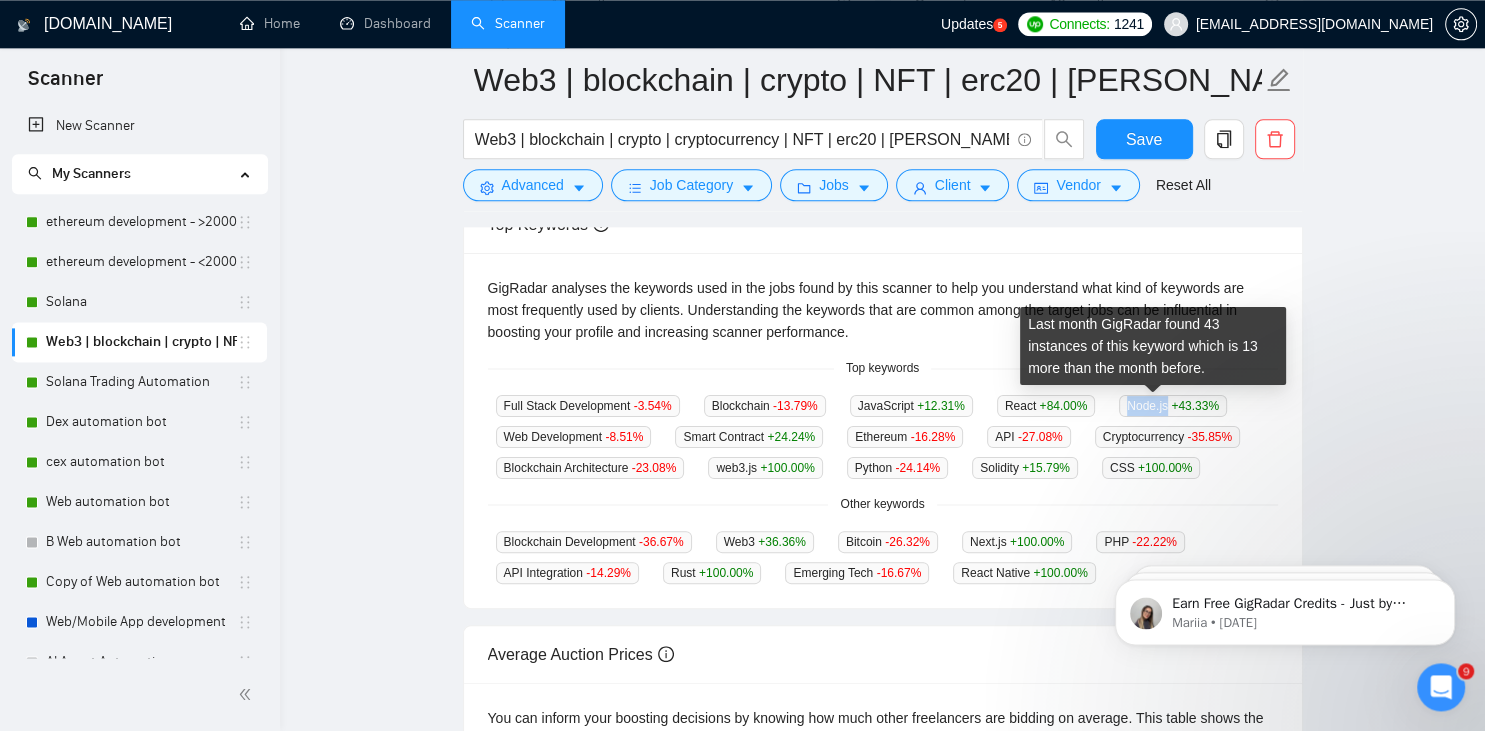 click on "Node.js   +43.33 %" at bounding box center (1173, 406) 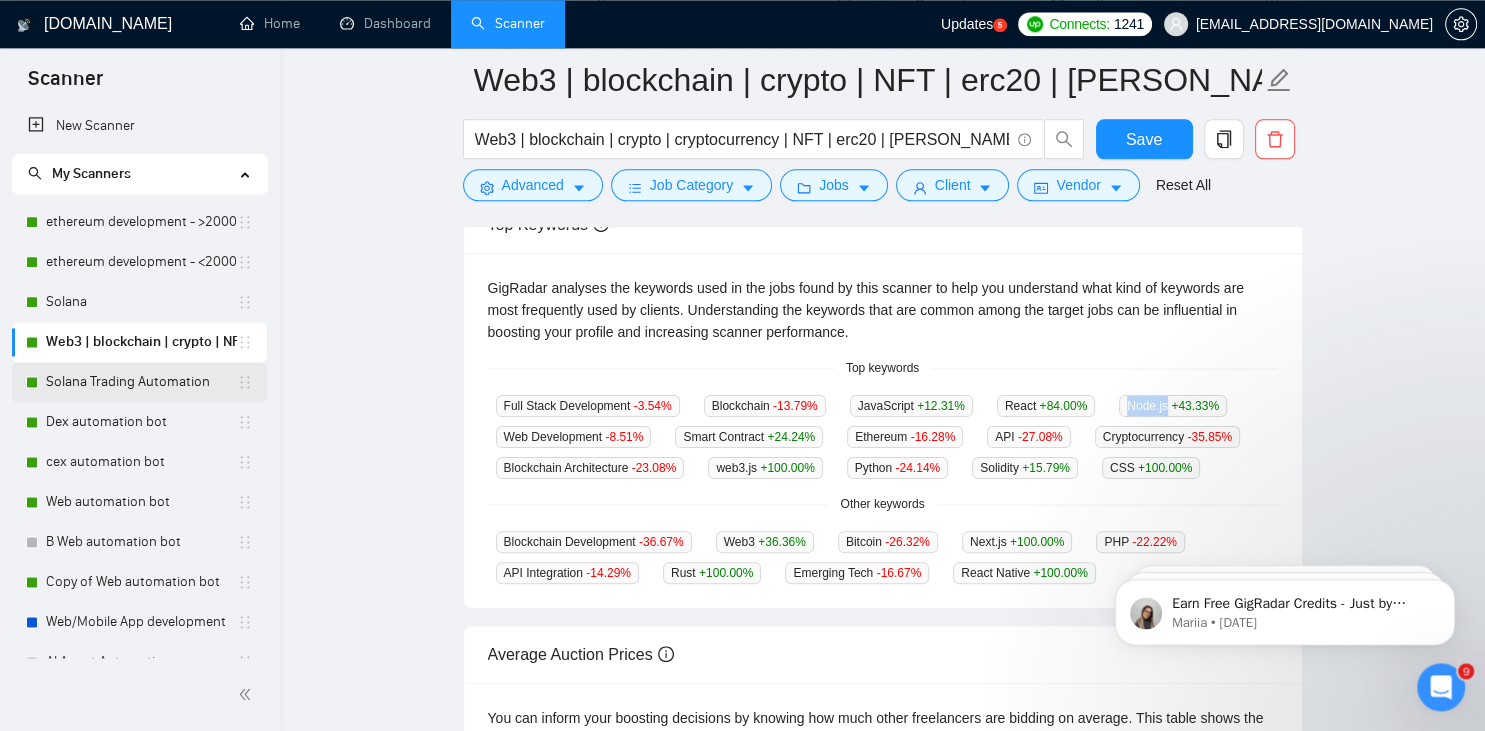 click on "Solana Trading Automation" at bounding box center (141, 382) 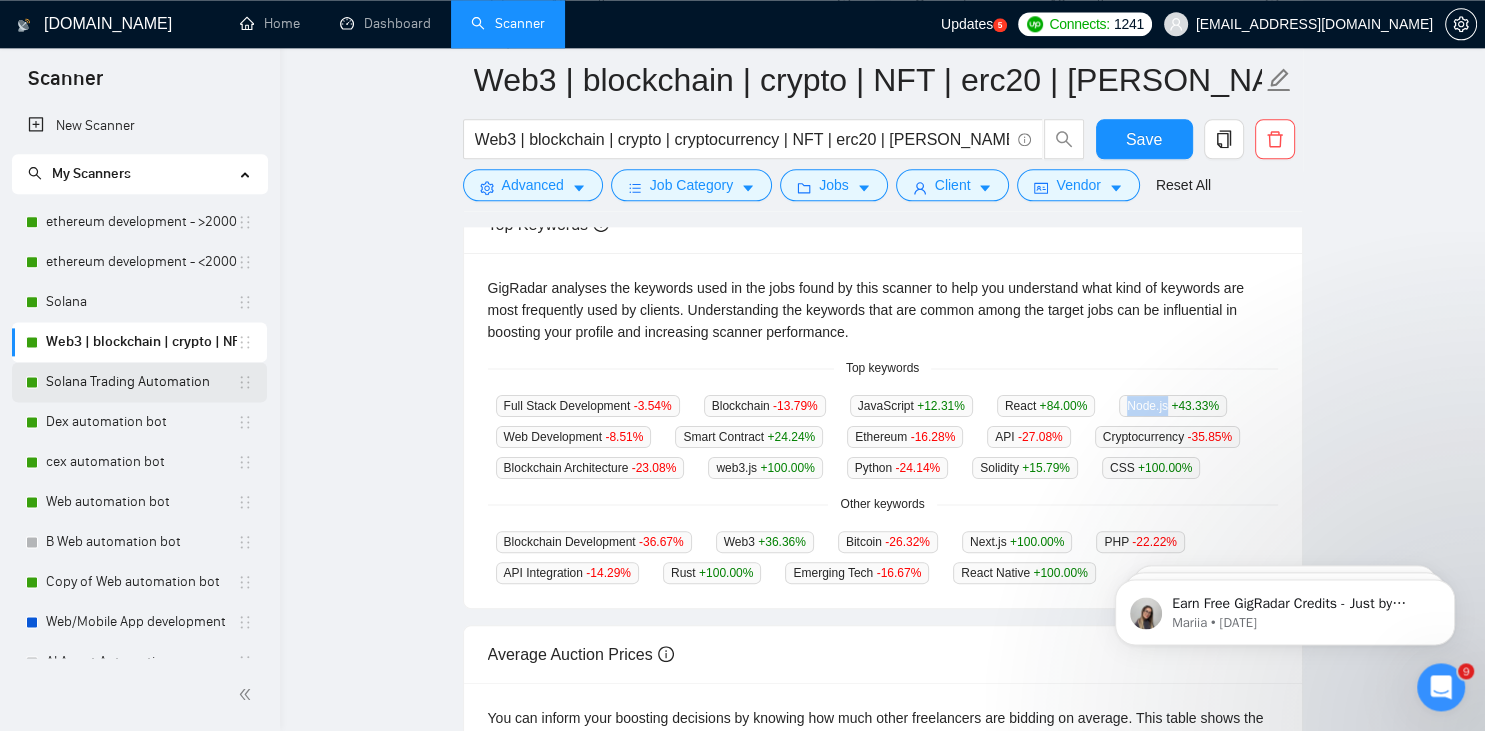 scroll, scrollTop: 0, scrollLeft: 0, axis: both 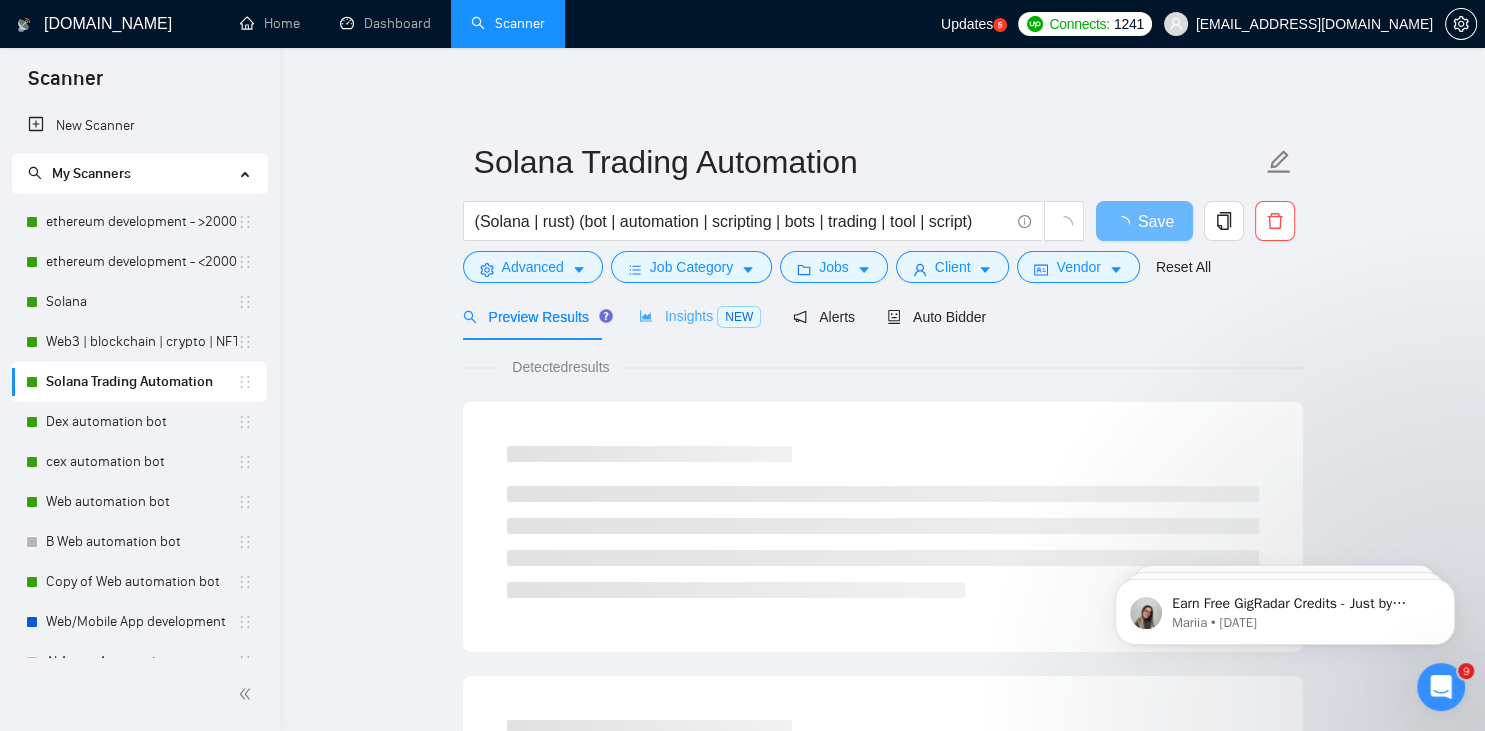 click on "Insights NEW" at bounding box center [700, 316] 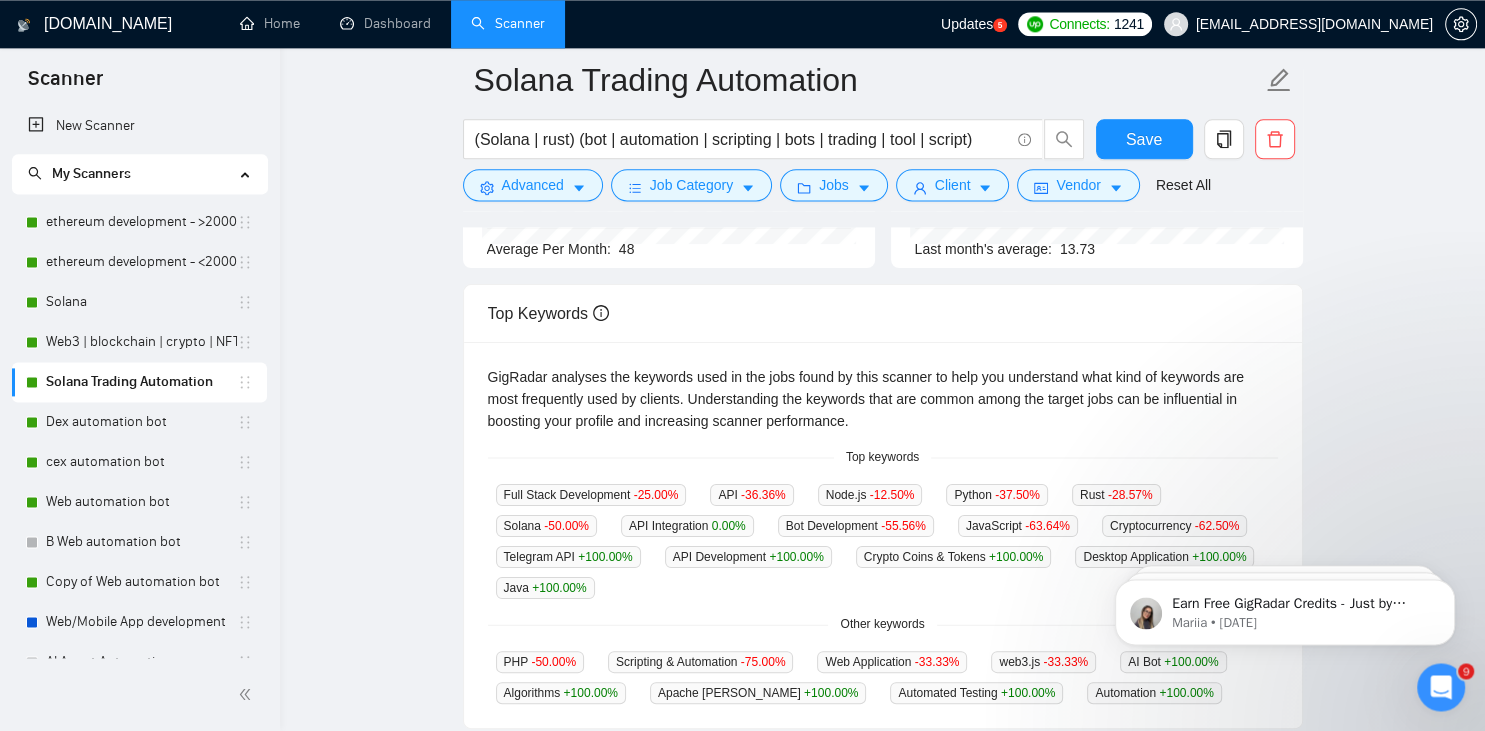 scroll, scrollTop: 503, scrollLeft: 0, axis: vertical 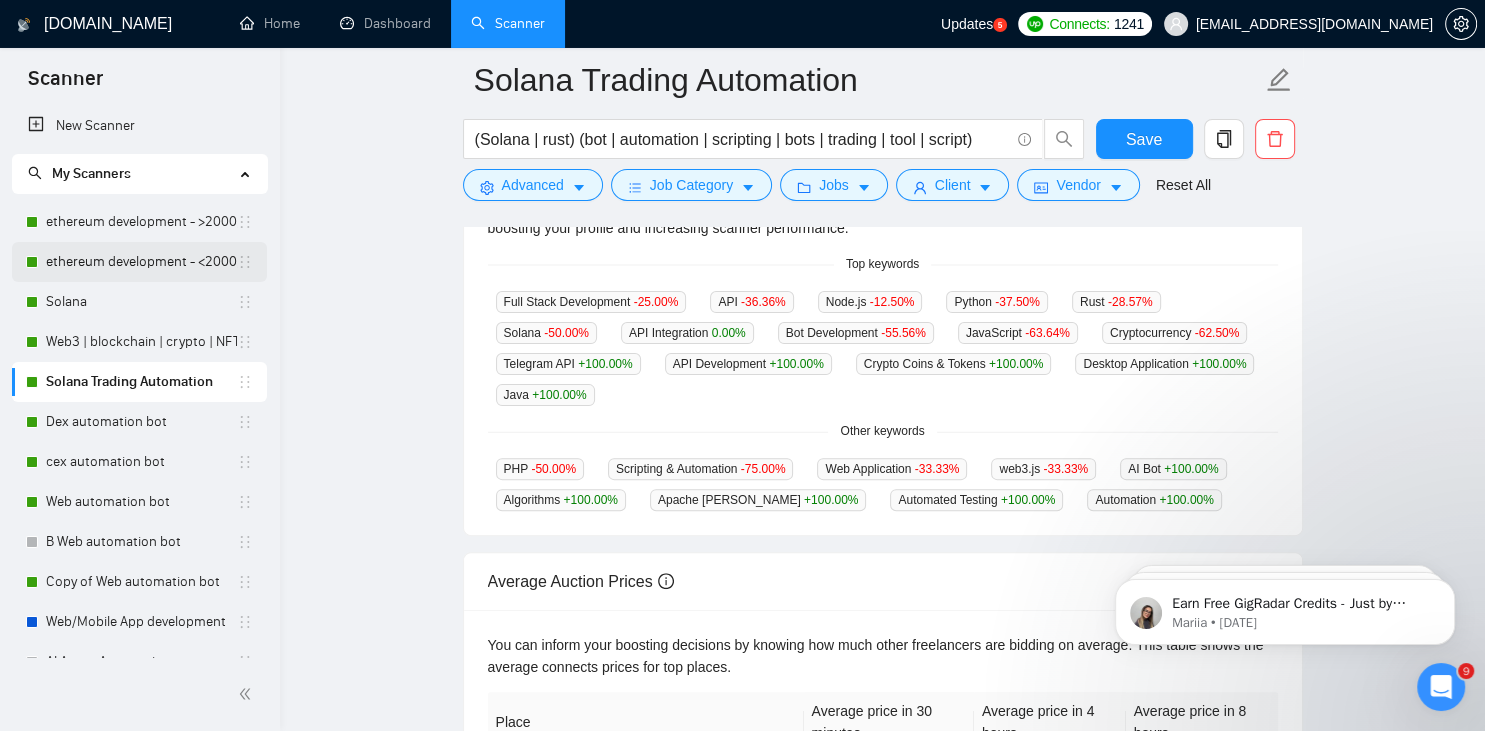click on "ethereum development - <2000/30" at bounding box center (141, 262) 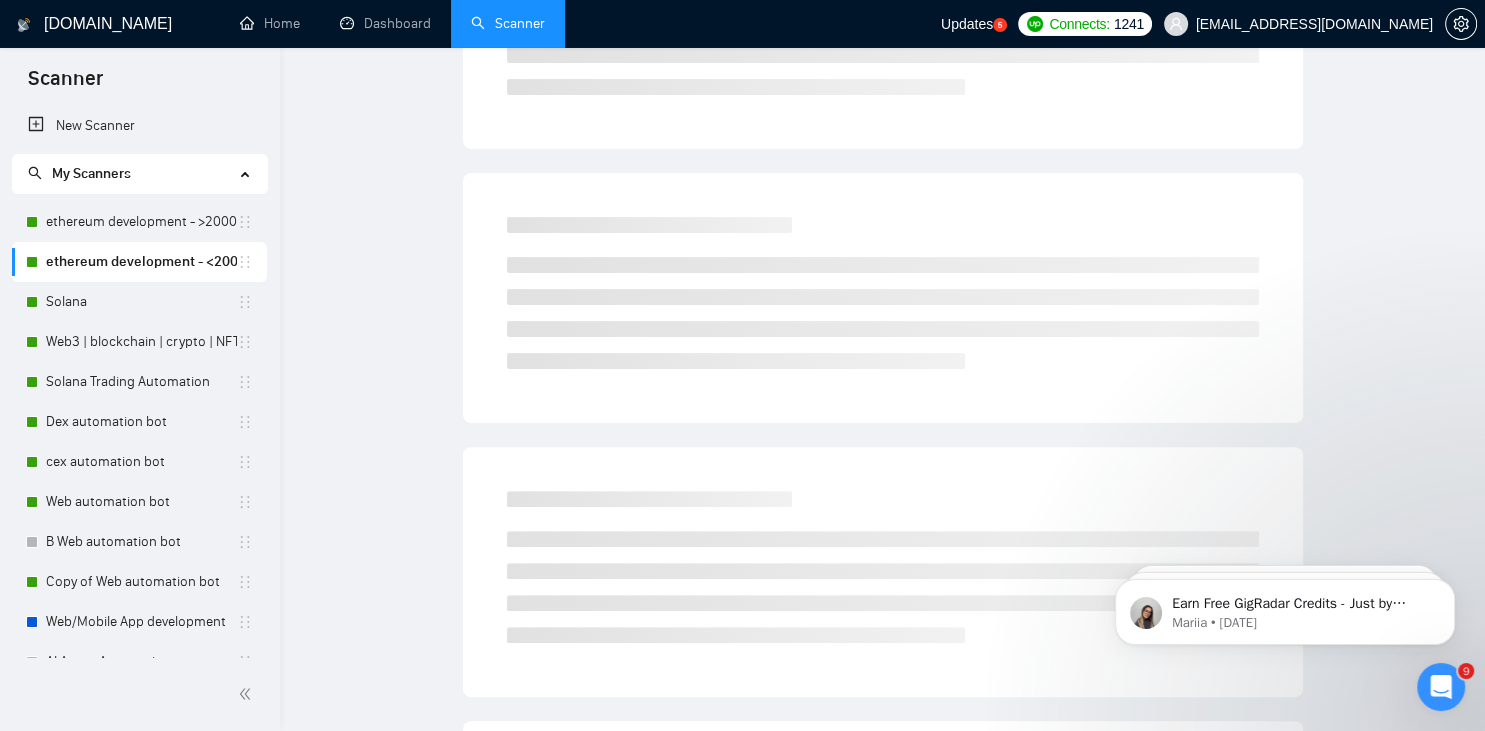 scroll, scrollTop: 0, scrollLeft: 0, axis: both 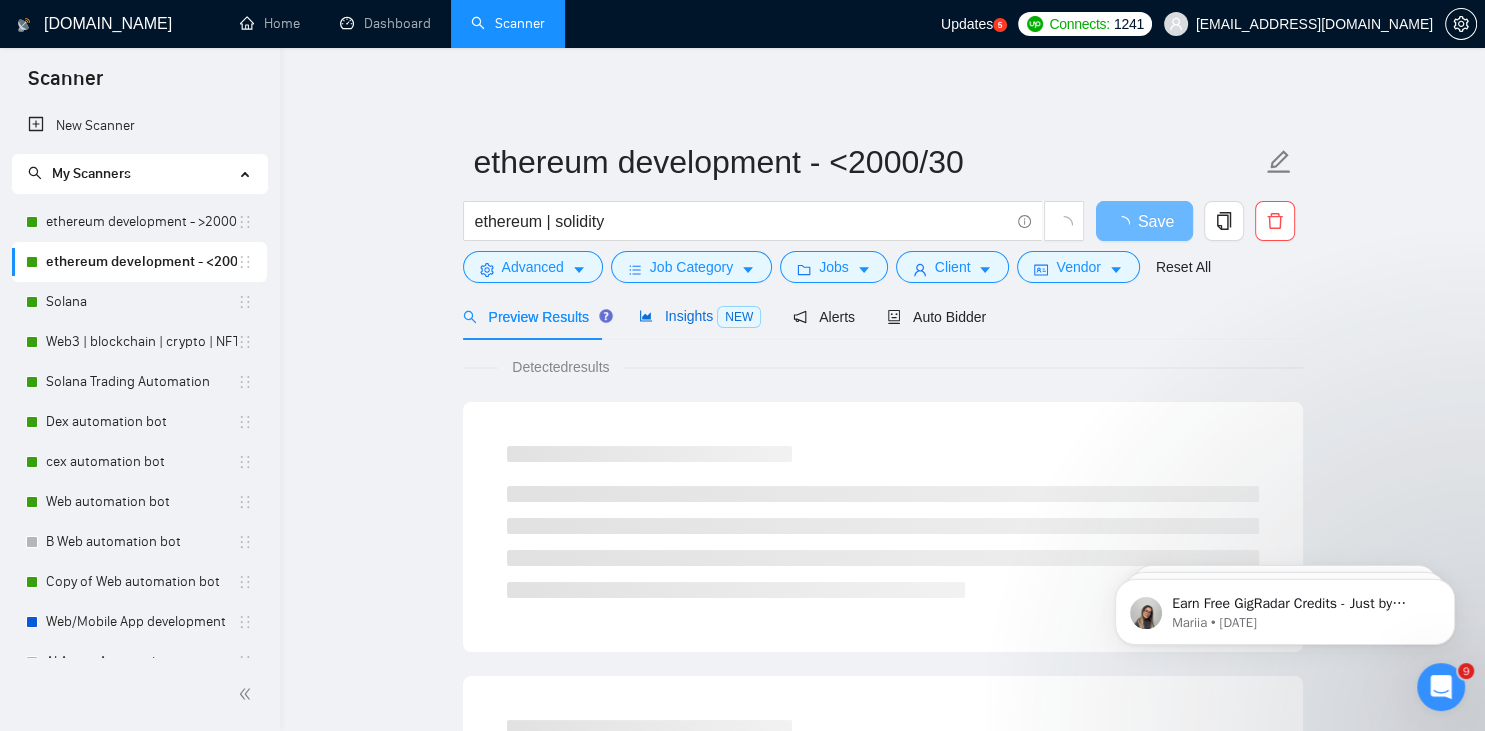 click on "Insights NEW" at bounding box center [700, 316] 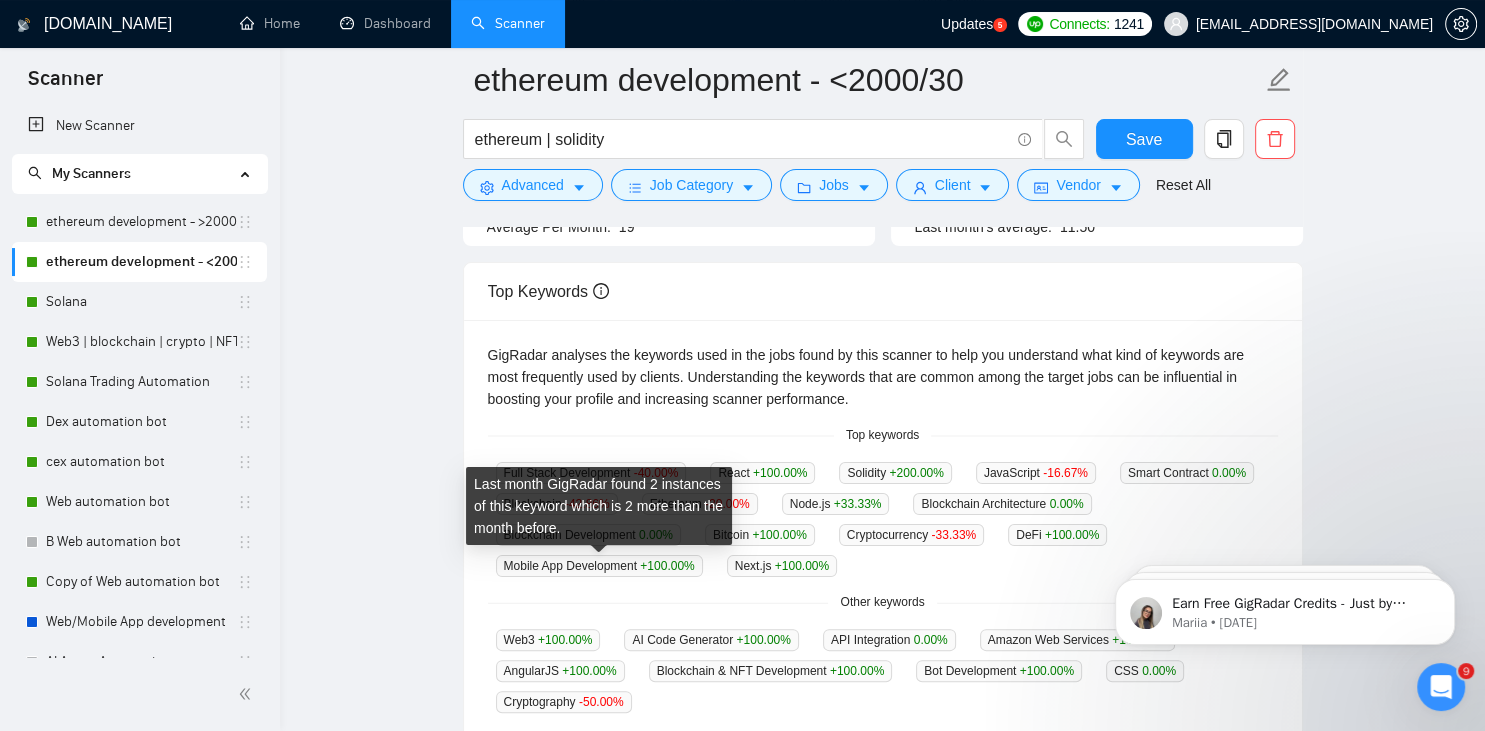 scroll, scrollTop: 396, scrollLeft: 0, axis: vertical 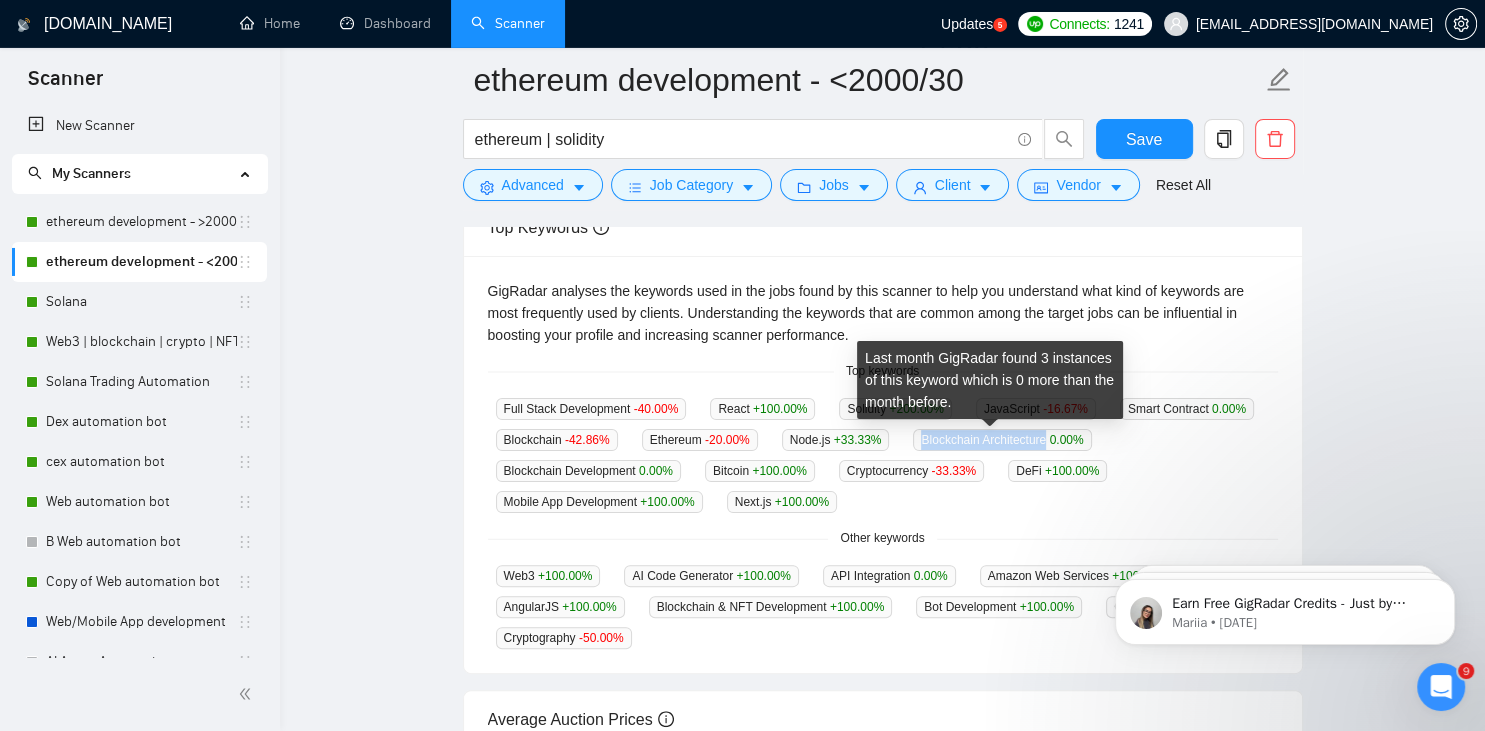drag, startPoint x: 912, startPoint y: 438, endPoint x: 1036, endPoint y: 442, distance: 124.0645 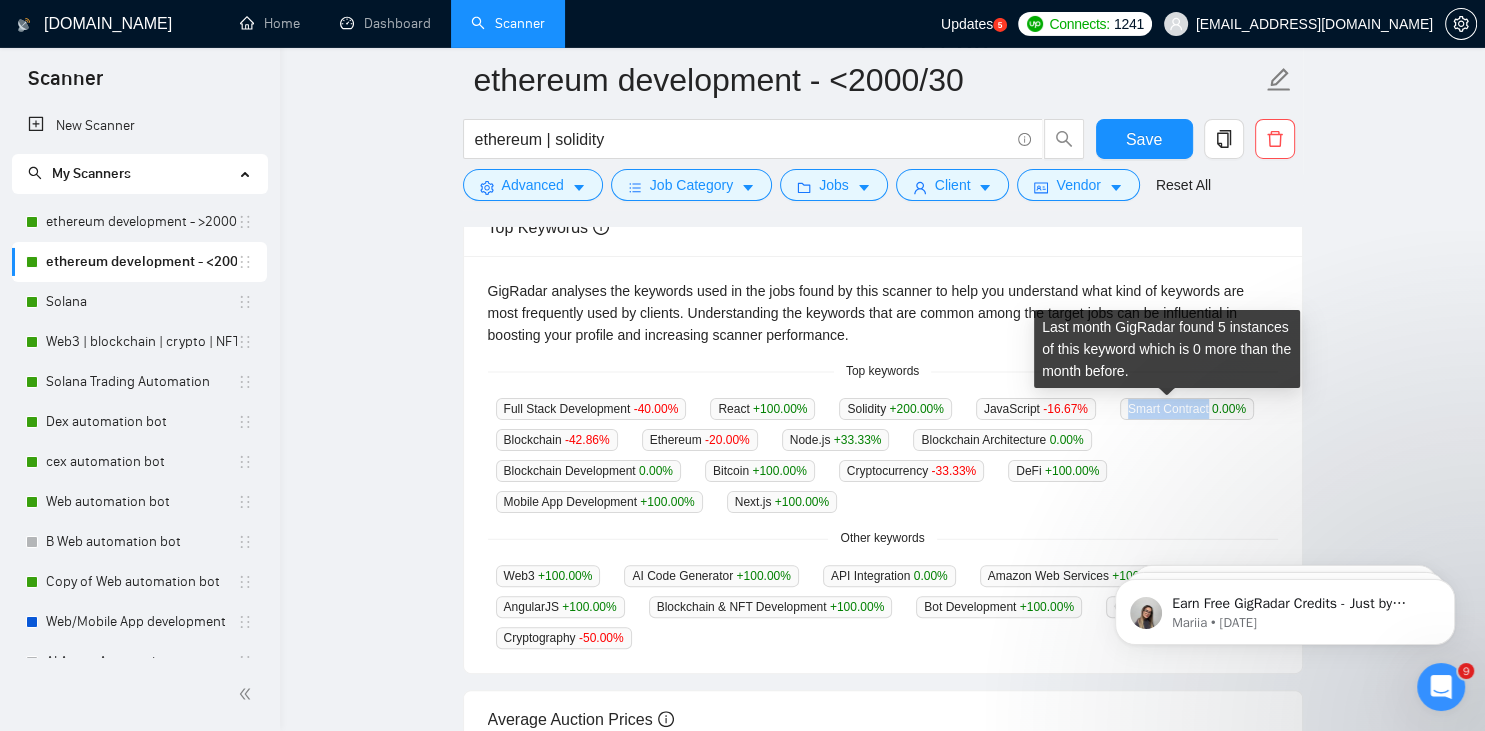 drag, startPoint x: 1110, startPoint y: 405, endPoint x: 1191, endPoint y: 407, distance: 81.02469 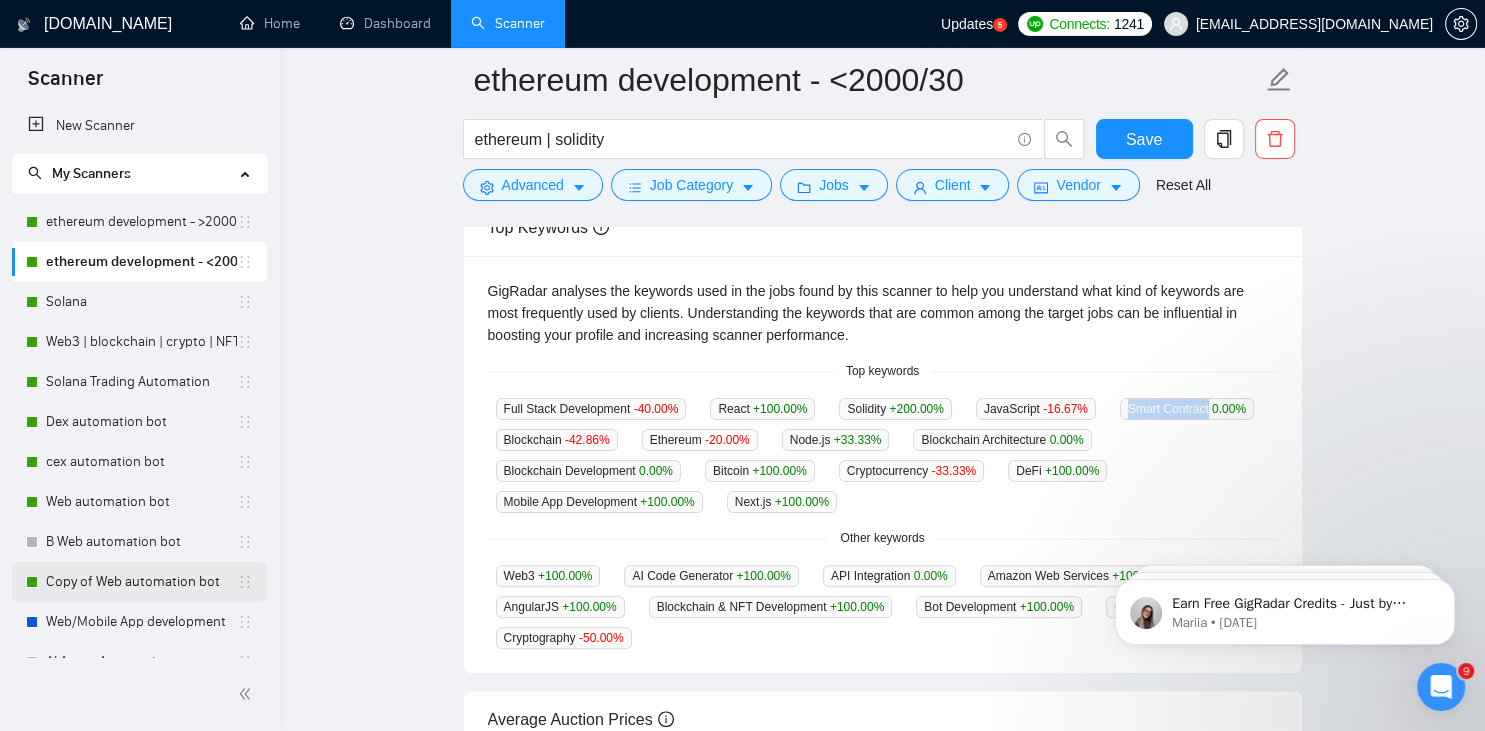 click on "Copy of Web automation bot" at bounding box center [141, 582] 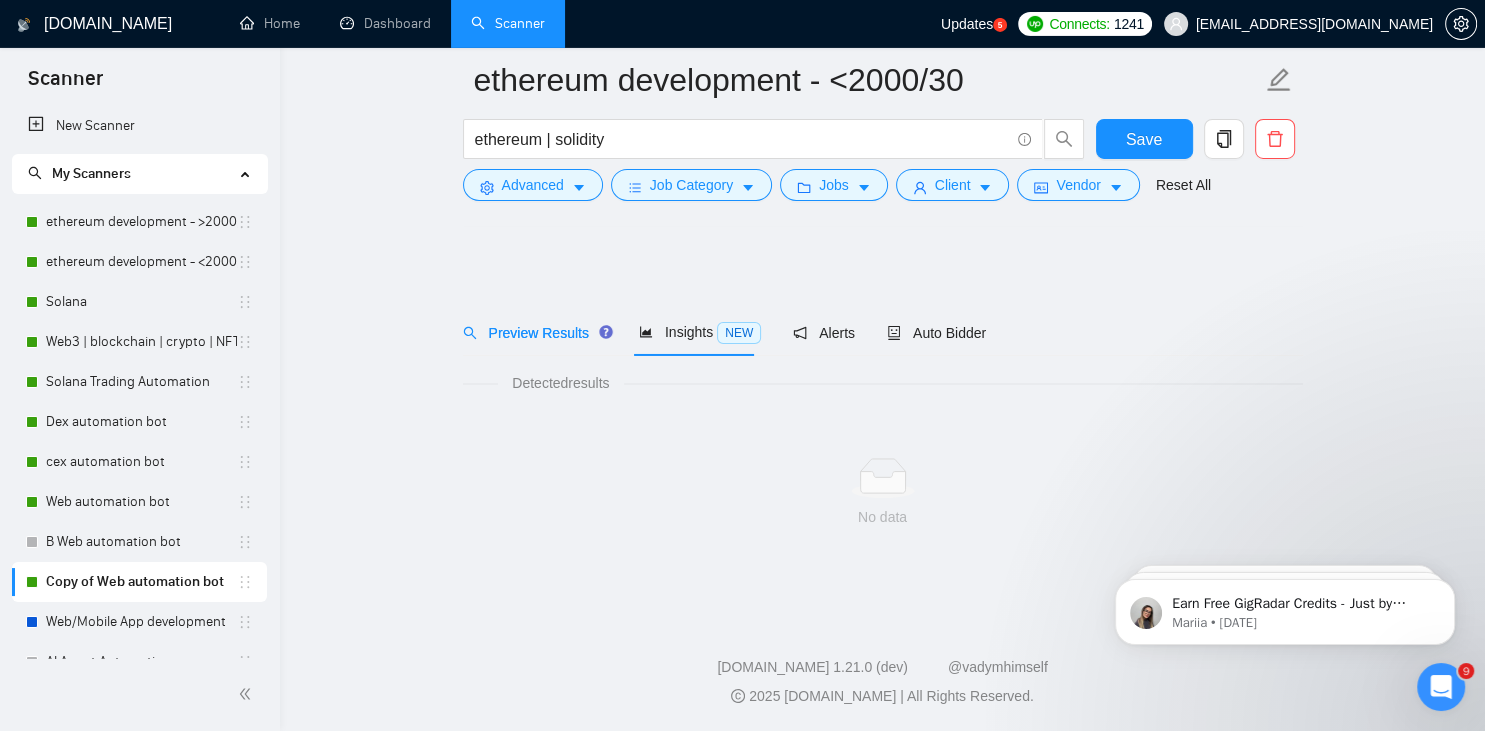 scroll, scrollTop: 0, scrollLeft: 0, axis: both 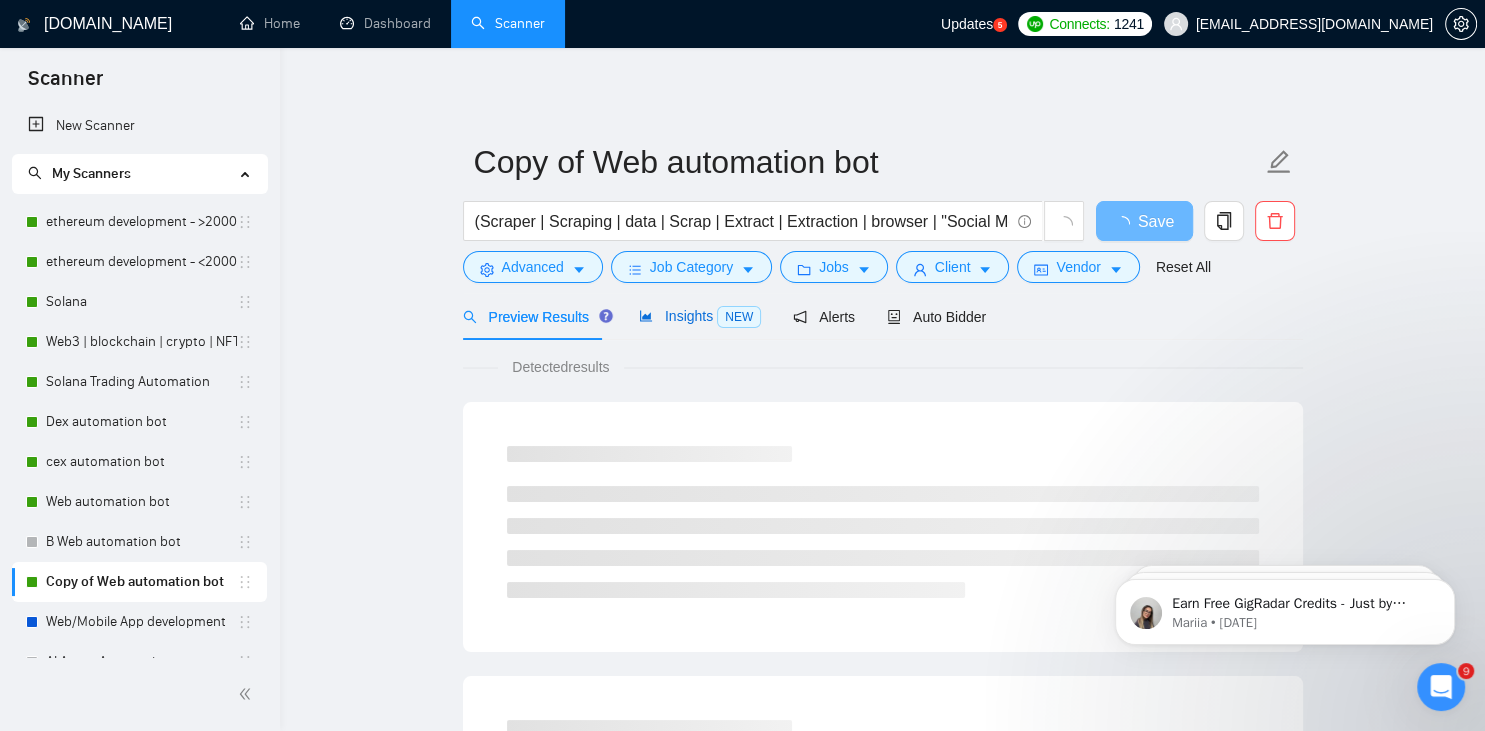 click on "Insights NEW" at bounding box center [700, 316] 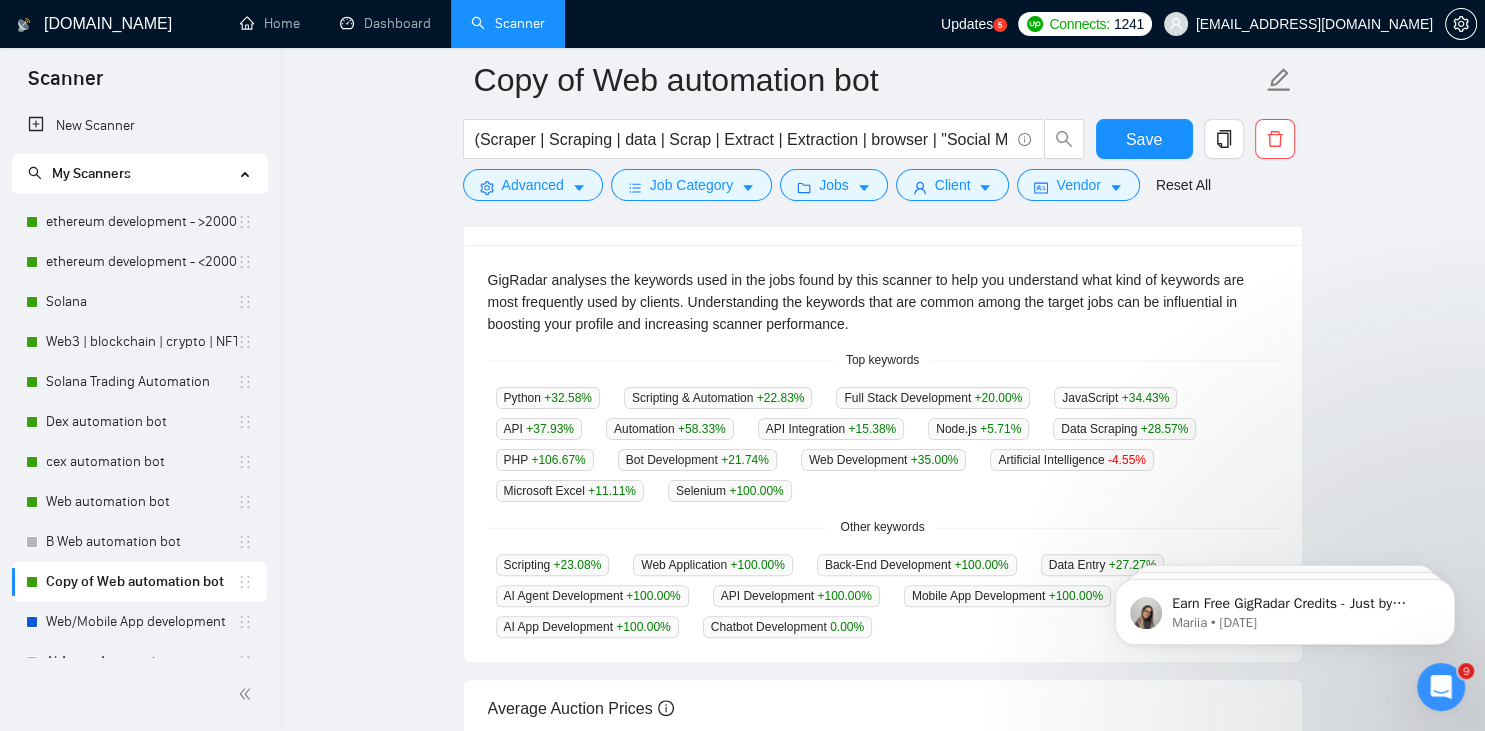 scroll, scrollTop: 396, scrollLeft: 0, axis: vertical 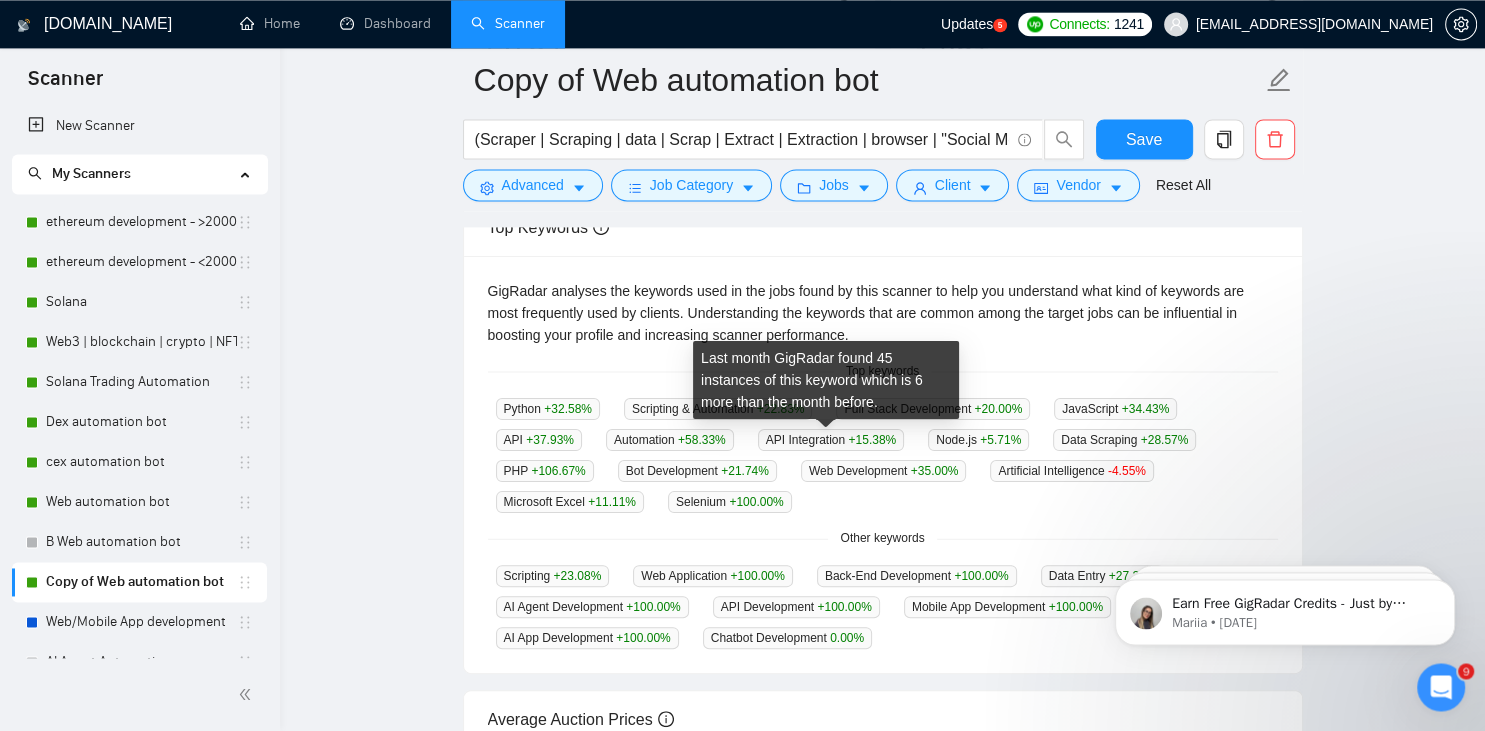 click on "API Integration   +15.38 %" at bounding box center (831, 440) 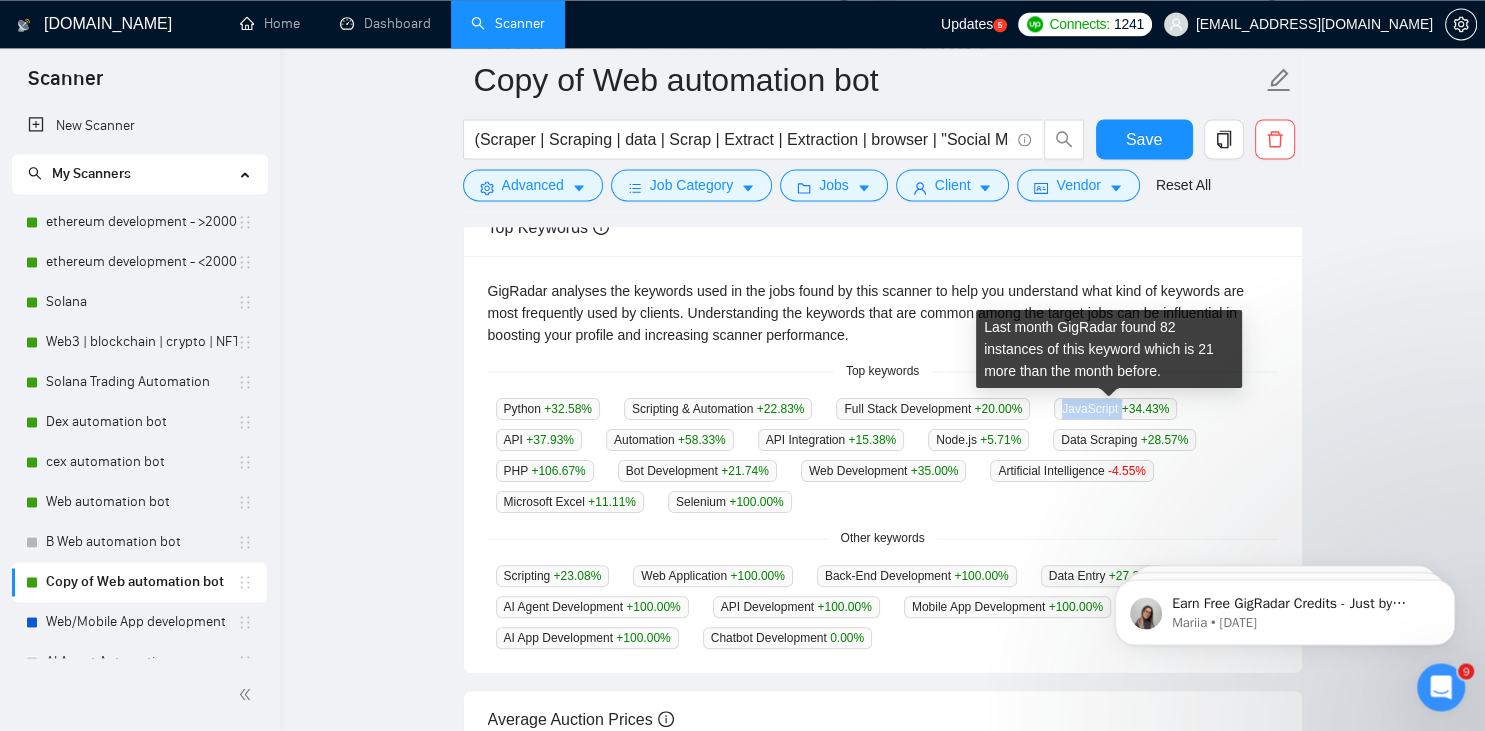 drag, startPoint x: 1058, startPoint y: 410, endPoint x: 1113, endPoint y: 404, distance: 55.326305 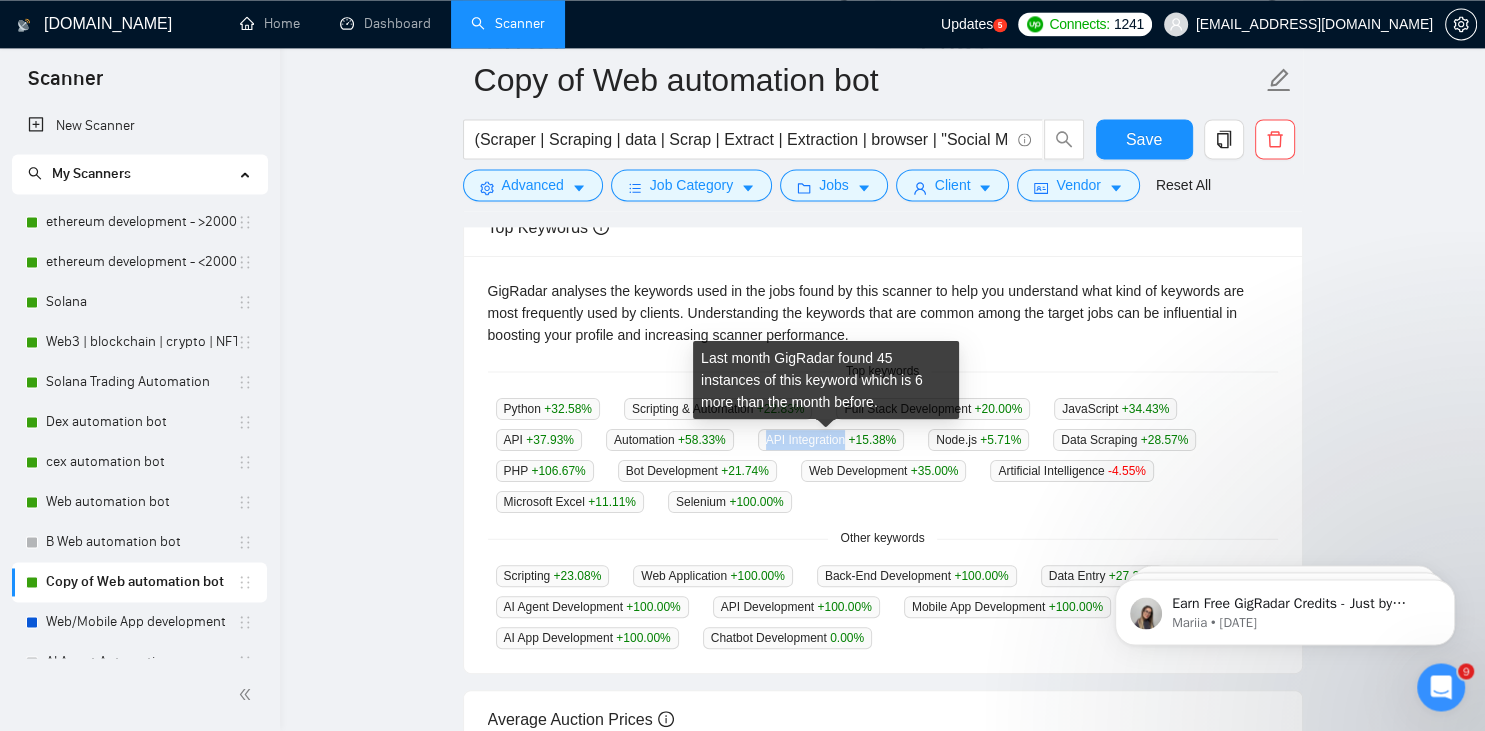 drag, startPoint x: 762, startPoint y: 439, endPoint x: 843, endPoint y: 439, distance: 81 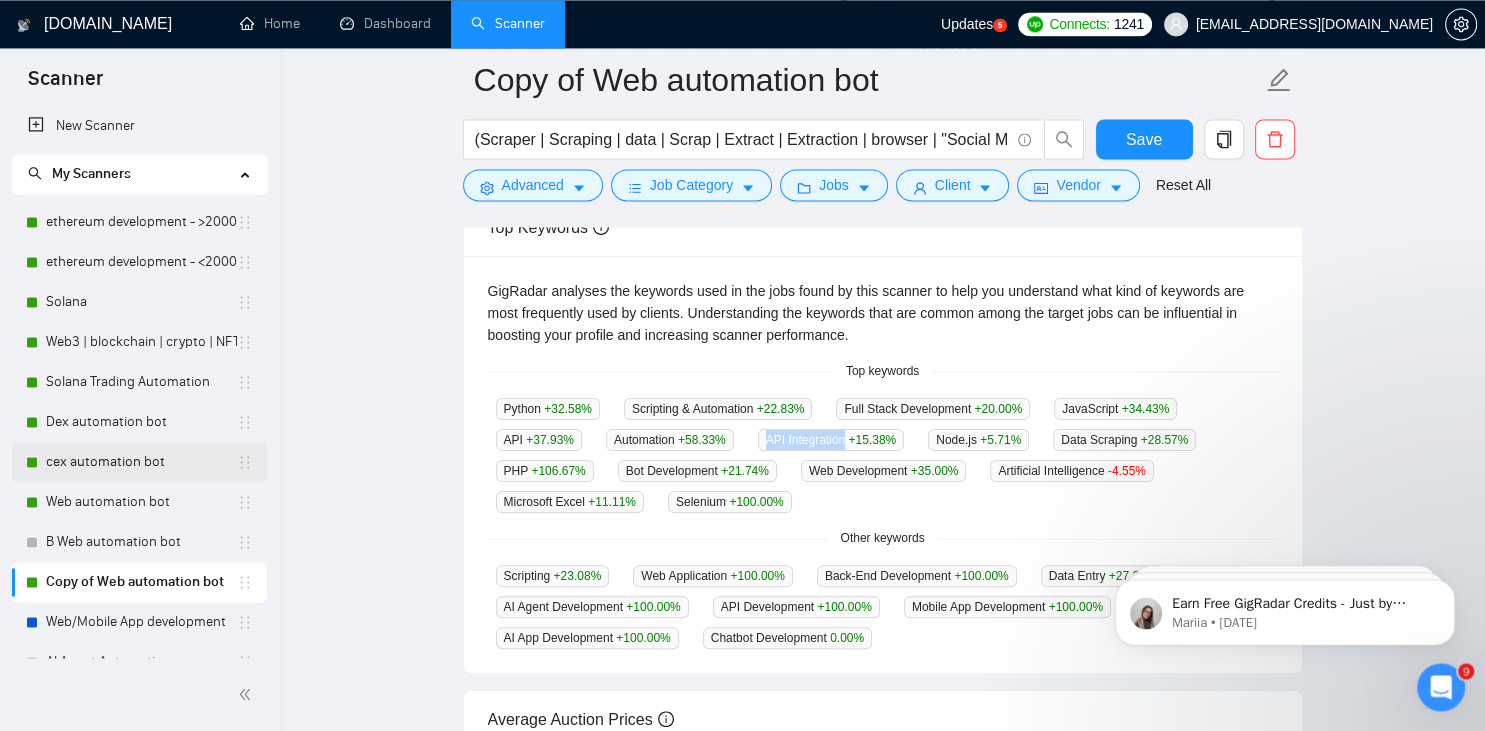 click on "cex automation bot" at bounding box center [141, 462] 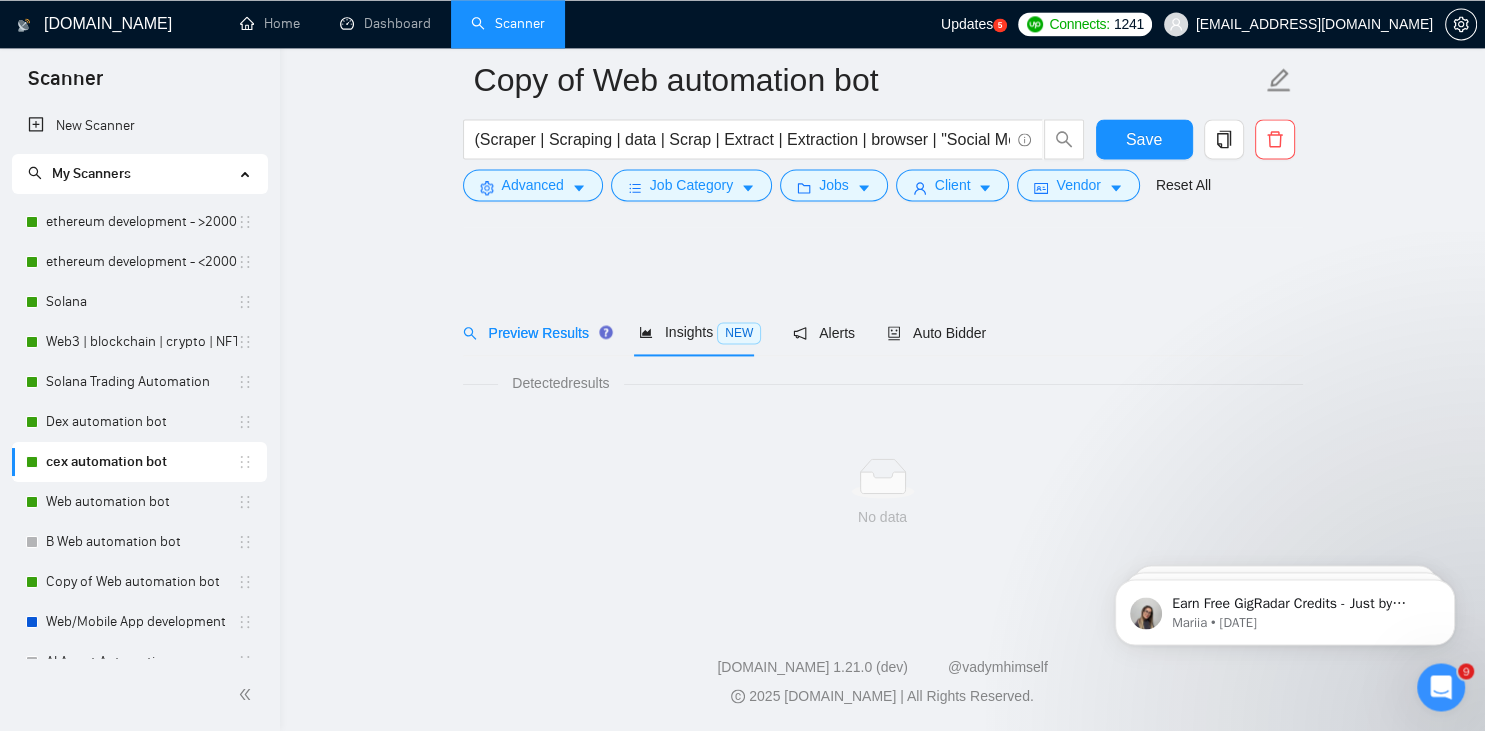 scroll, scrollTop: 0, scrollLeft: 0, axis: both 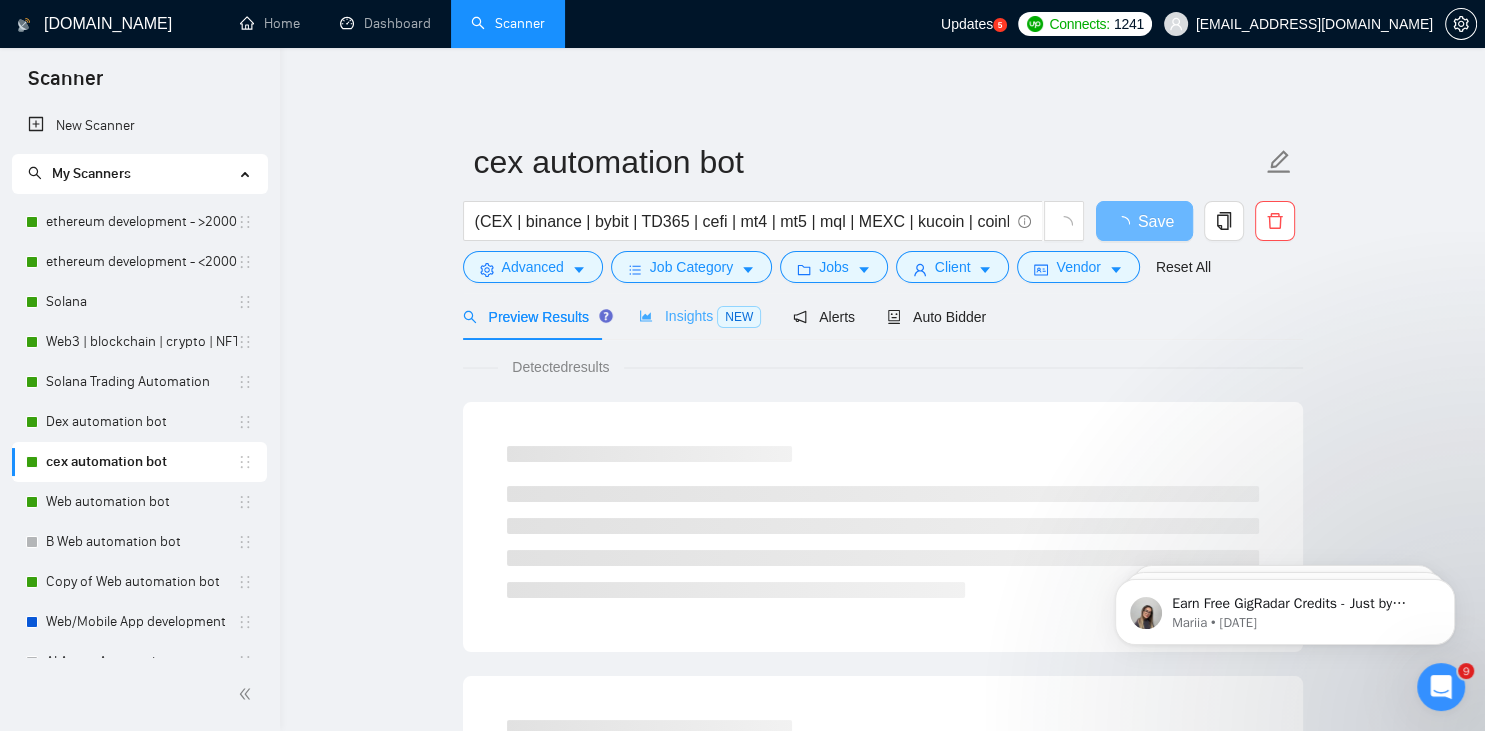 click on "Insights NEW" at bounding box center [700, 316] 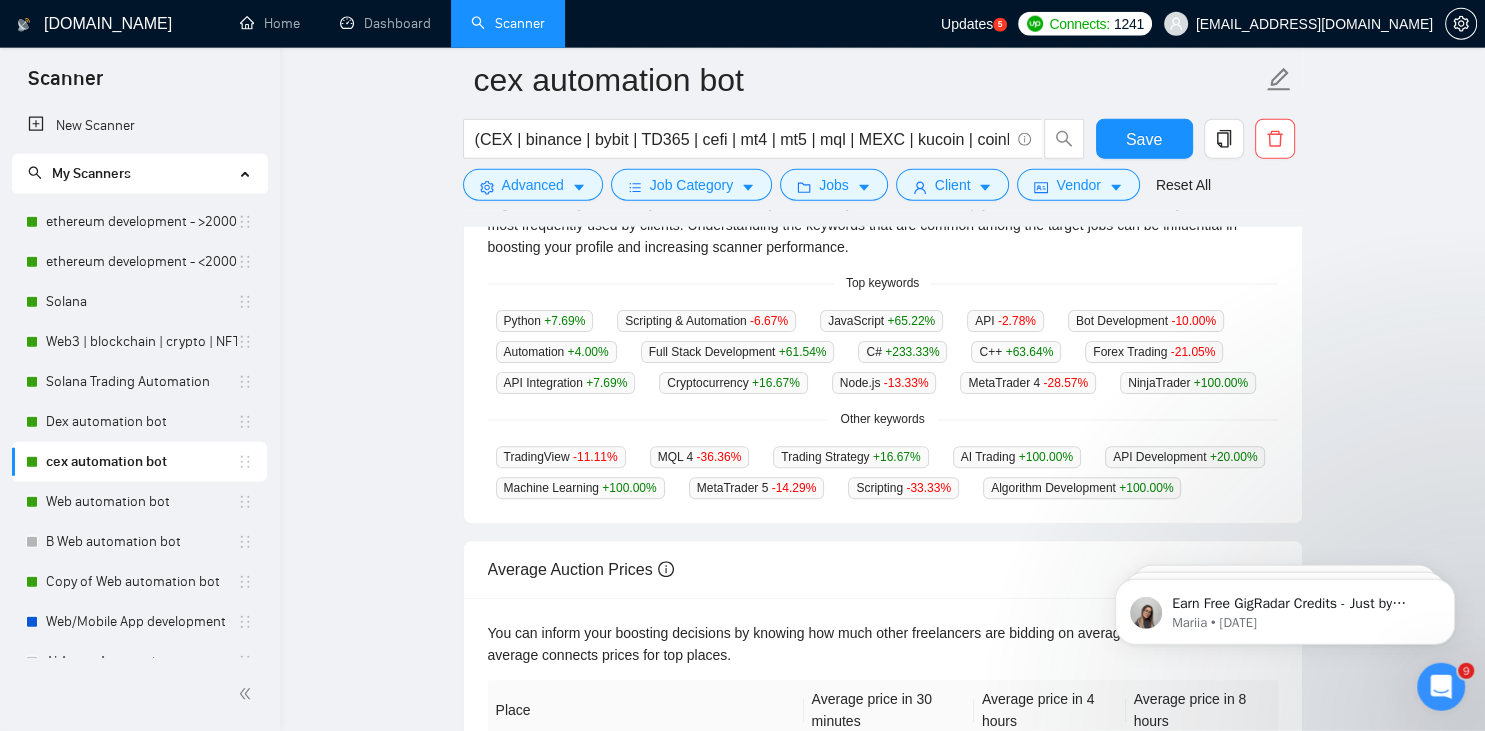 scroll, scrollTop: 488, scrollLeft: 0, axis: vertical 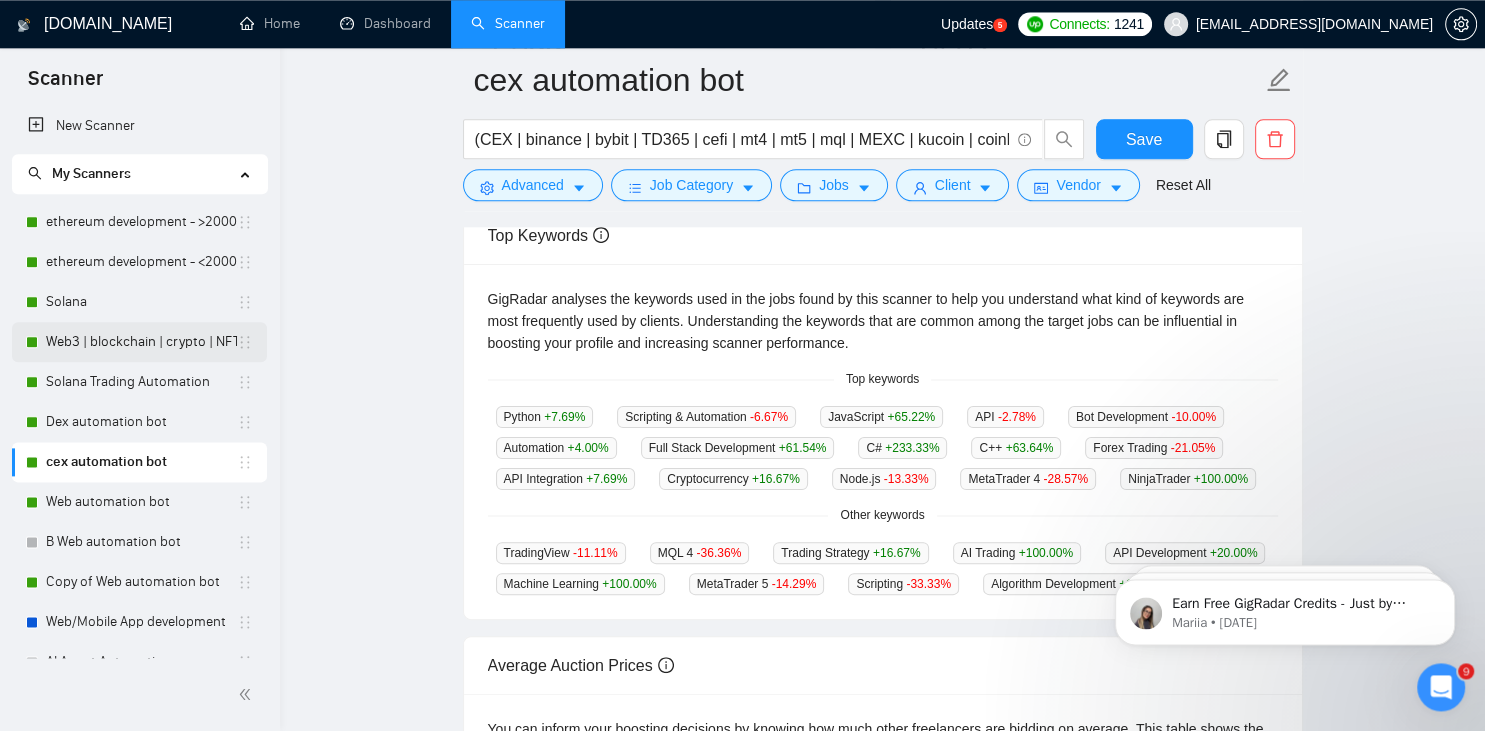 click on "Web3 | blockchain | crypto | NFT | erc20 | [PERSON_NAME] on title" at bounding box center (141, 342) 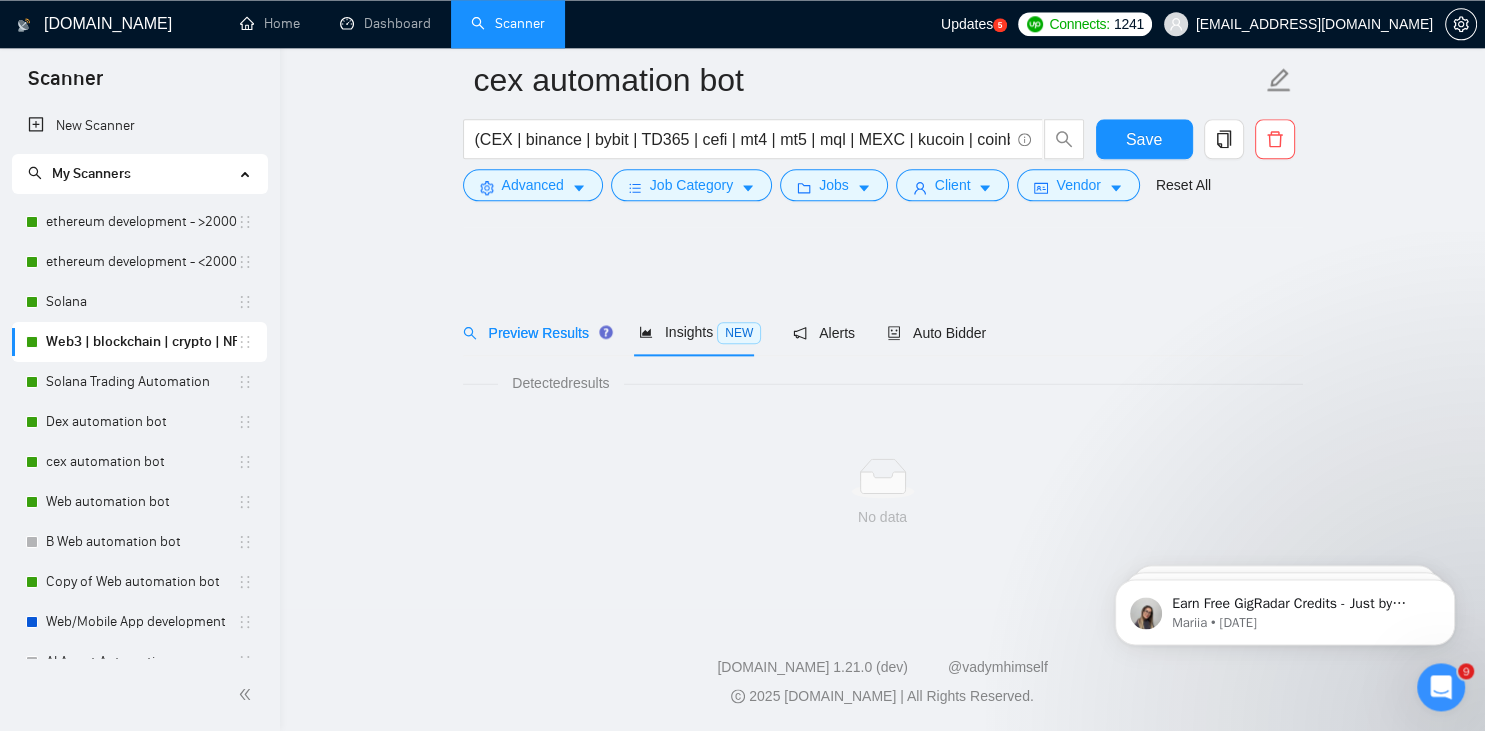 scroll, scrollTop: 0, scrollLeft: 0, axis: both 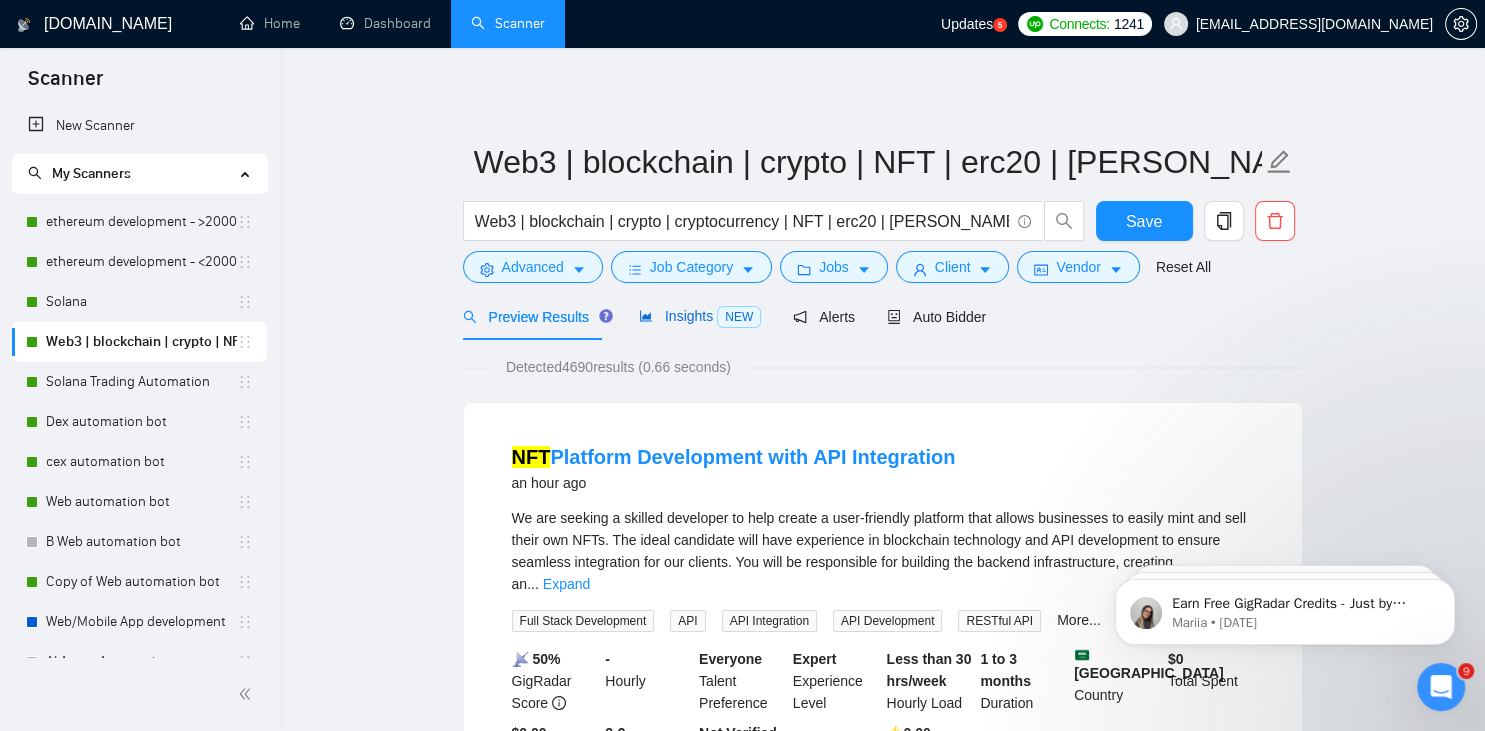 click on "Insights NEW" at bounding box center (700, 316) 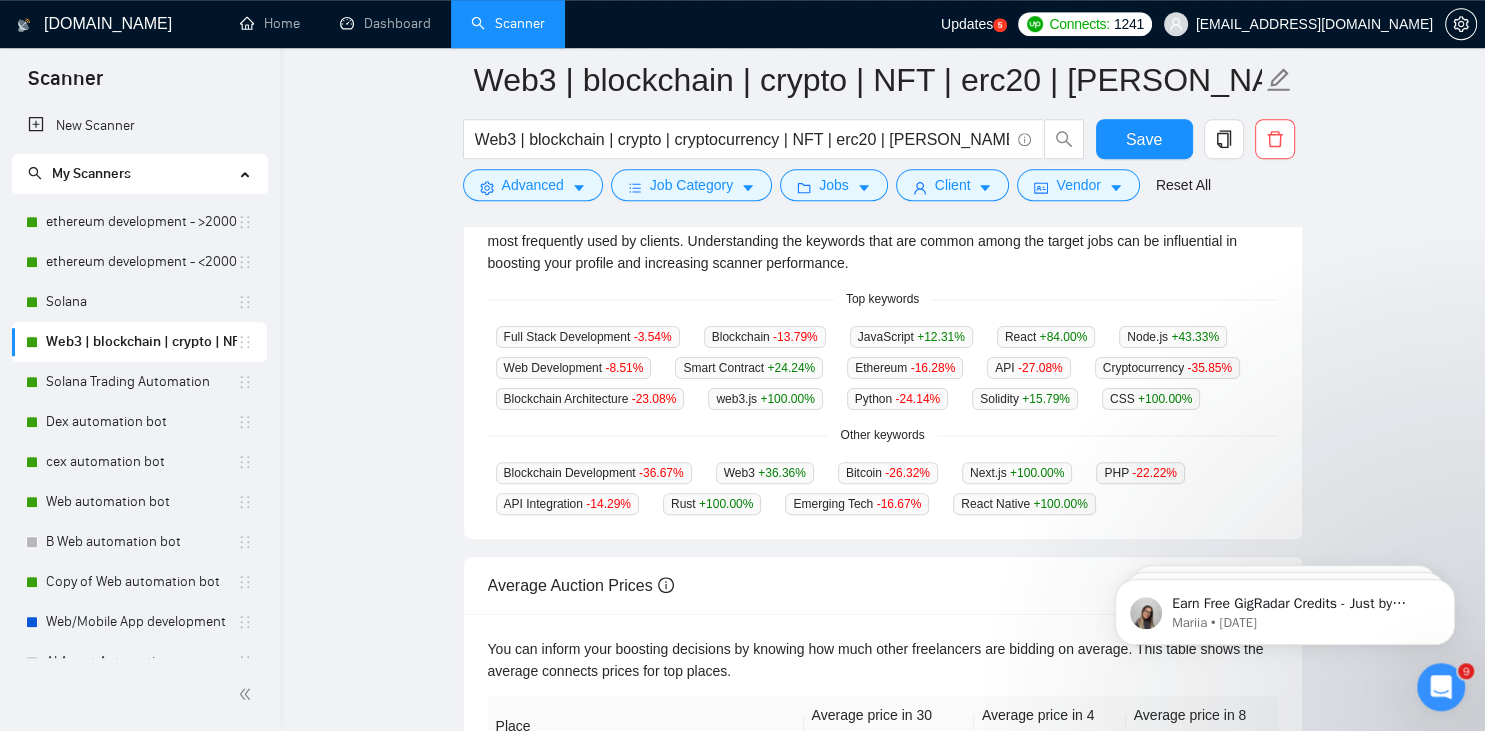 scroll, scrollTop: 470, scrollLeft: 0, axis: vertical 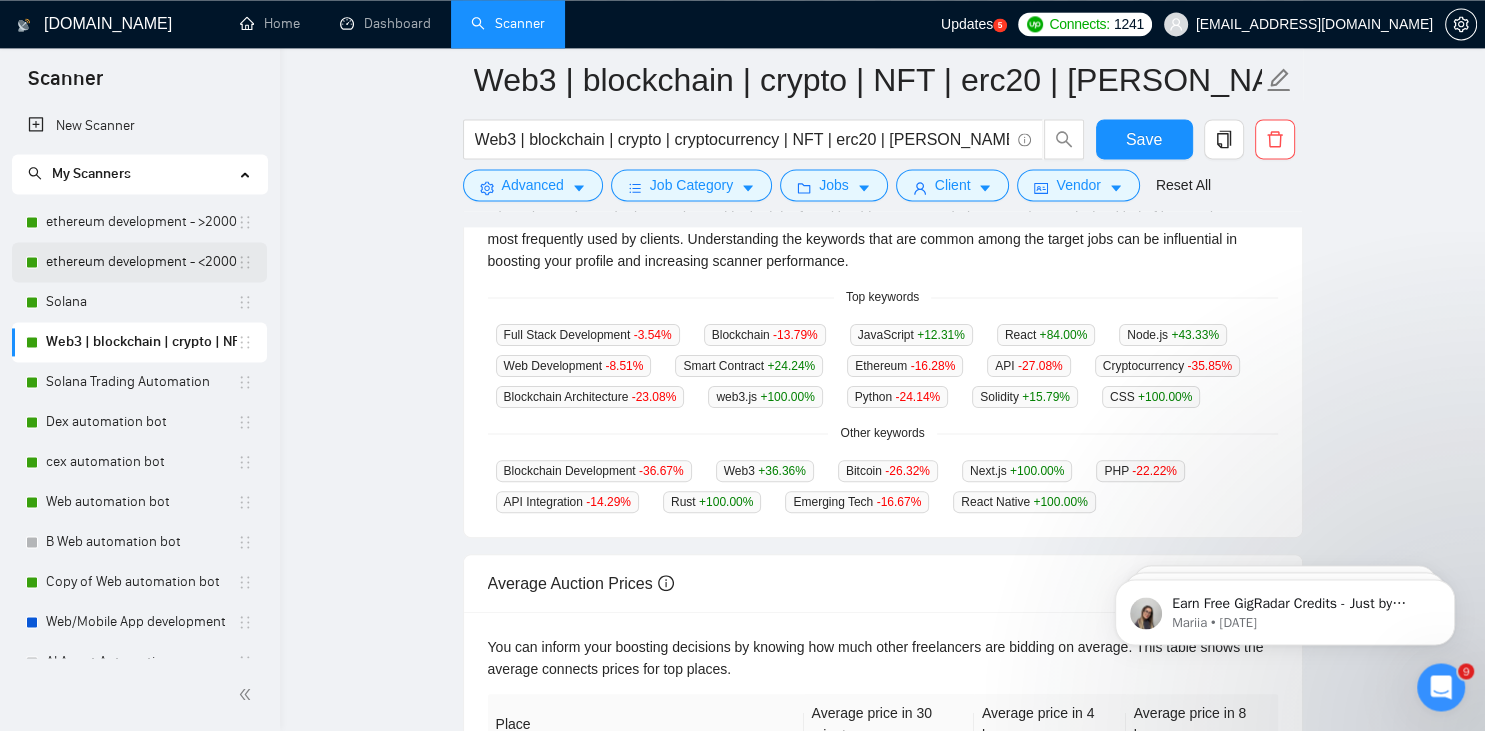 click on "ethereum development - <2000/30" at bounding box center (141, 262) 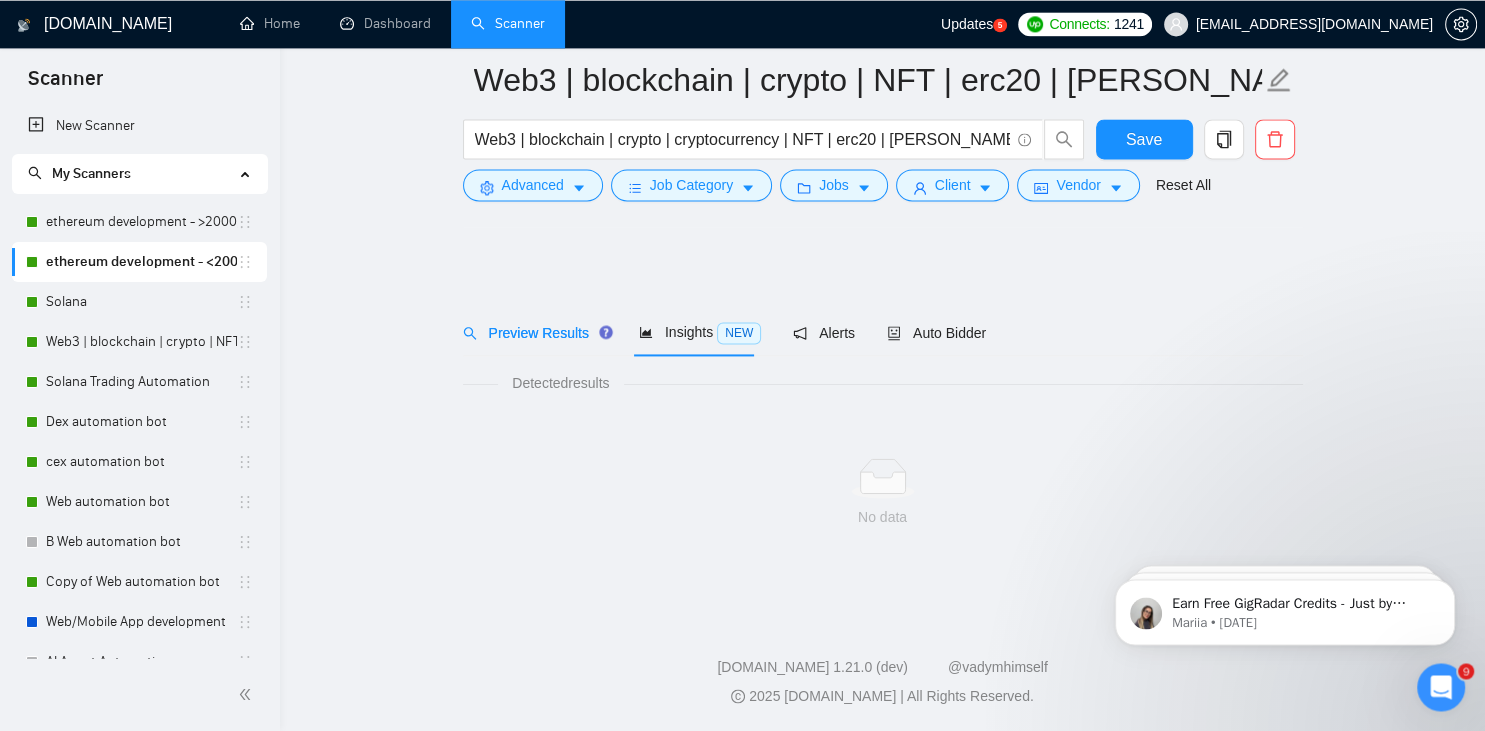 scroll, scrollTop: 0, scrollLeft: 0, axis: both 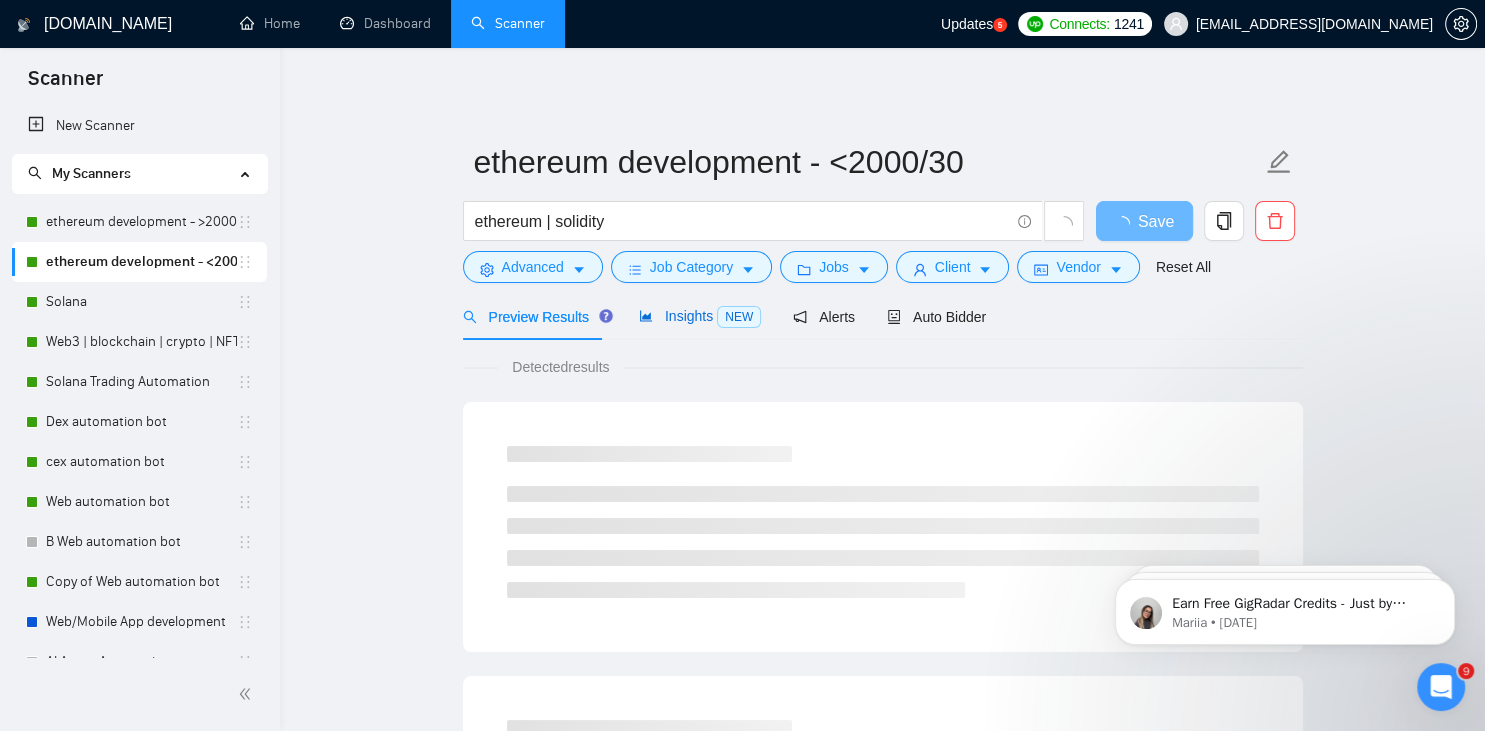 click on "Insights NEW" at bounding box center (700, 316) 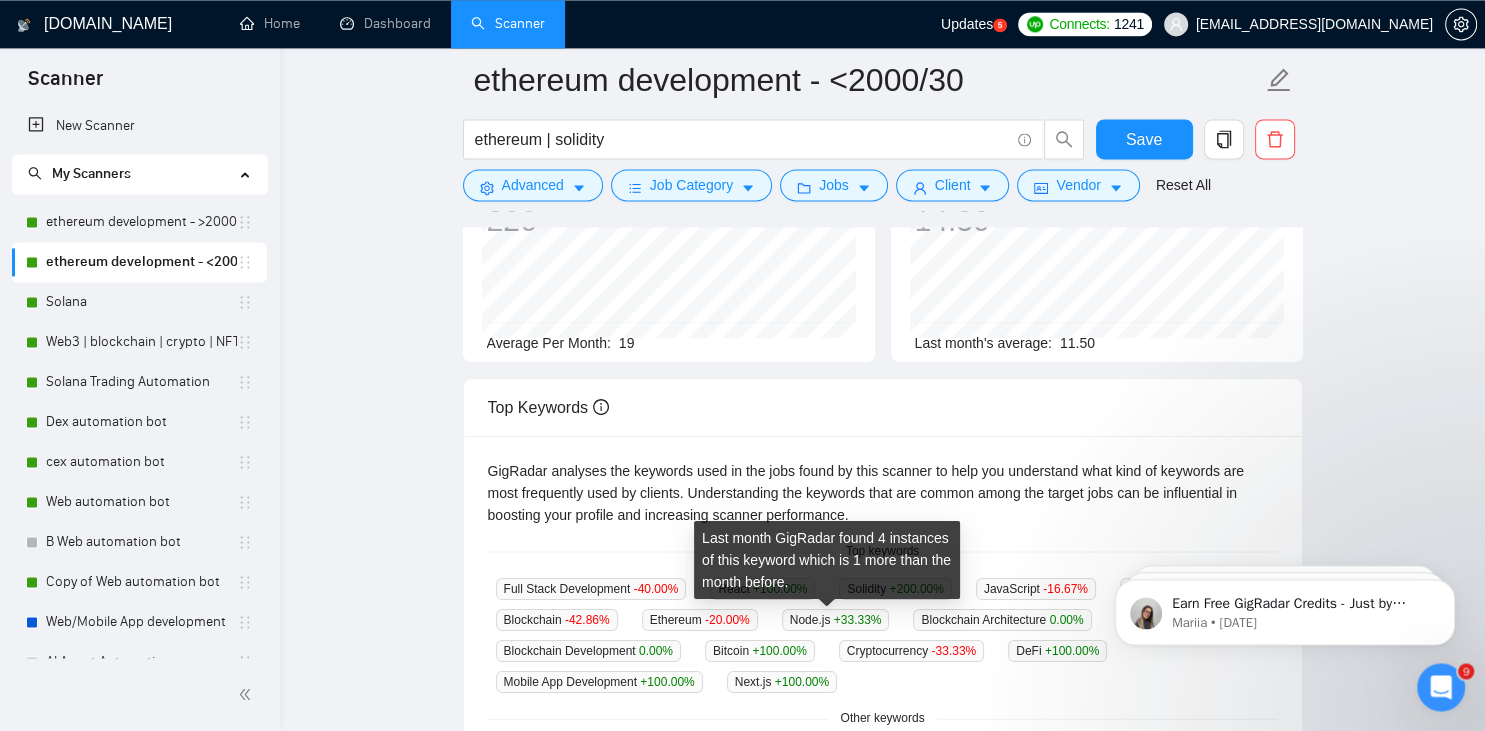 scroll, scrollTop: 384, scrollLeft: 0, axis: vertical 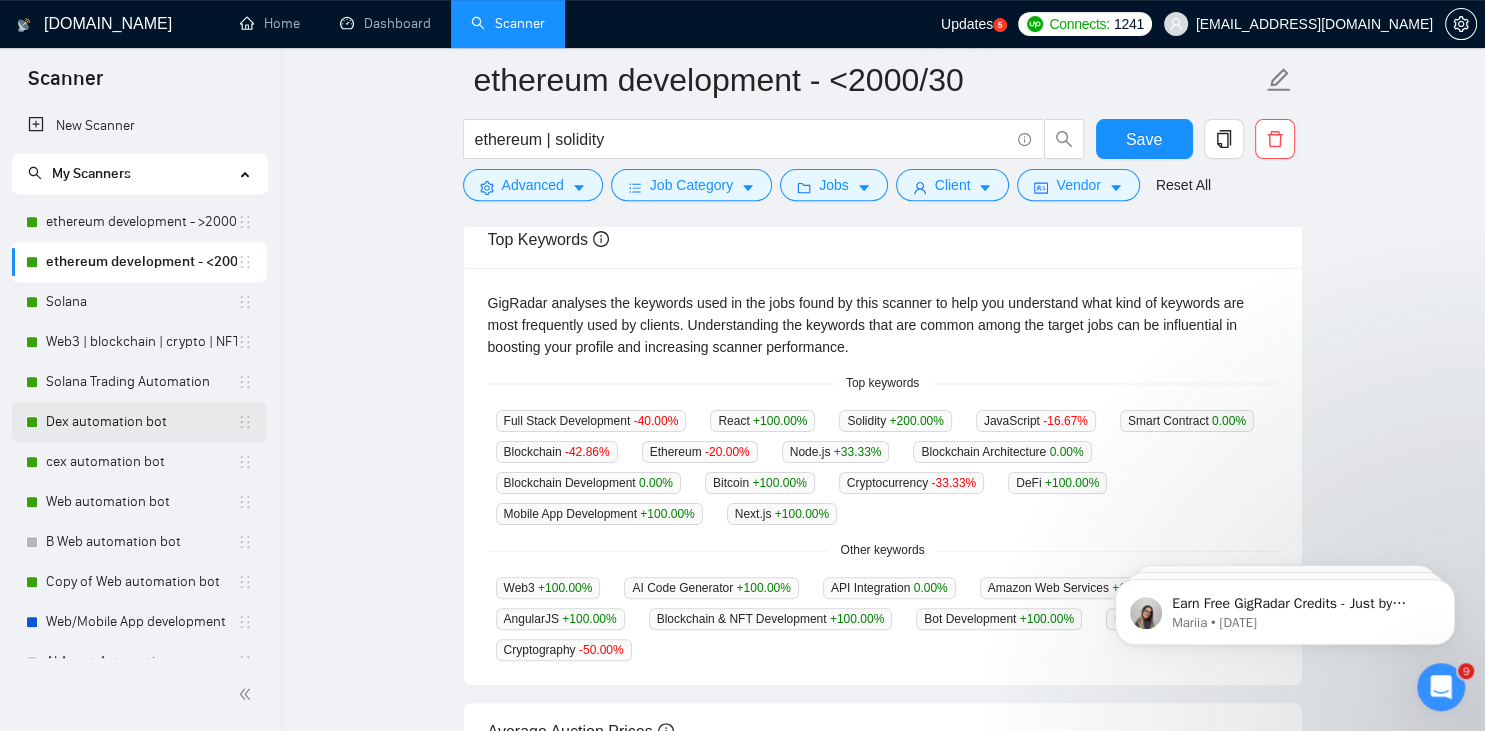 click on "Dex automation bot" at bounding box center (141, 422) 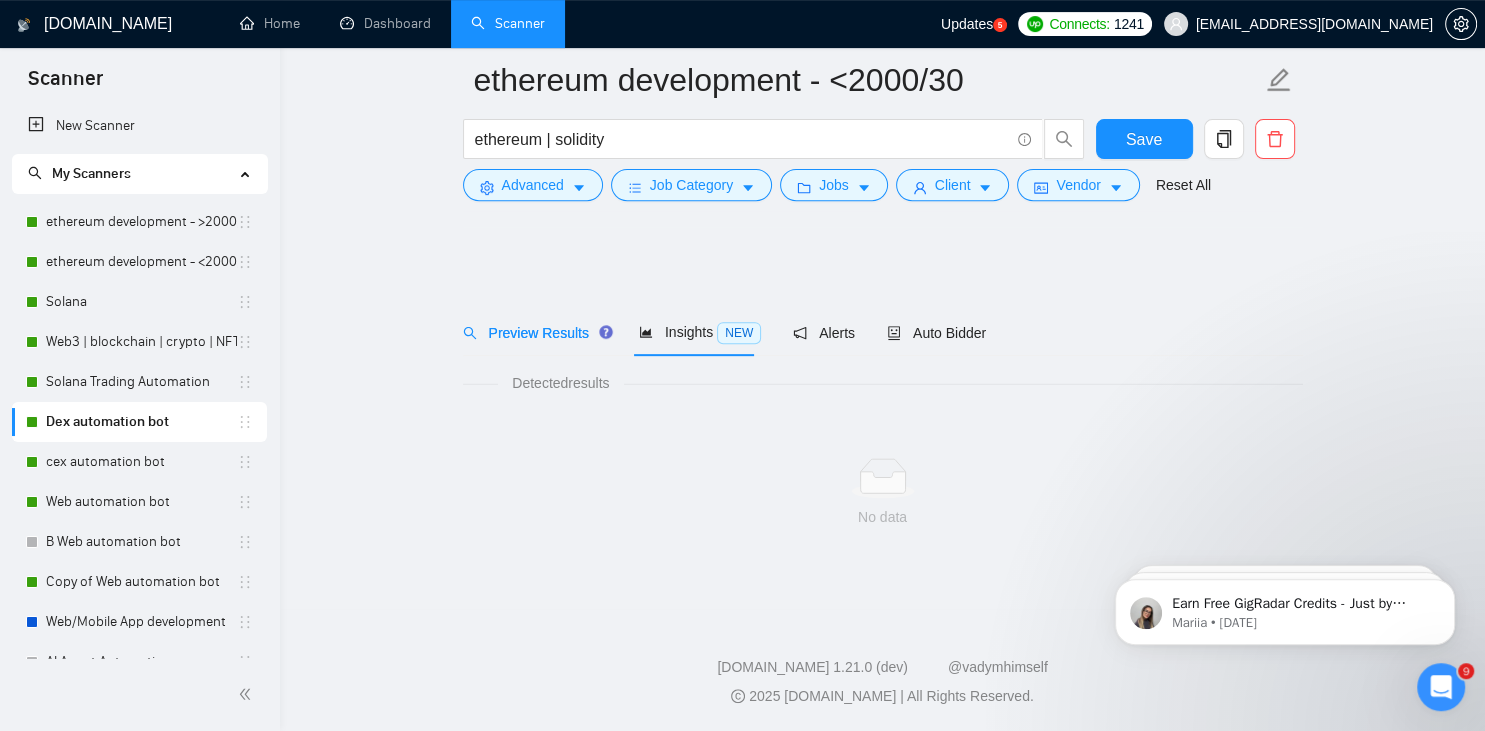 scroll, scrollTop: 0, scrollLeft: 0, axis: both 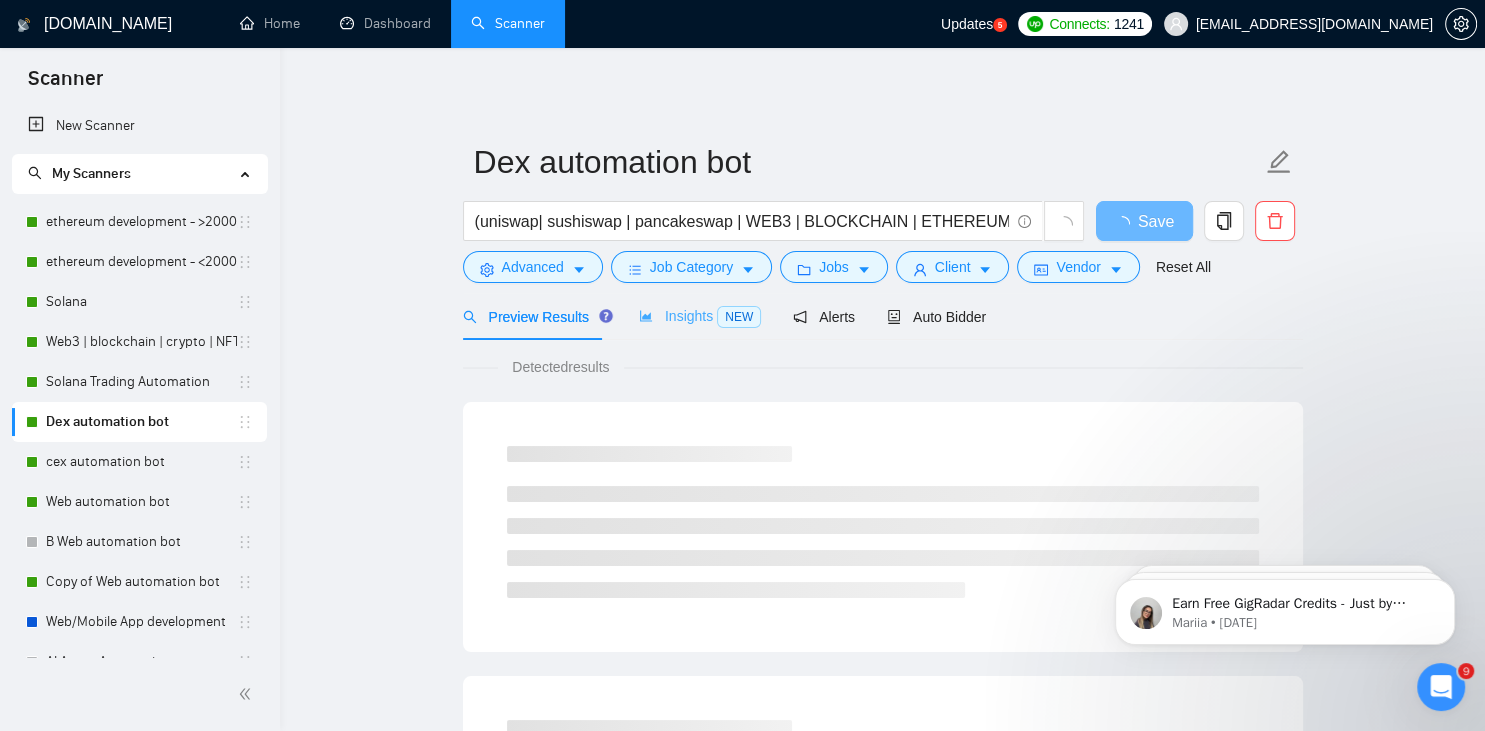 click on "Insights NEW" at bounding box center (700, 316) 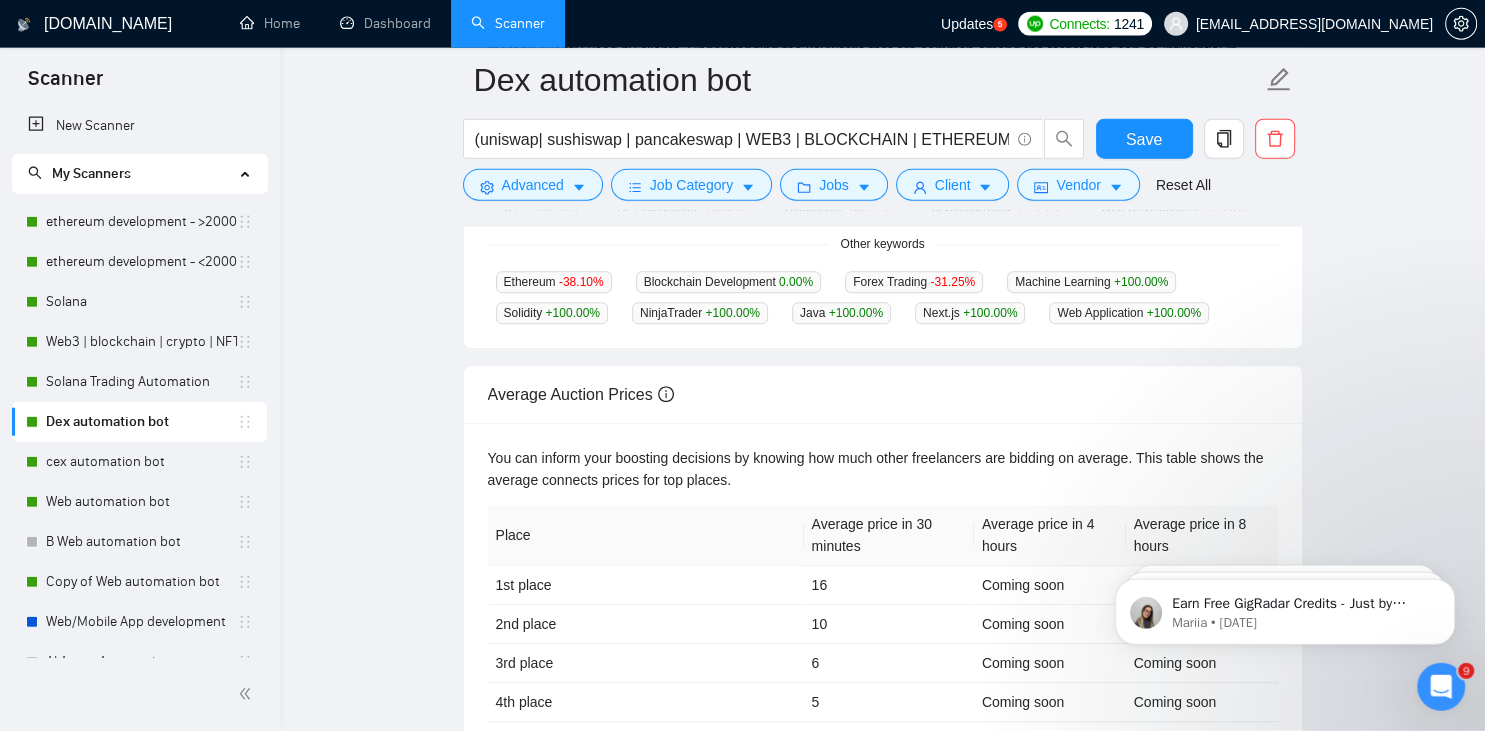 scroll, scrollTop: 500, scrollLeft: 0, axis: vertical 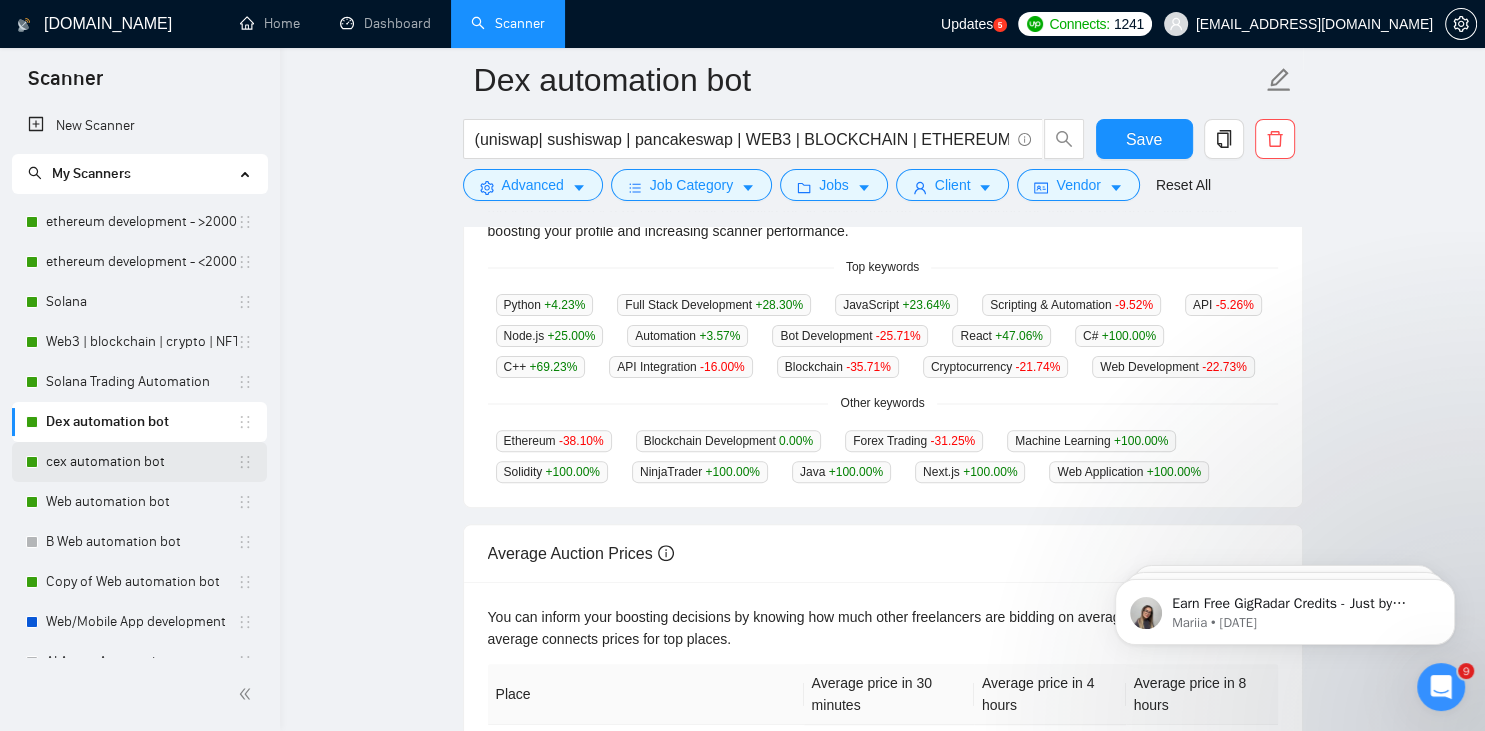 click on "cex automation bot" at bounding box center (141, 462) 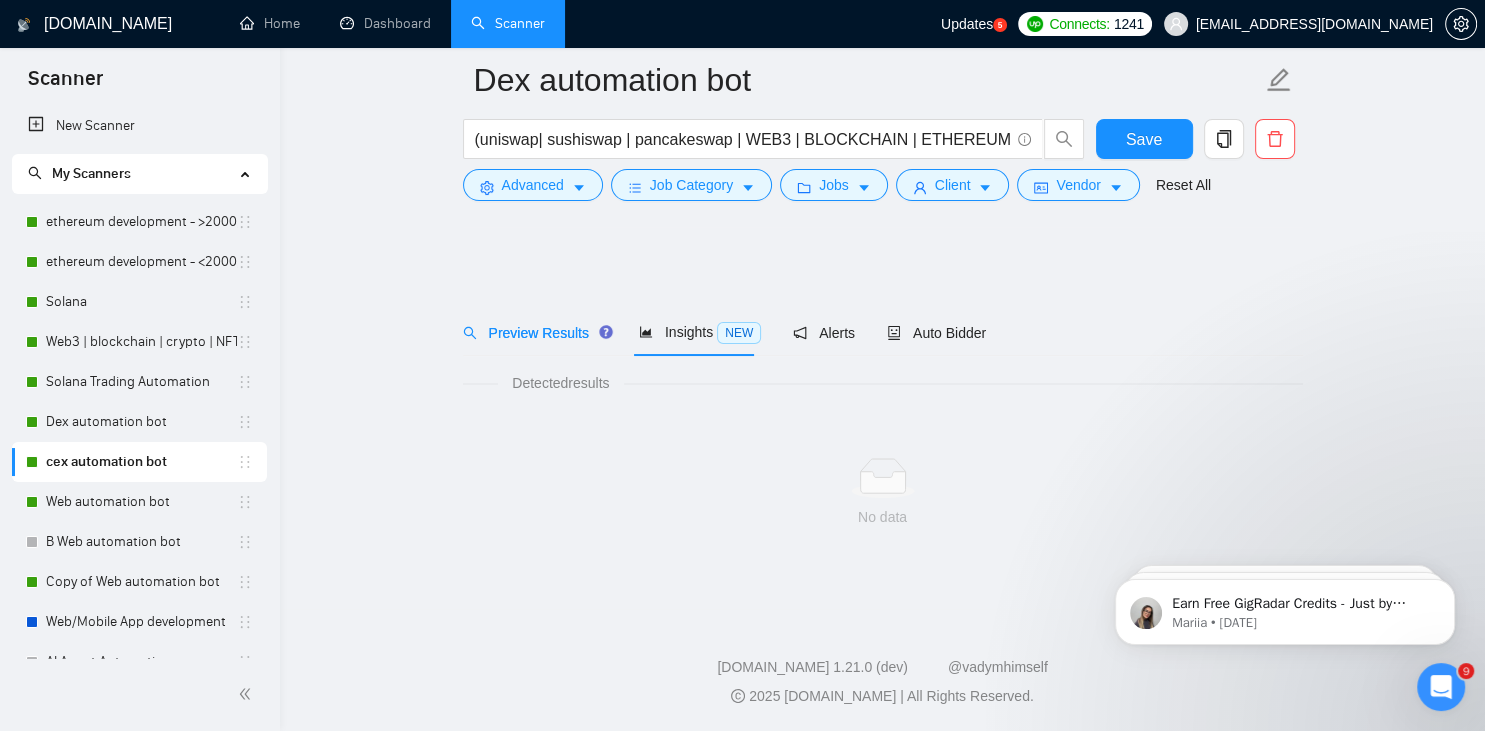scroll, scrollTop: 0, scrollLeft: 0, axis: both 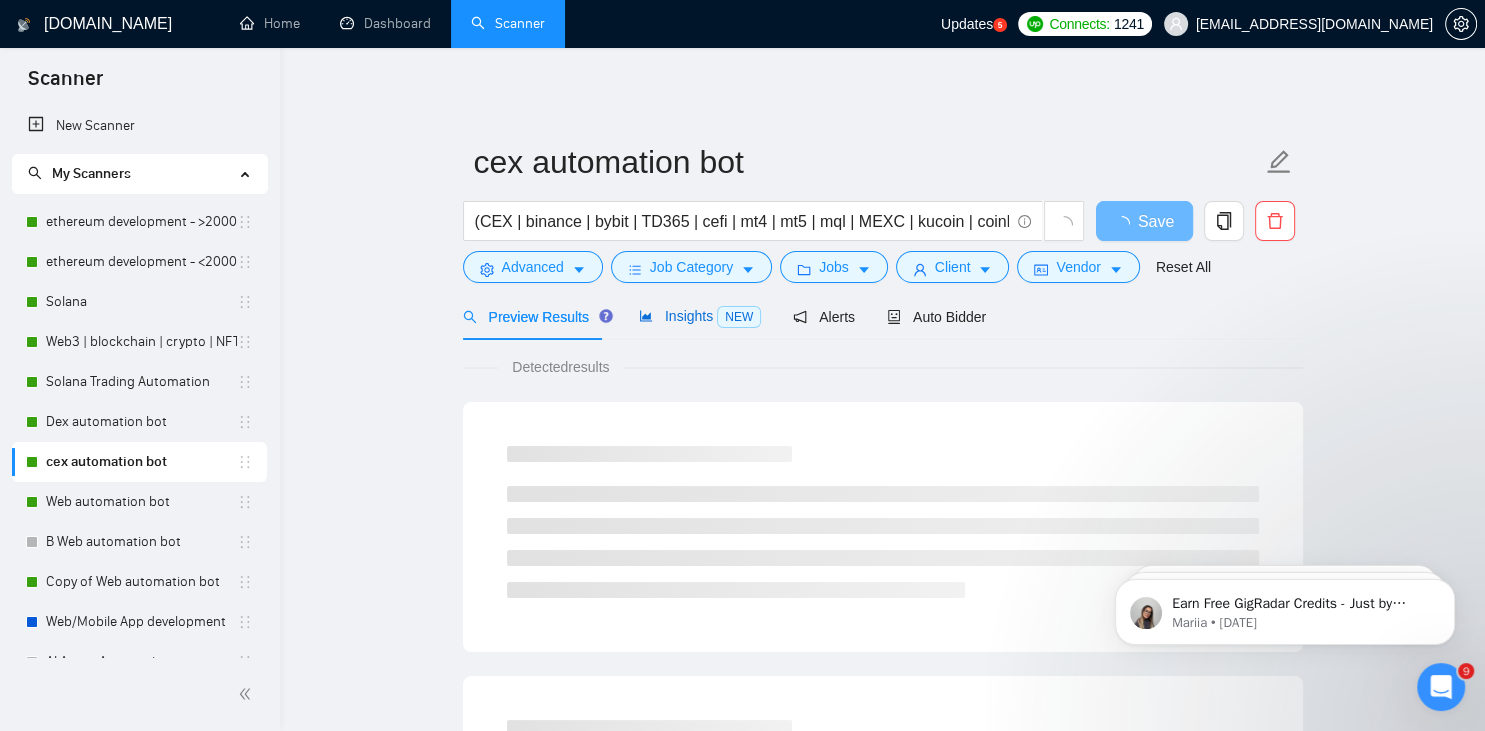 click on "Insights NEW" at bounding box center [700, 316] 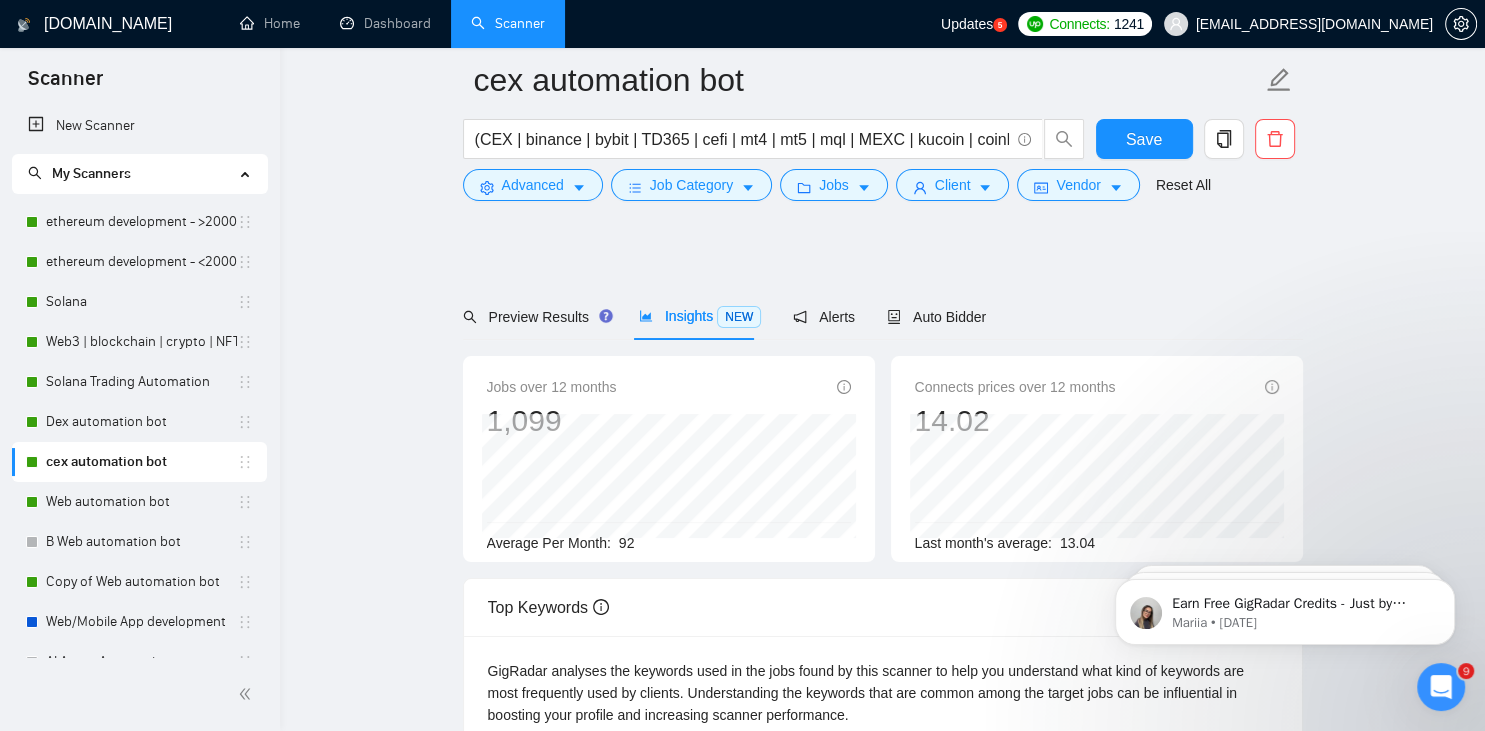 scroll, scrollTop: 432, scrollLeft: 0, axis: vertical 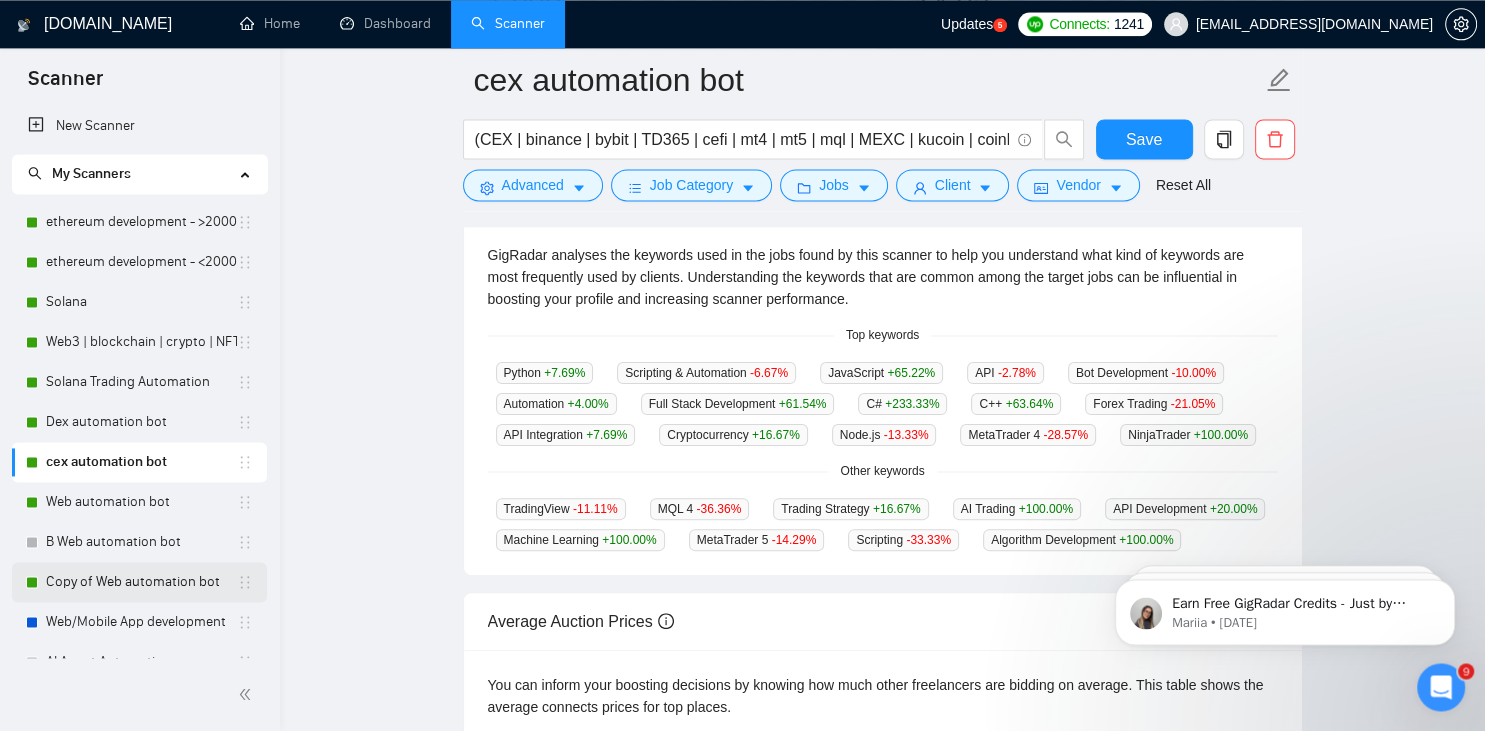 click on "Copy of Web automation bot" at bounding box center [141, 582] 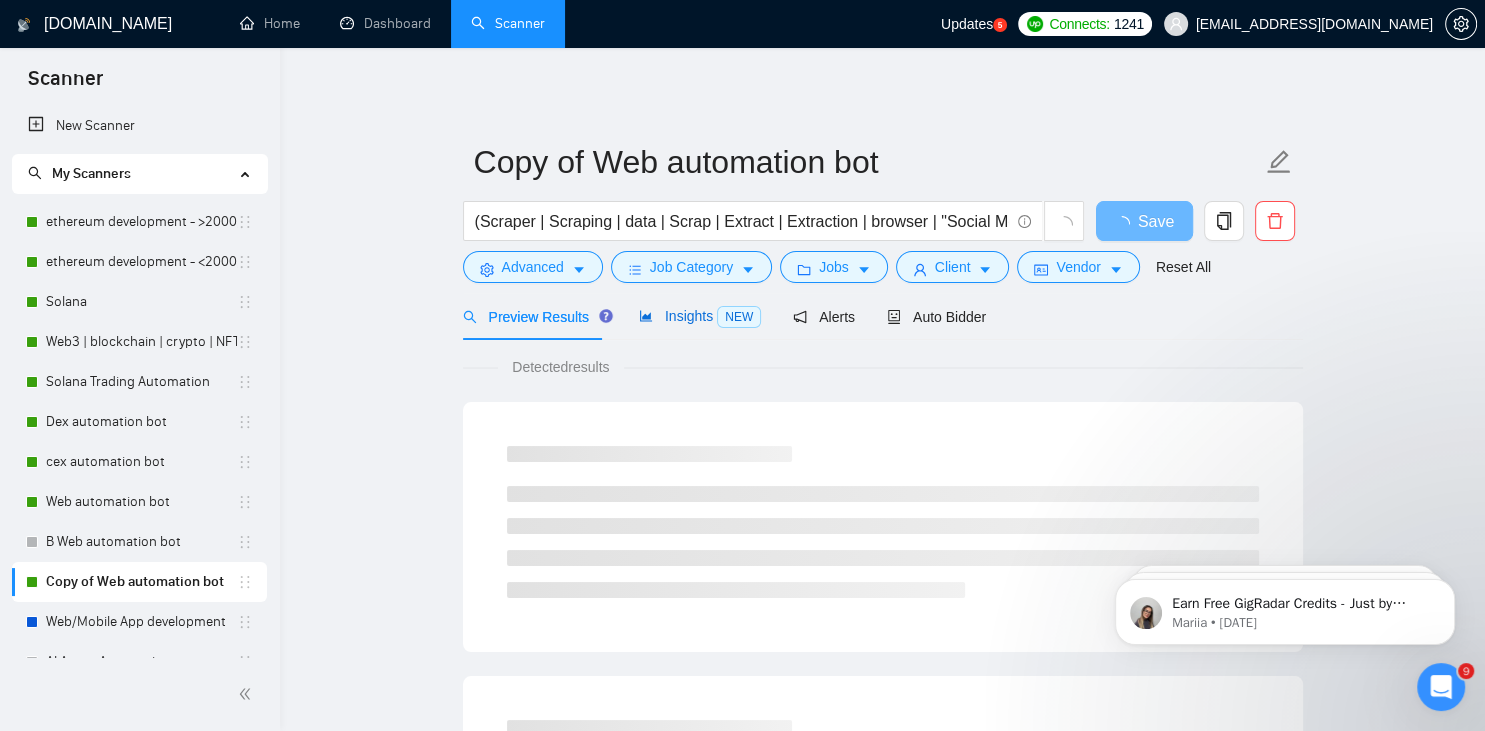 click on "Insights NEW" at bounding box center (700, 316) 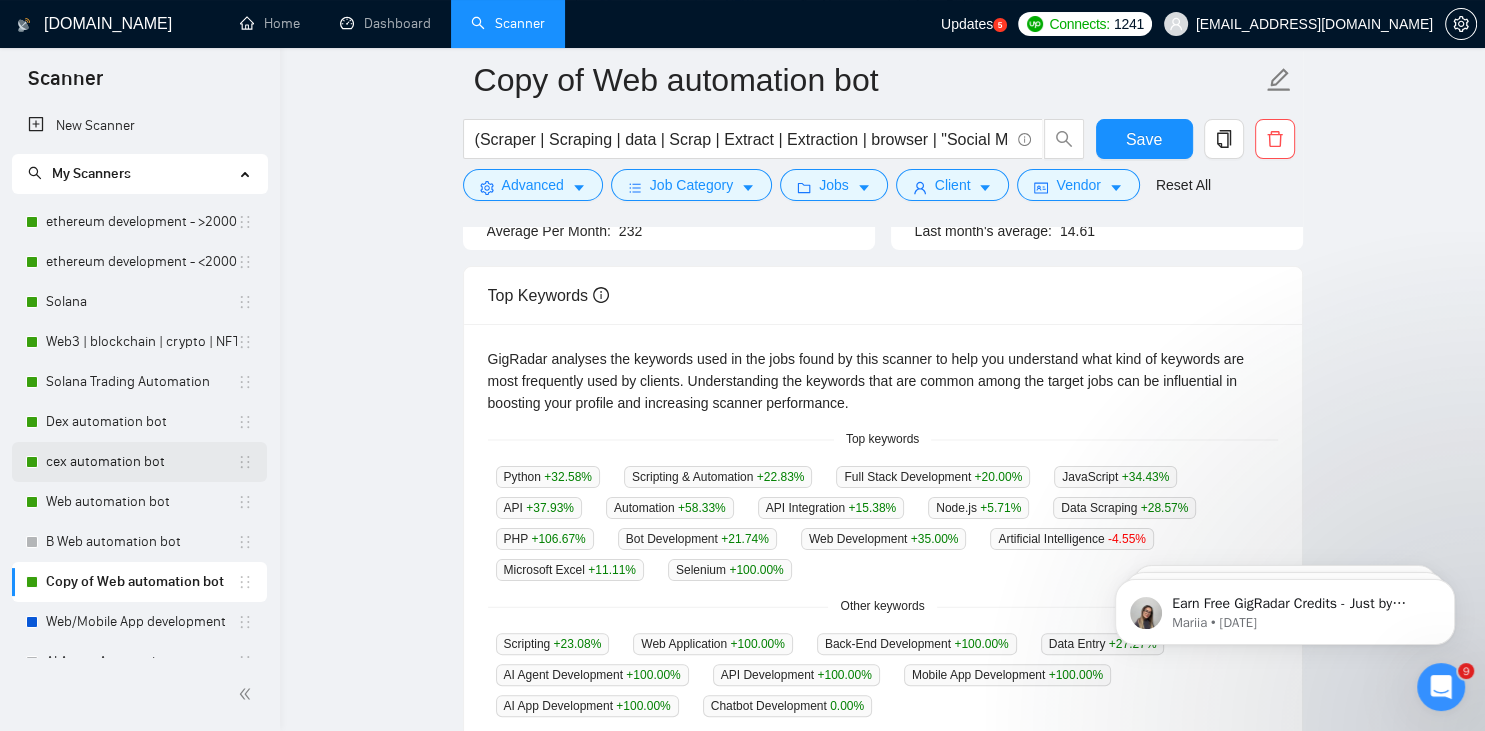 scroll, scrollTop: 325, scrollLeft: 0, axis: vertical 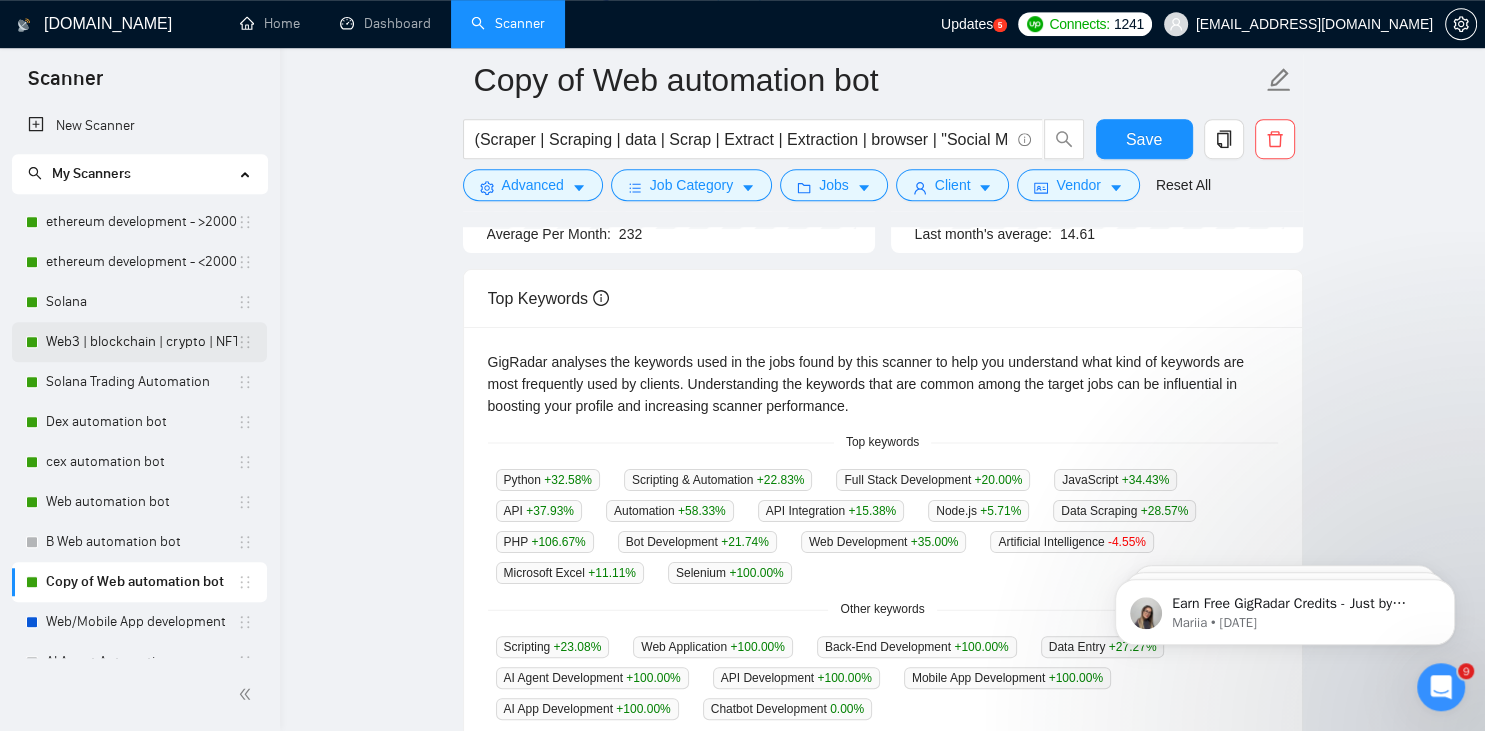 click on "Web3 | blockchain | crypto | NFT | erc20 | [PERSON_NAME] on title" at bounding box center [141, 342] 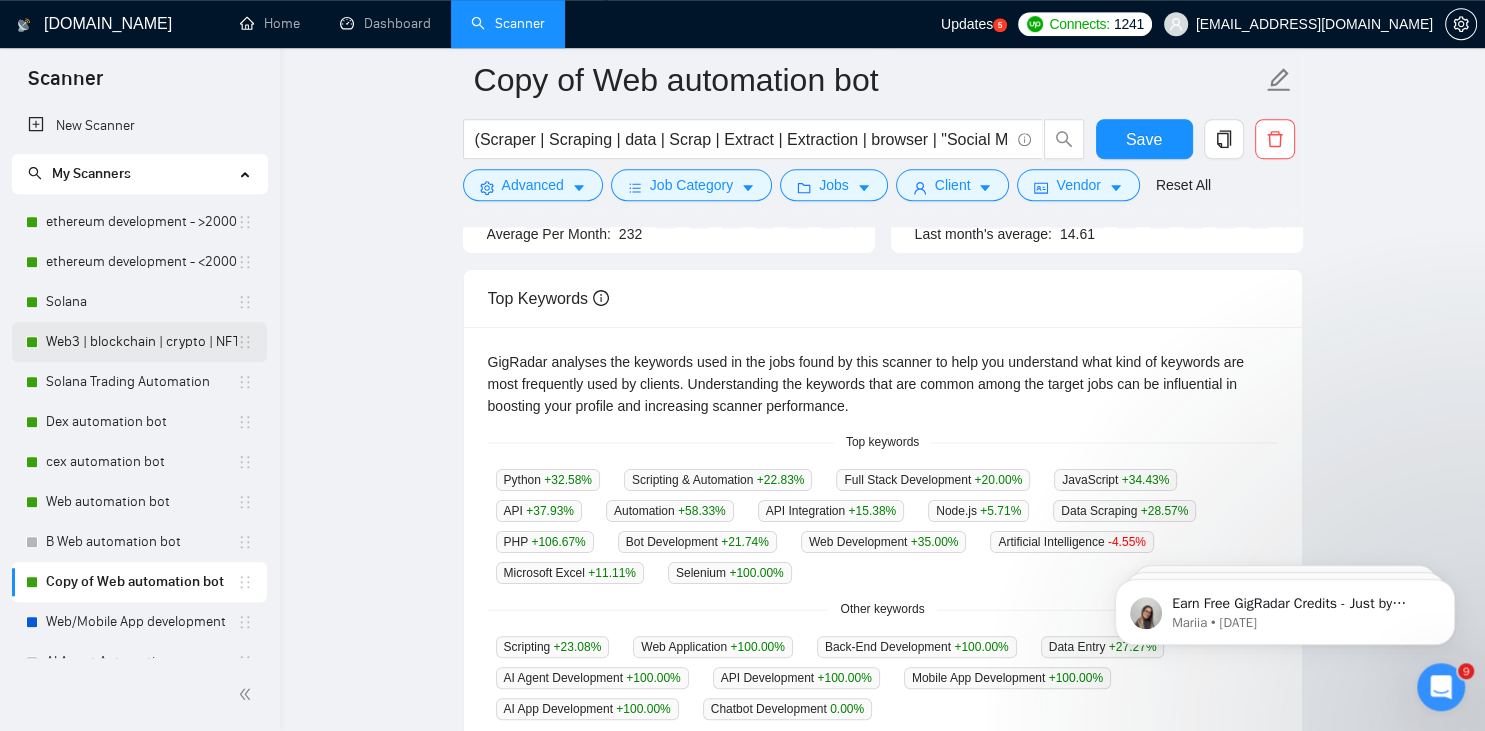 scroll, scrollTop: 0, scrollLeft: 0, axis: both 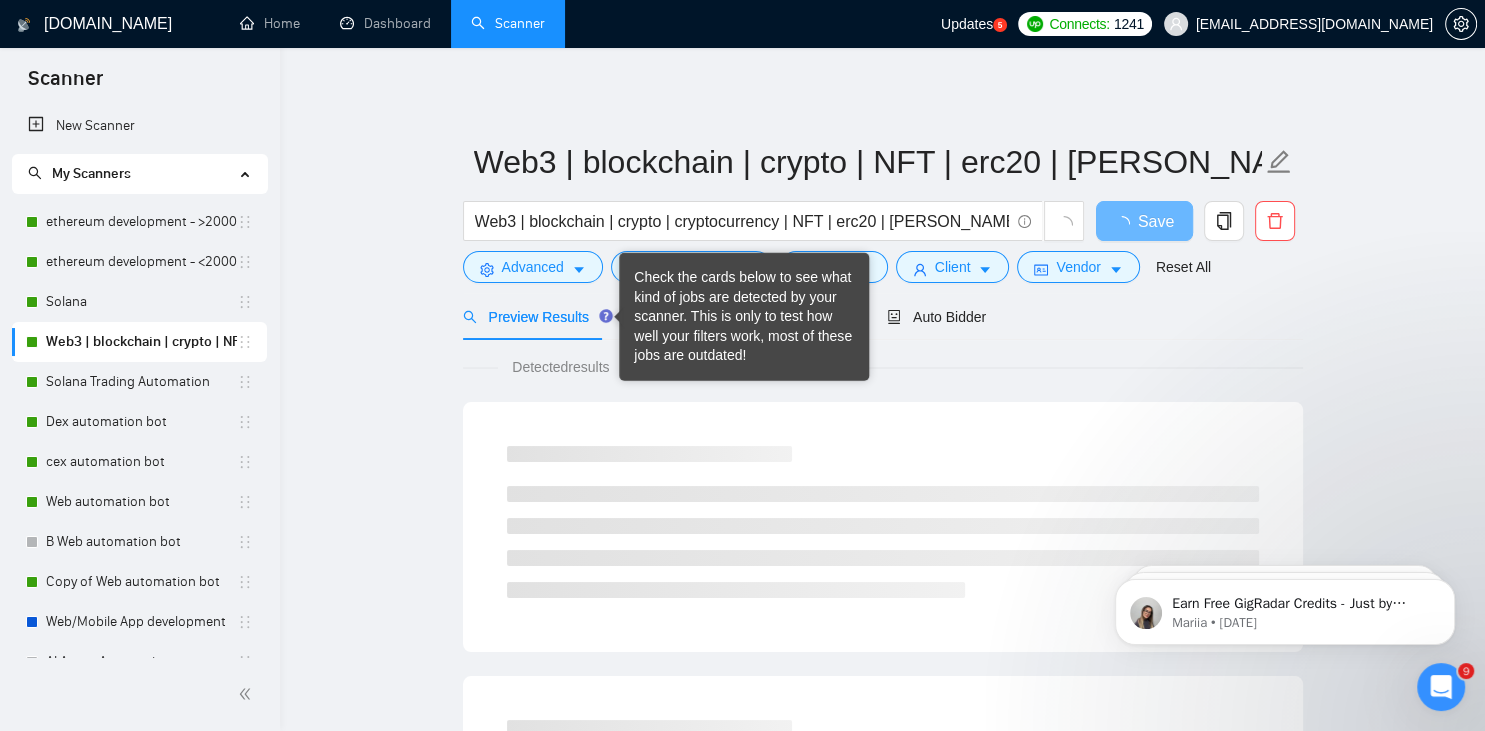 click on "Check the cards below to see what kind of jobs are detected by your scanner. This is only to test how well your filters work, most of these jobs are outdated!" at bounding box center (744, 317) 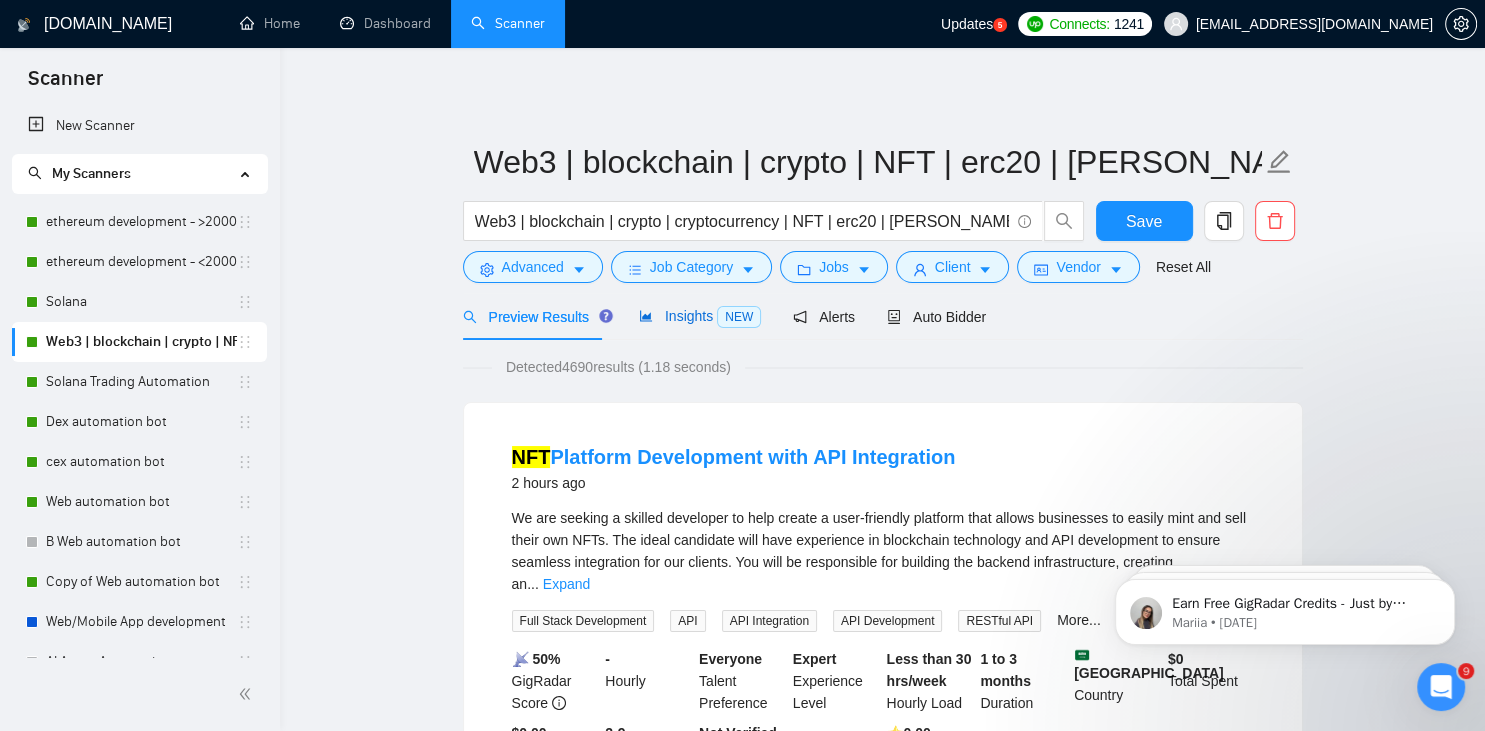 click on "Insights NEW" at bounding box center [700, 316] 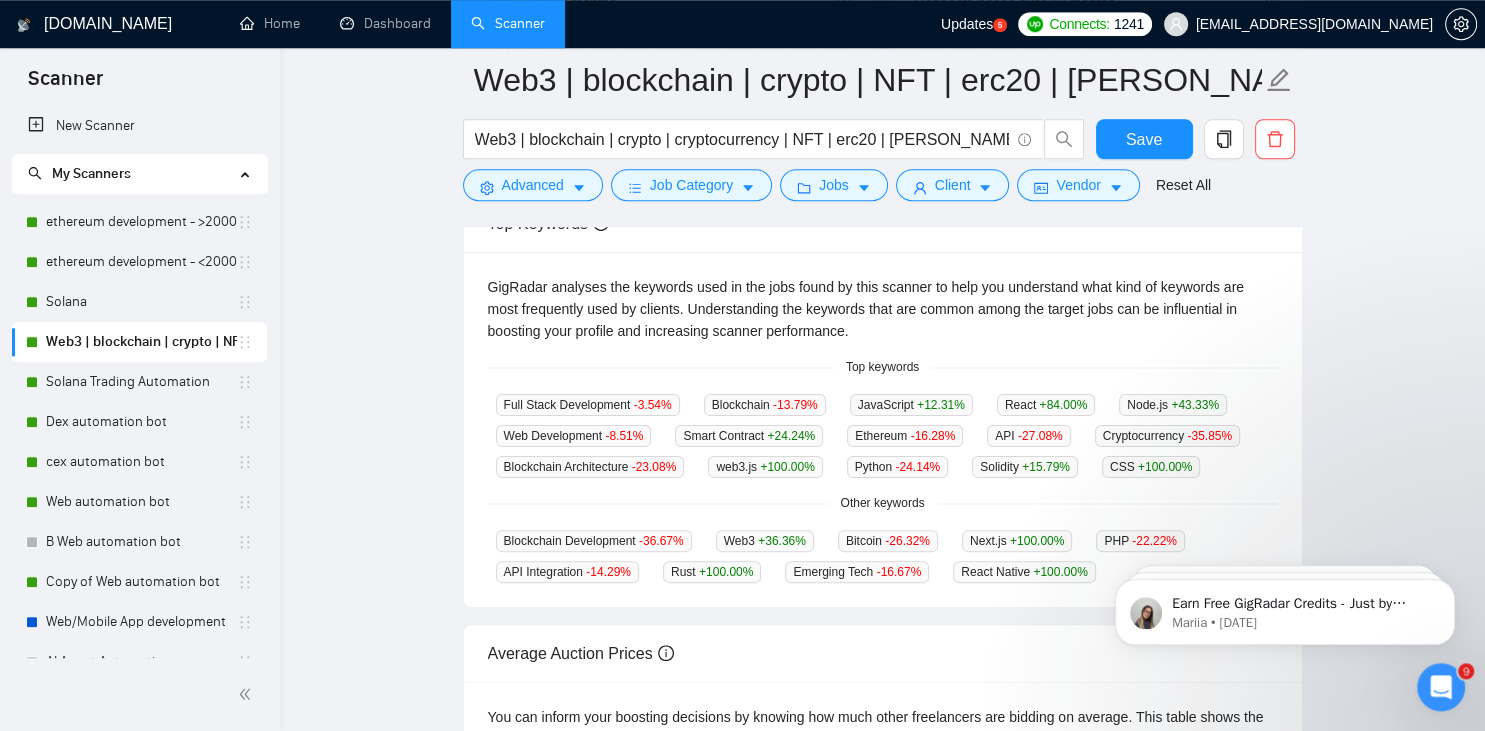 scroll, scrollTop: 403, scrollLeft: 0, axis: vertical 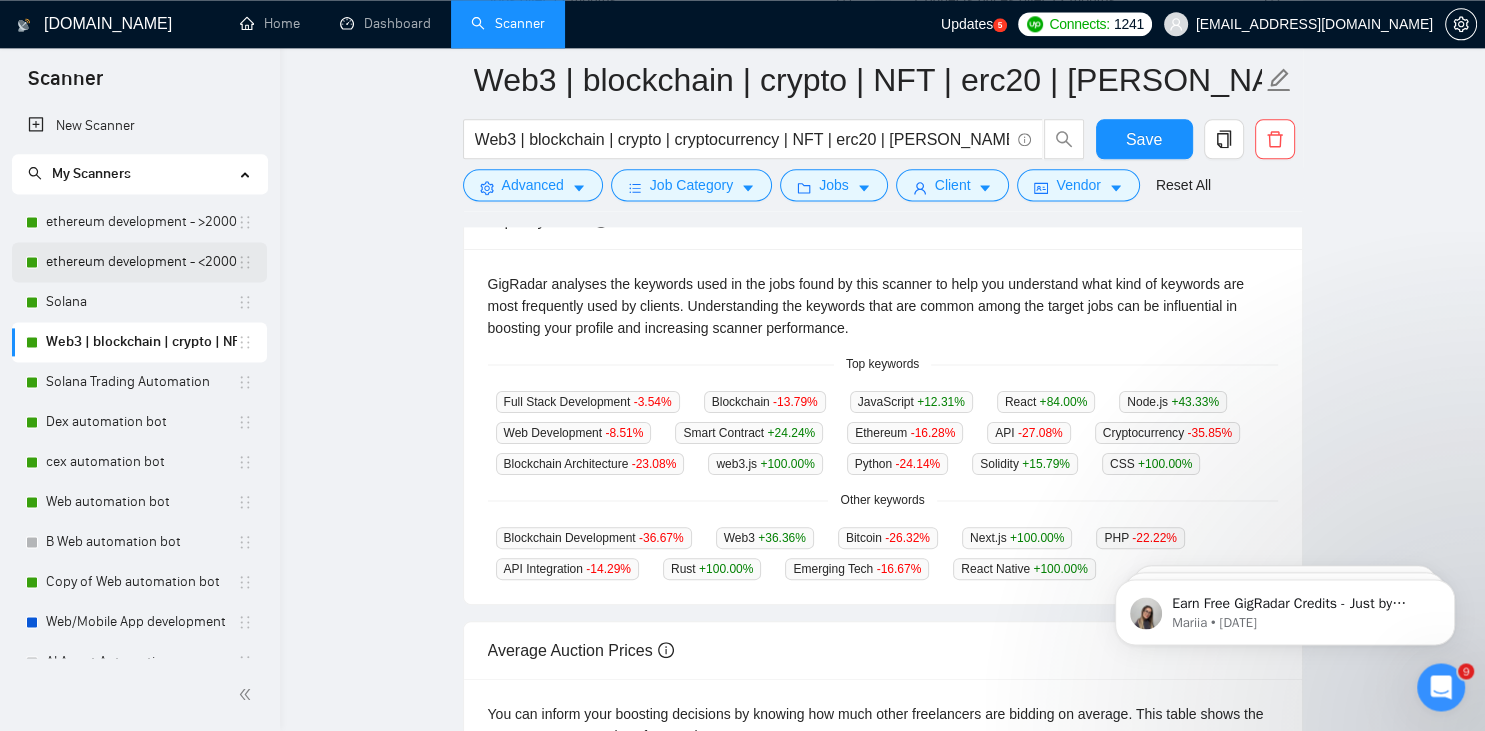 click on "ethereum development - <2000/30" at bounding box center (141, 262) 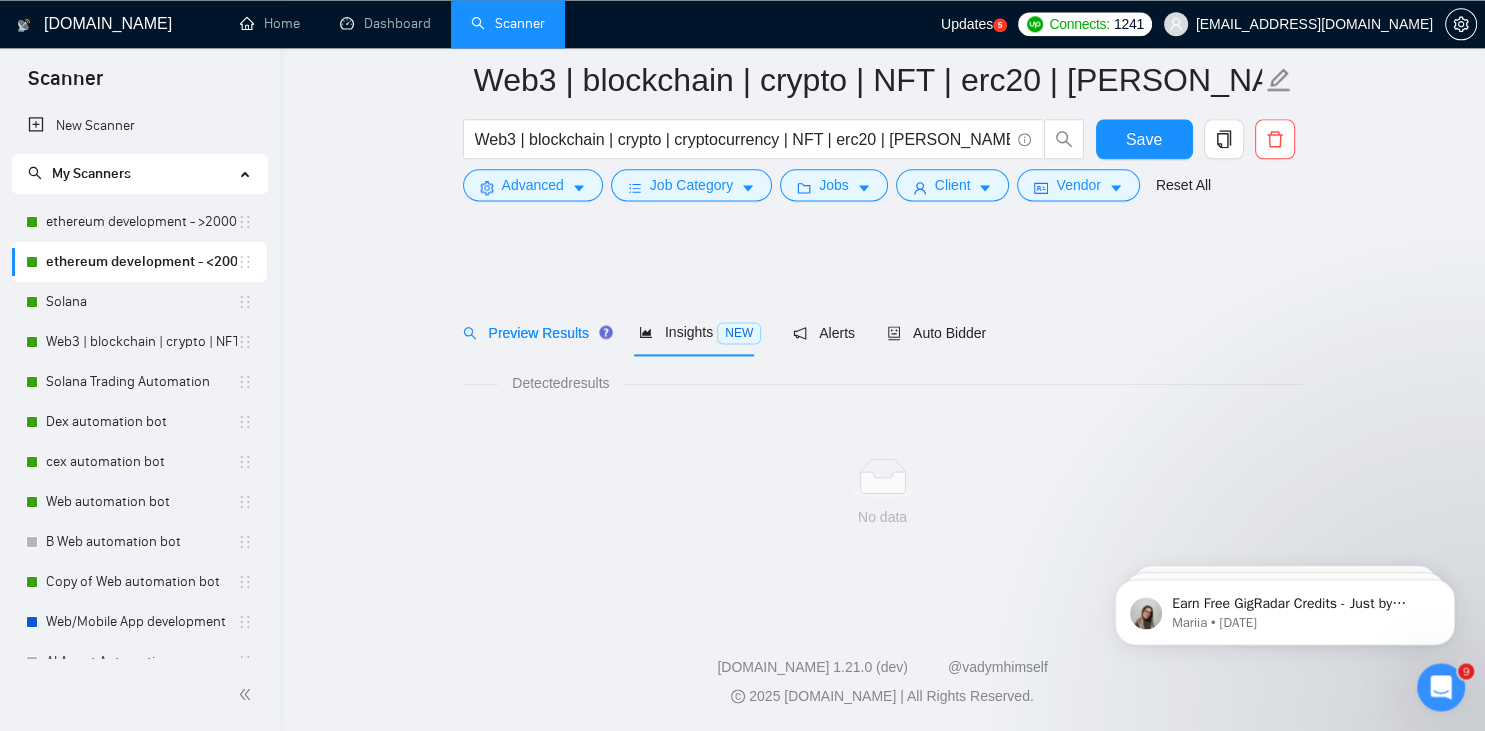 scroll, scrollTop: 0, scrollLeft: 0, axis: both 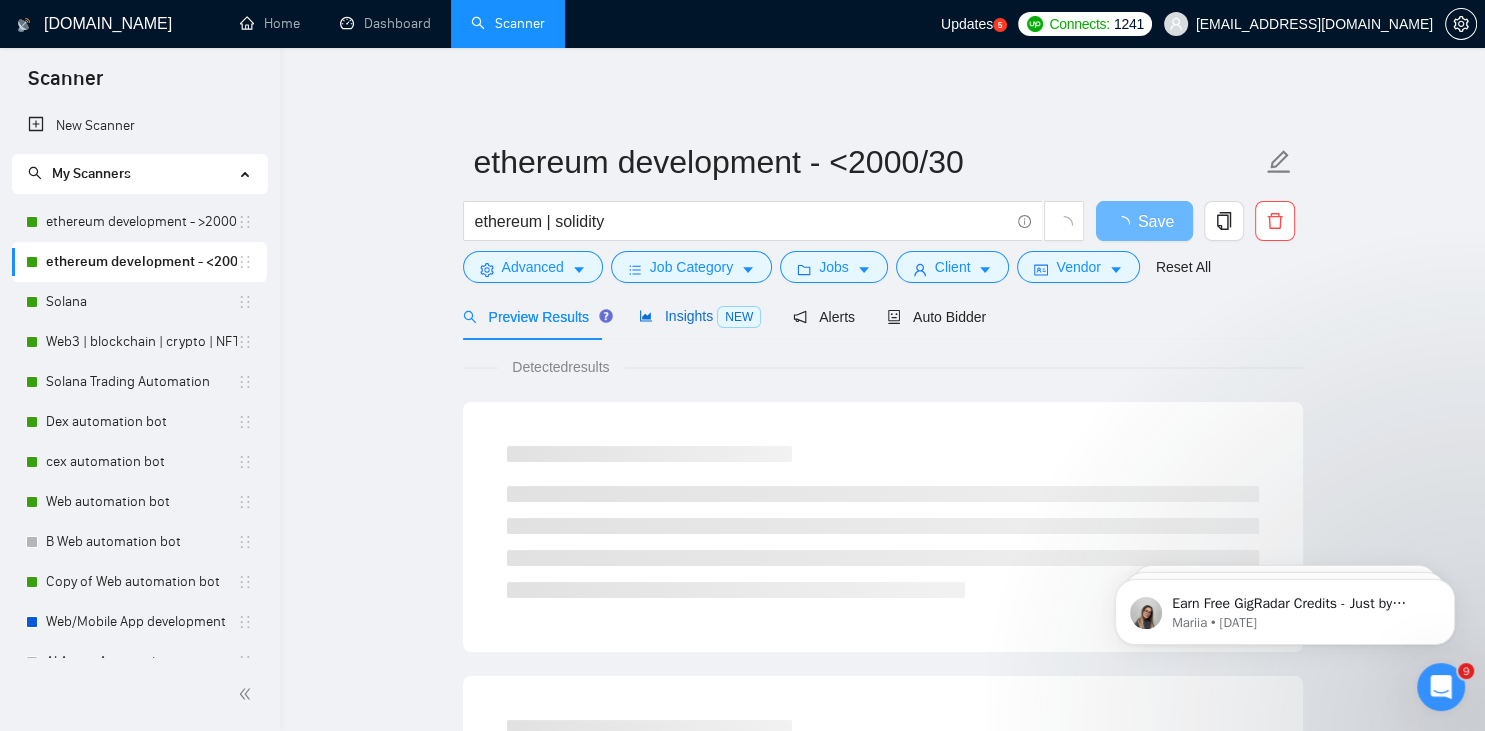 click on "Insights NEW" at bounding box center [700, 316] 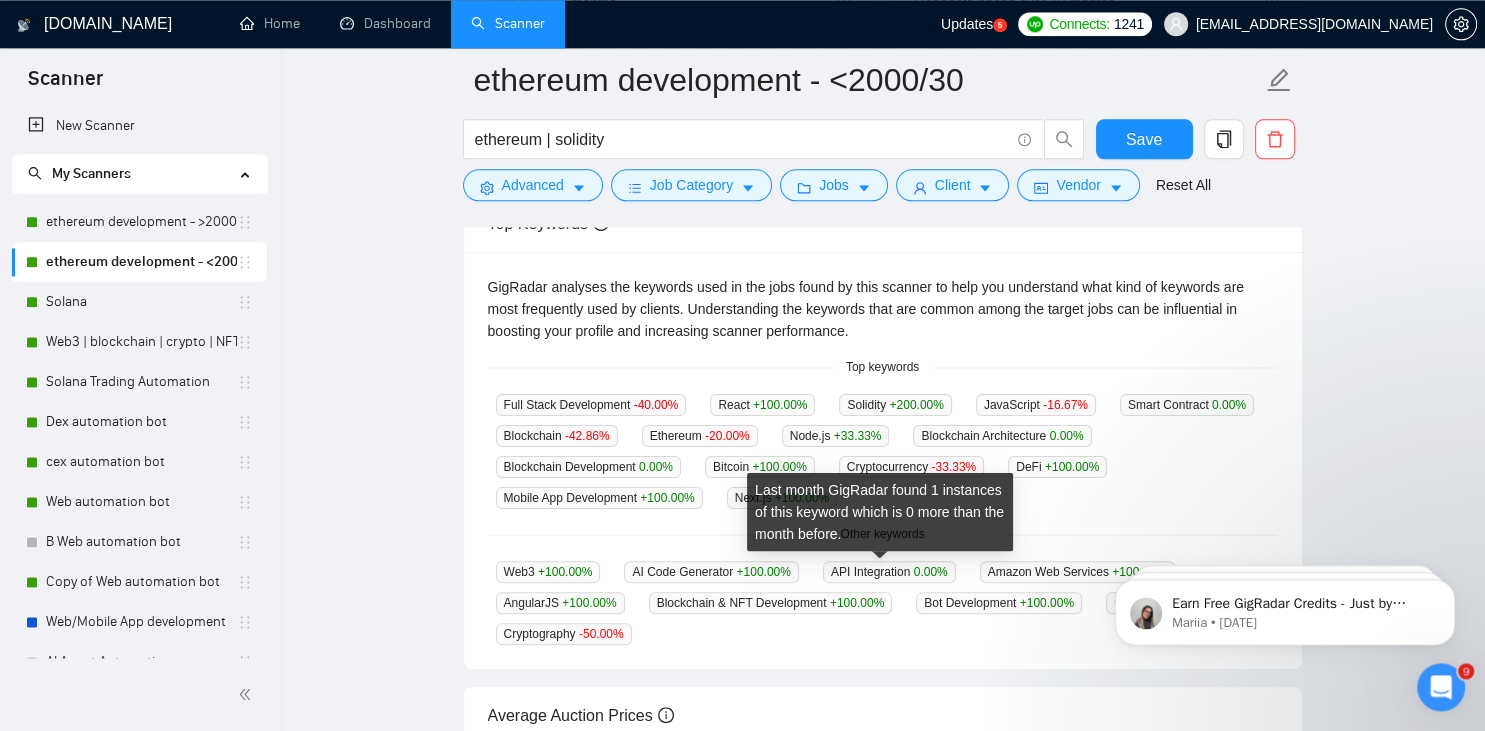 scroll, scrollTop: 402, scrollLeft: 0, axis: vertical 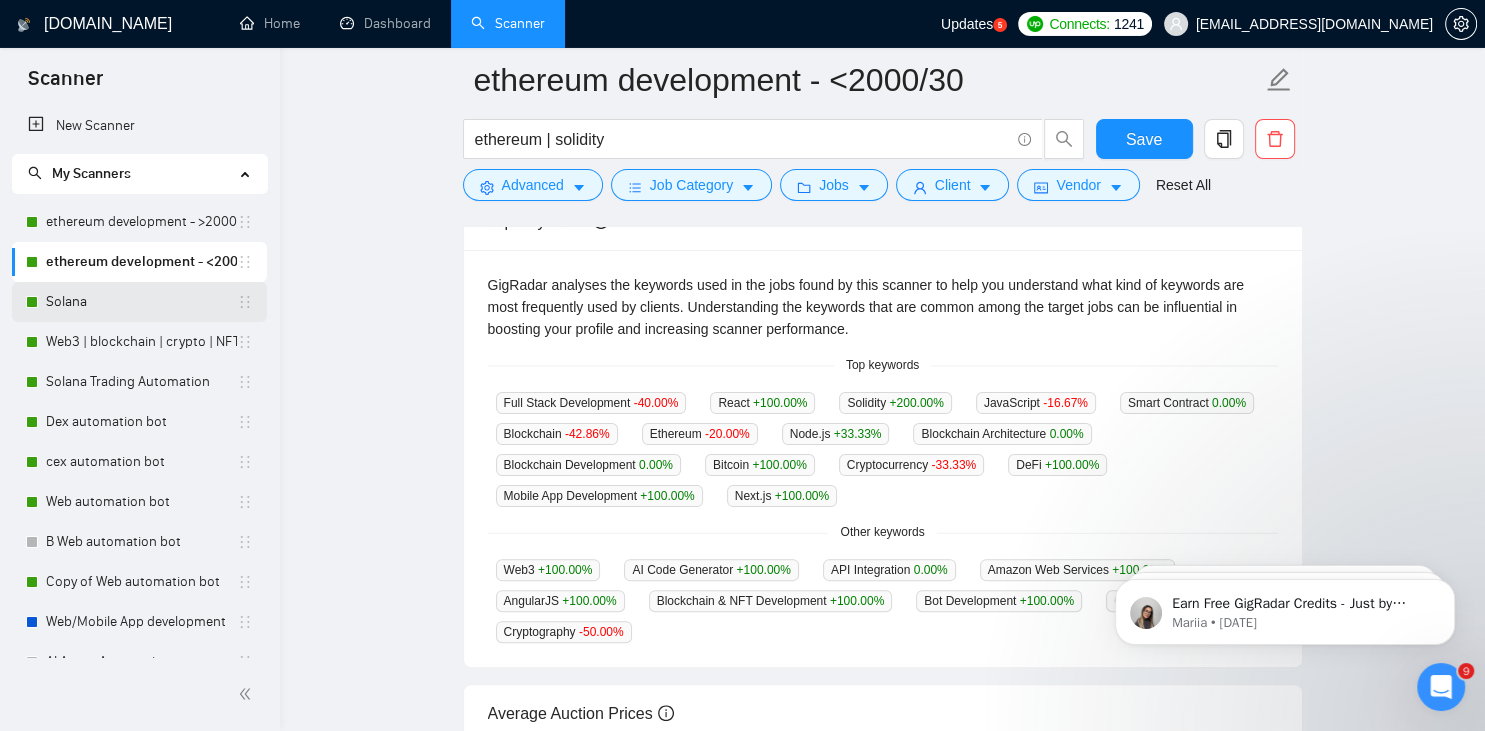 click on "Solana" at bounding box center [141, 302] 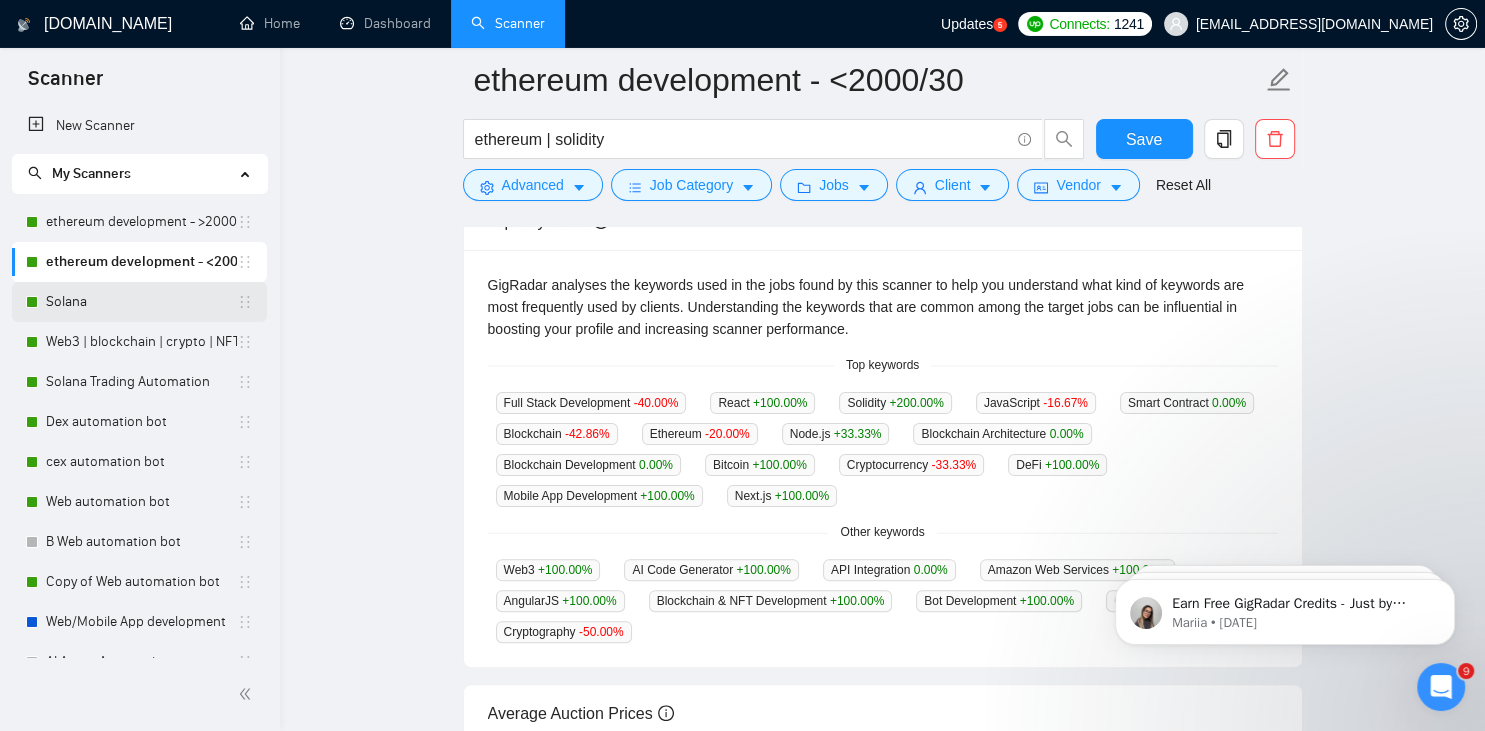 scroll, scrollTop: 0, scrollLeft: 0, axis: both 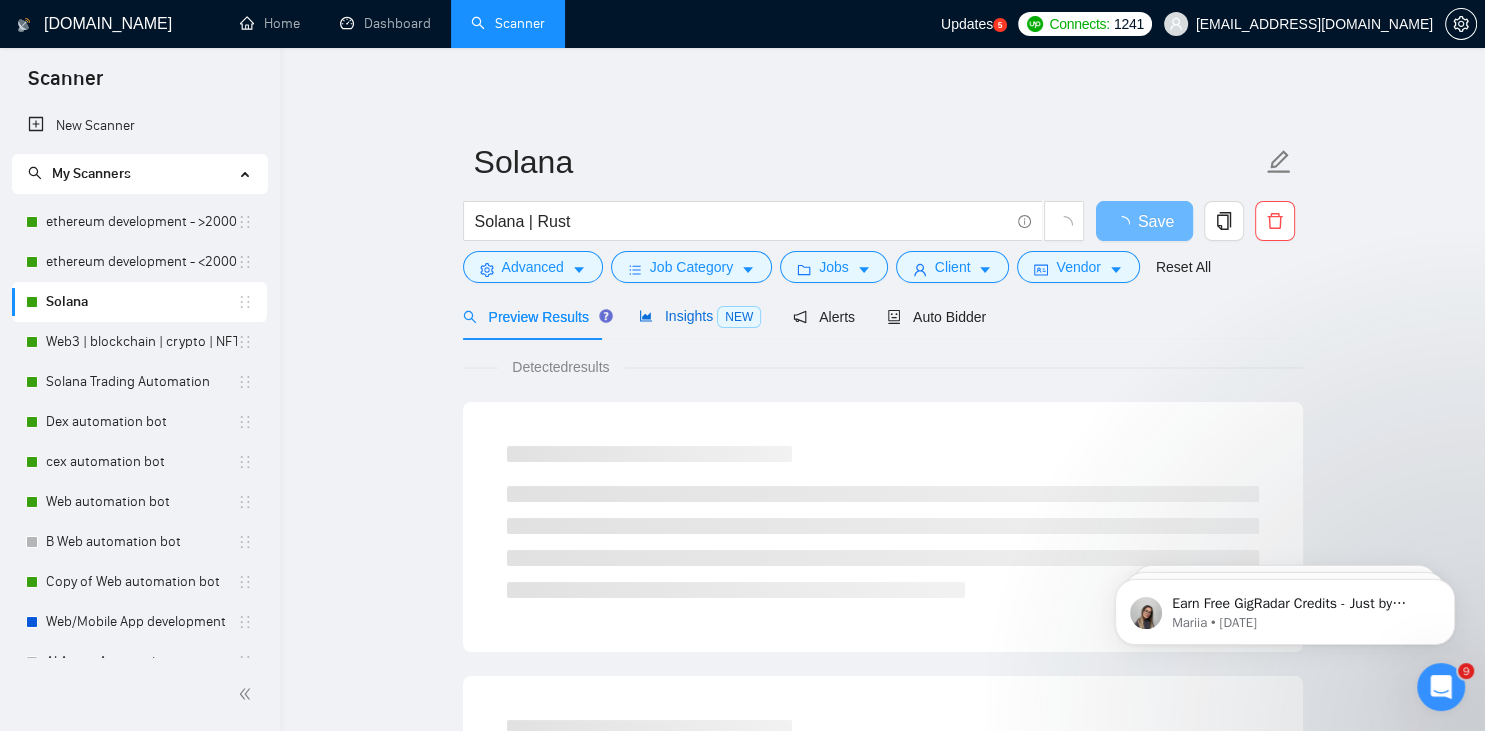 click on "Insights NEW" at bounding box center (700, 316) 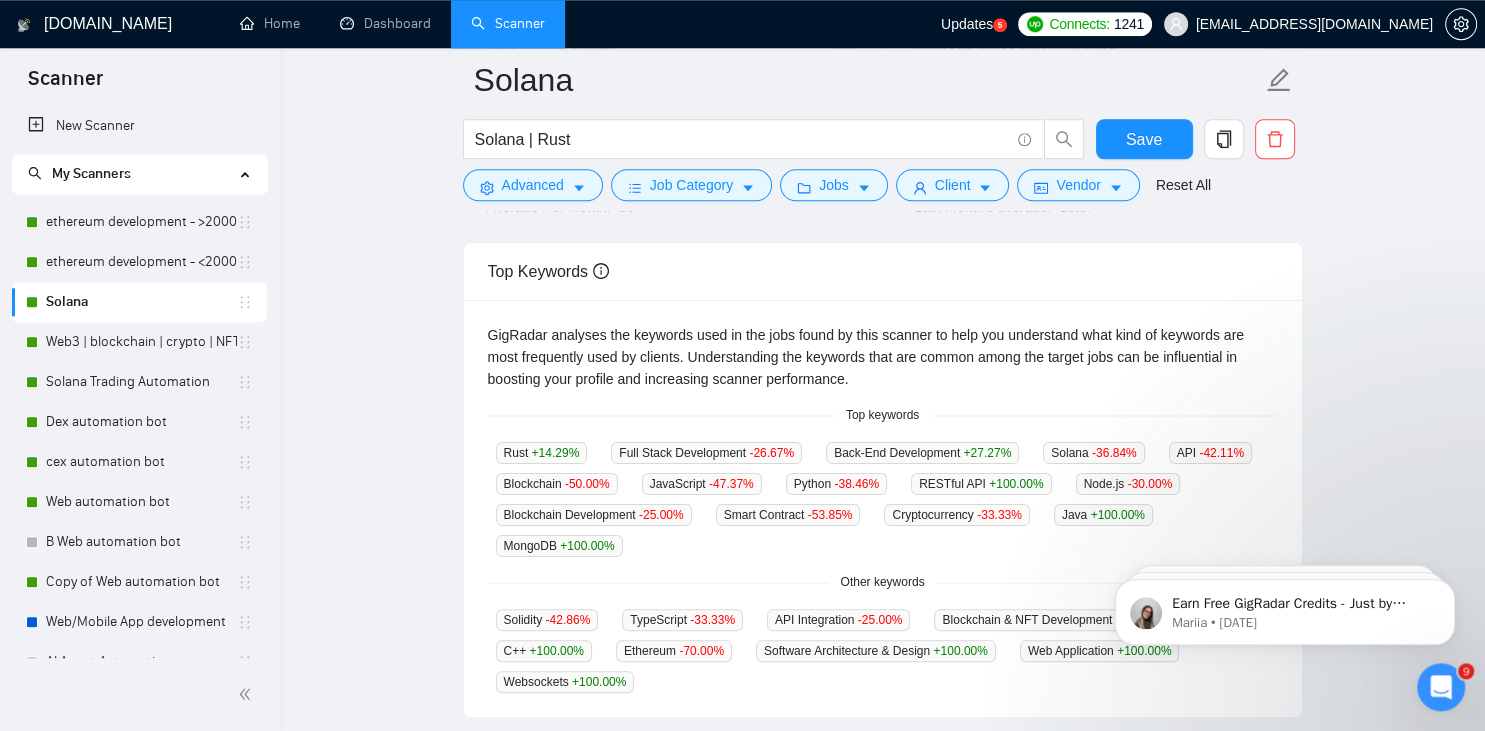 scroll, scrollTop: 417, scrollLeft: 0, axis: vertical 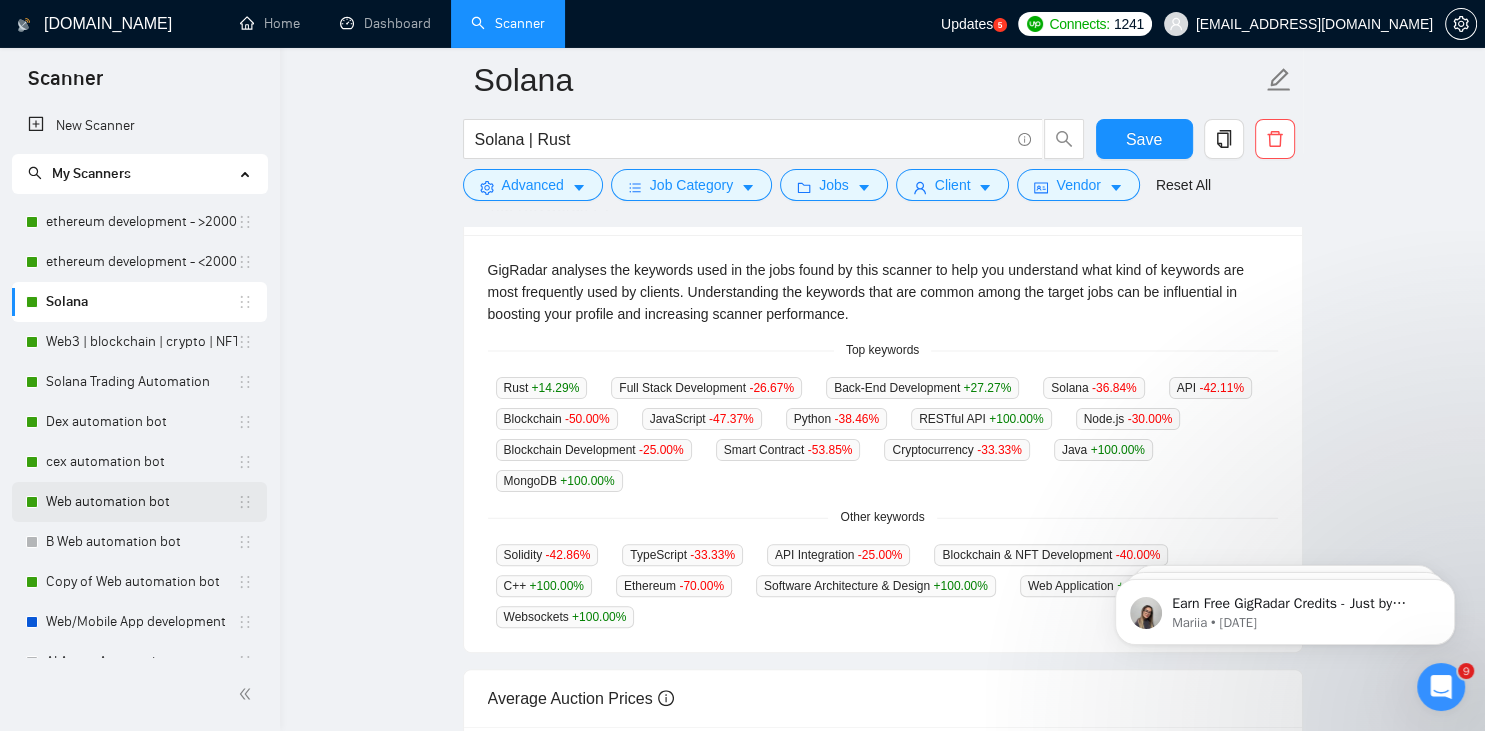 click on "Web automation bot" at bounding box center [141, 502] 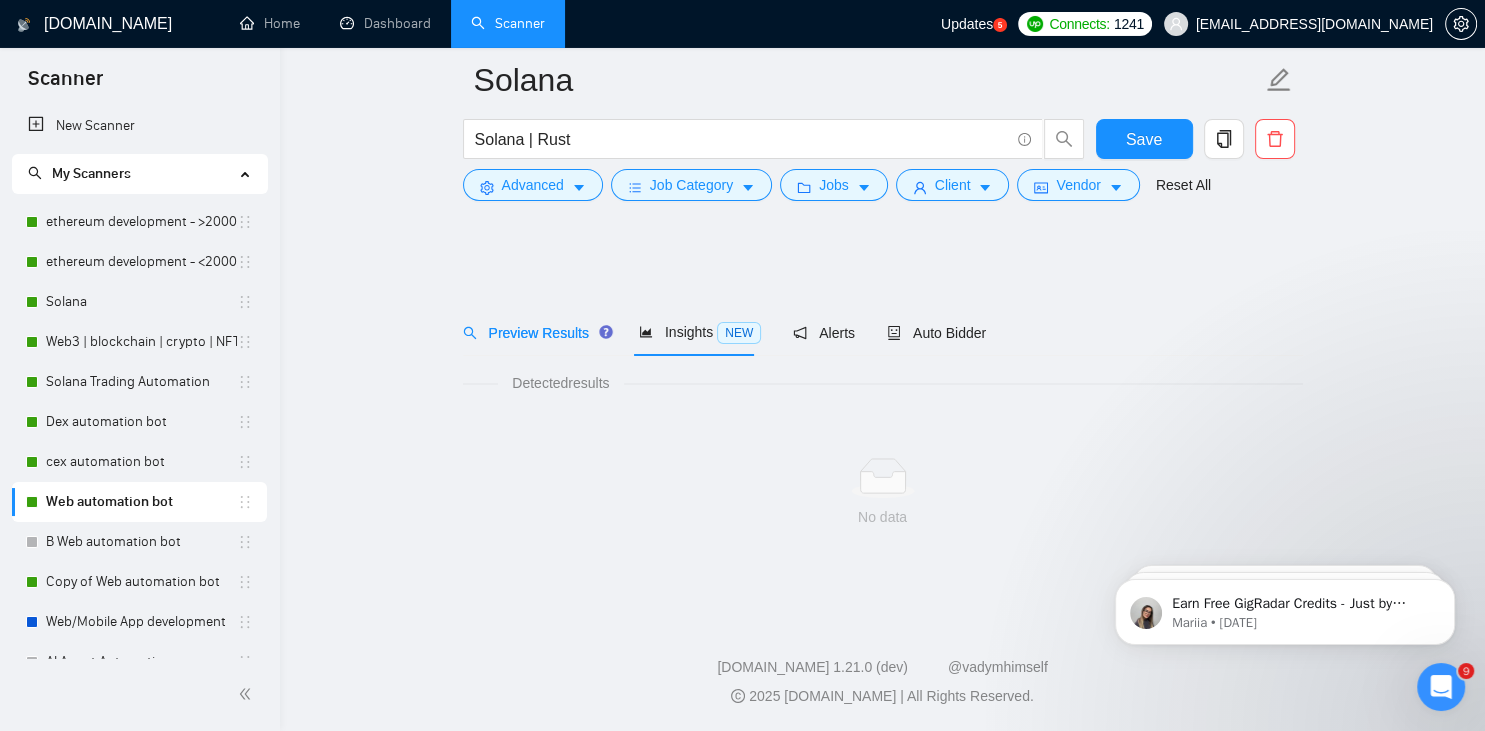 scroll, scrollTop: 0, scrollLeft: 0, axis: both 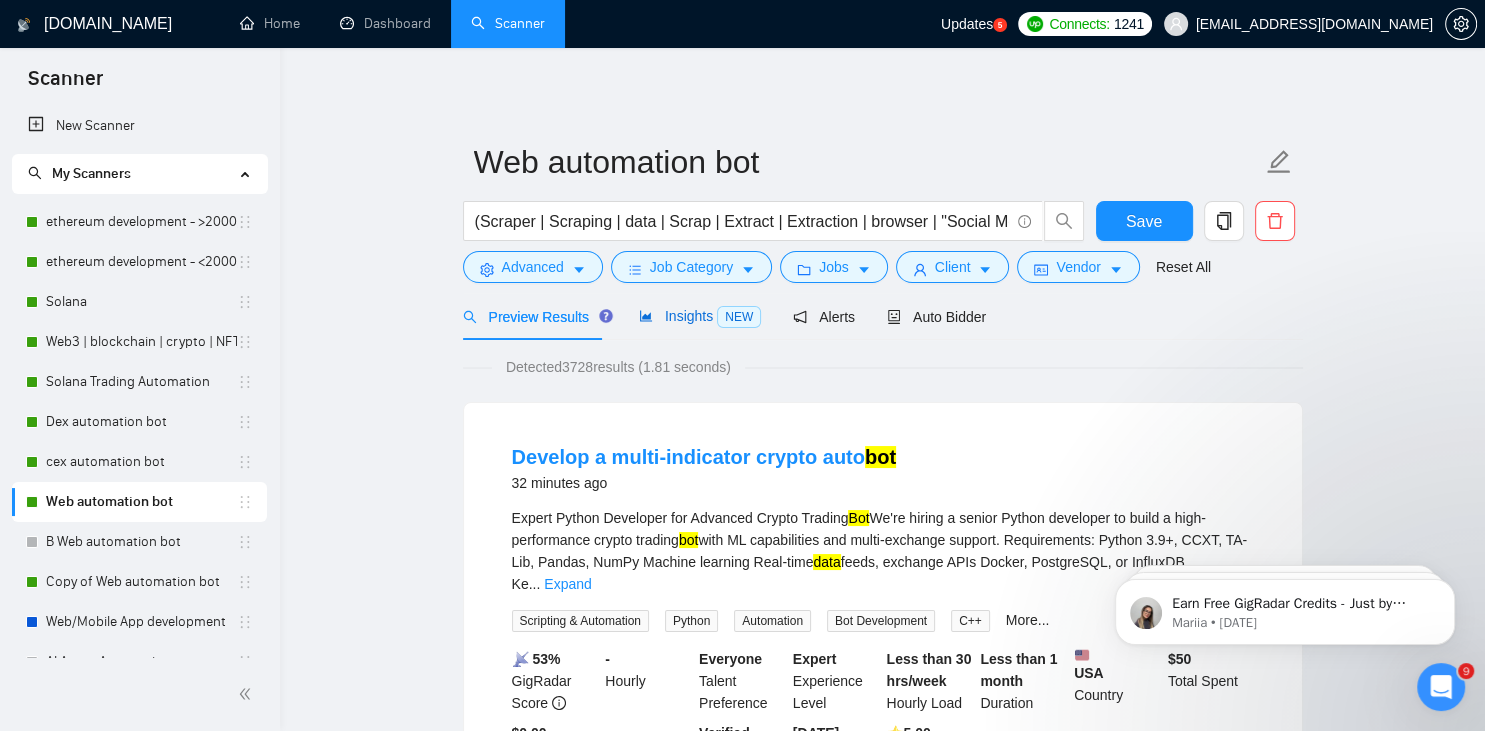 click on "Insights NEW" at bounding box center (700, 316) 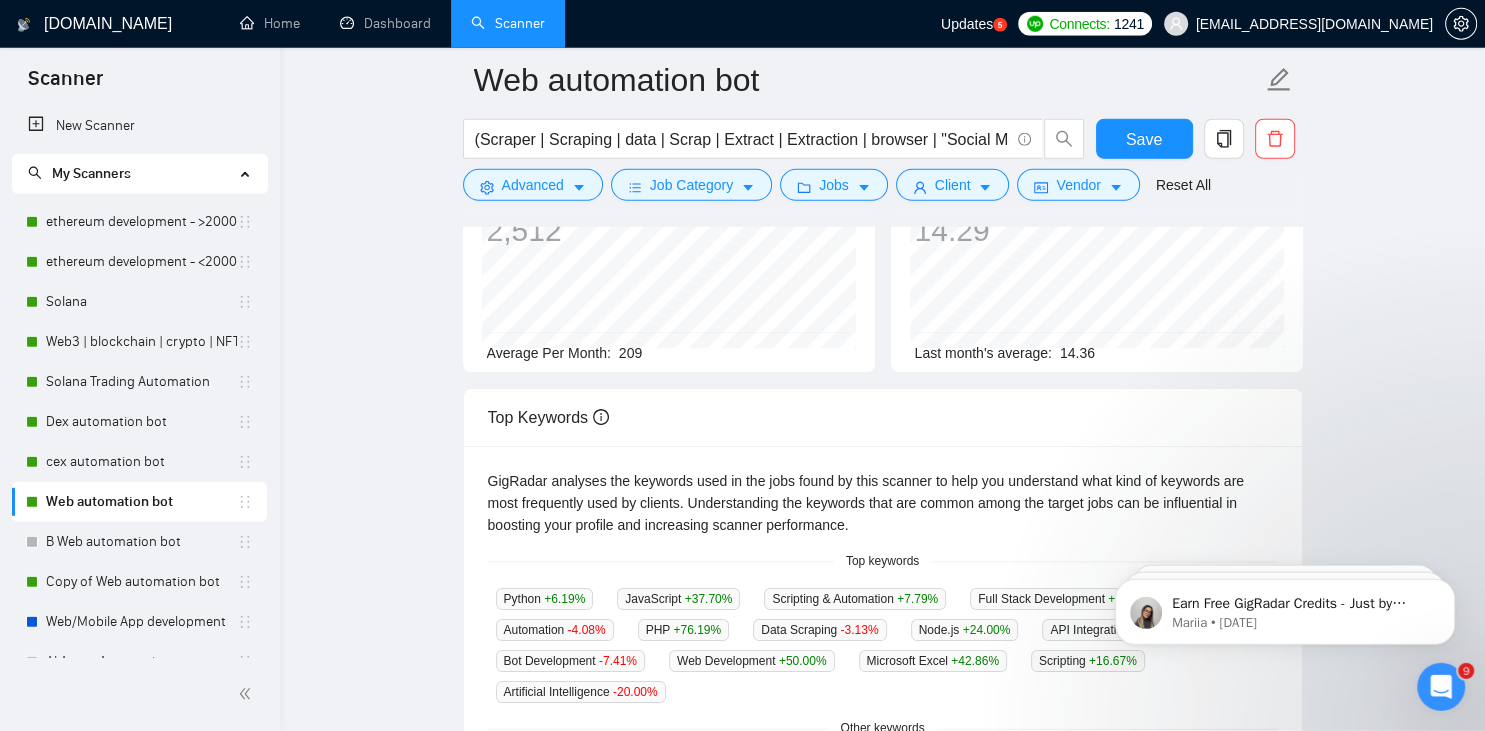 scroll, scrollTop: 398, scrollLeft: 0, axis: vertical 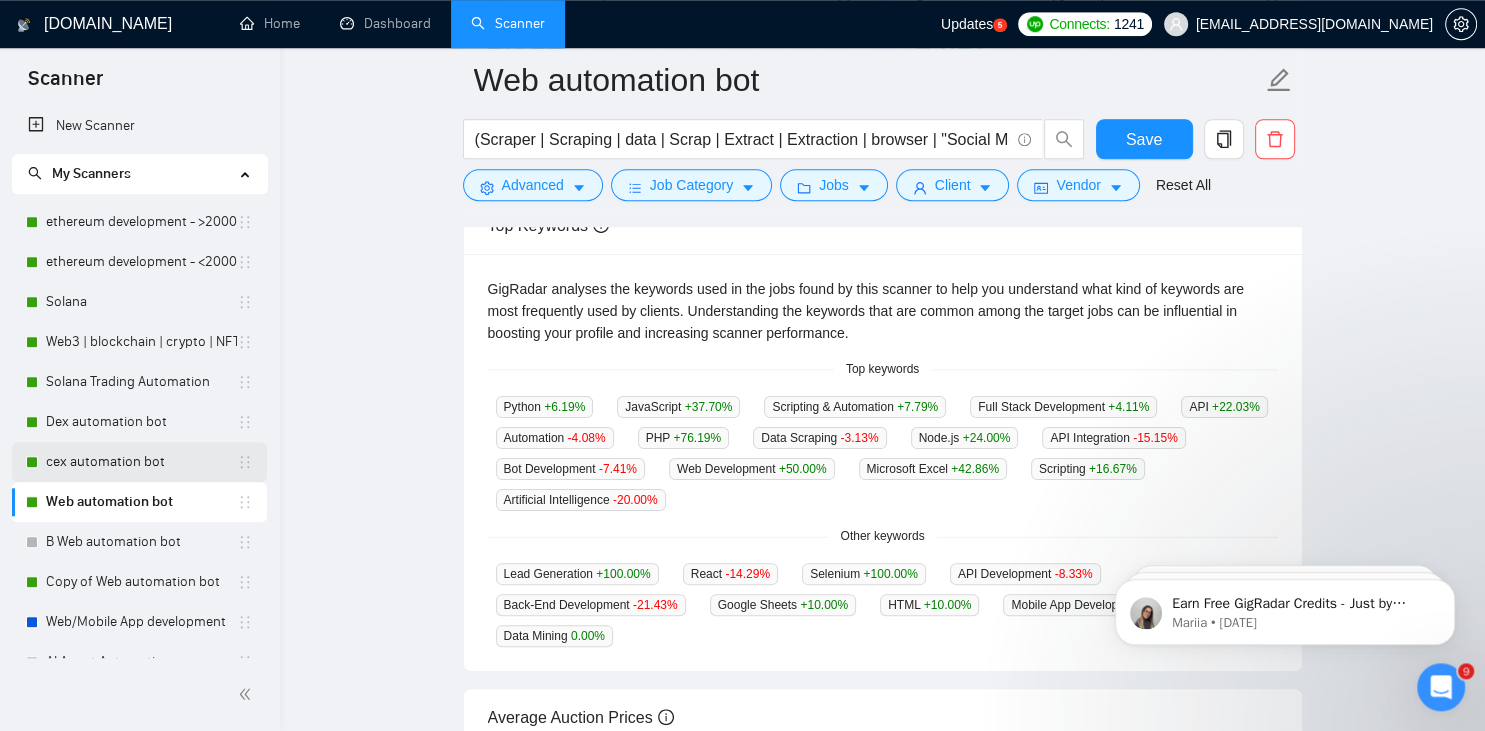 click on "cex automation bot" at bounding box center [141, 462] 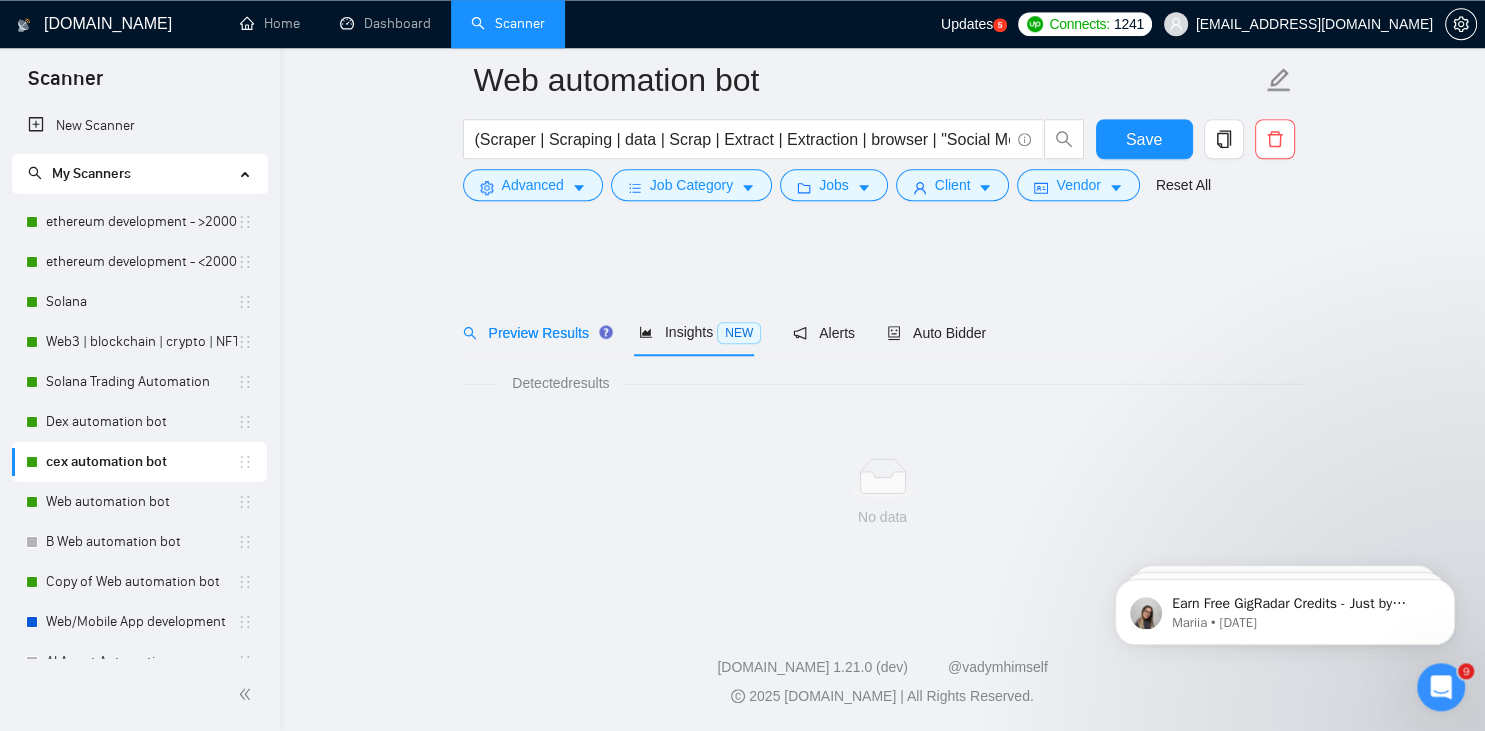 scroll, scrollTop: 0, scrollLeft: 0, axis: both 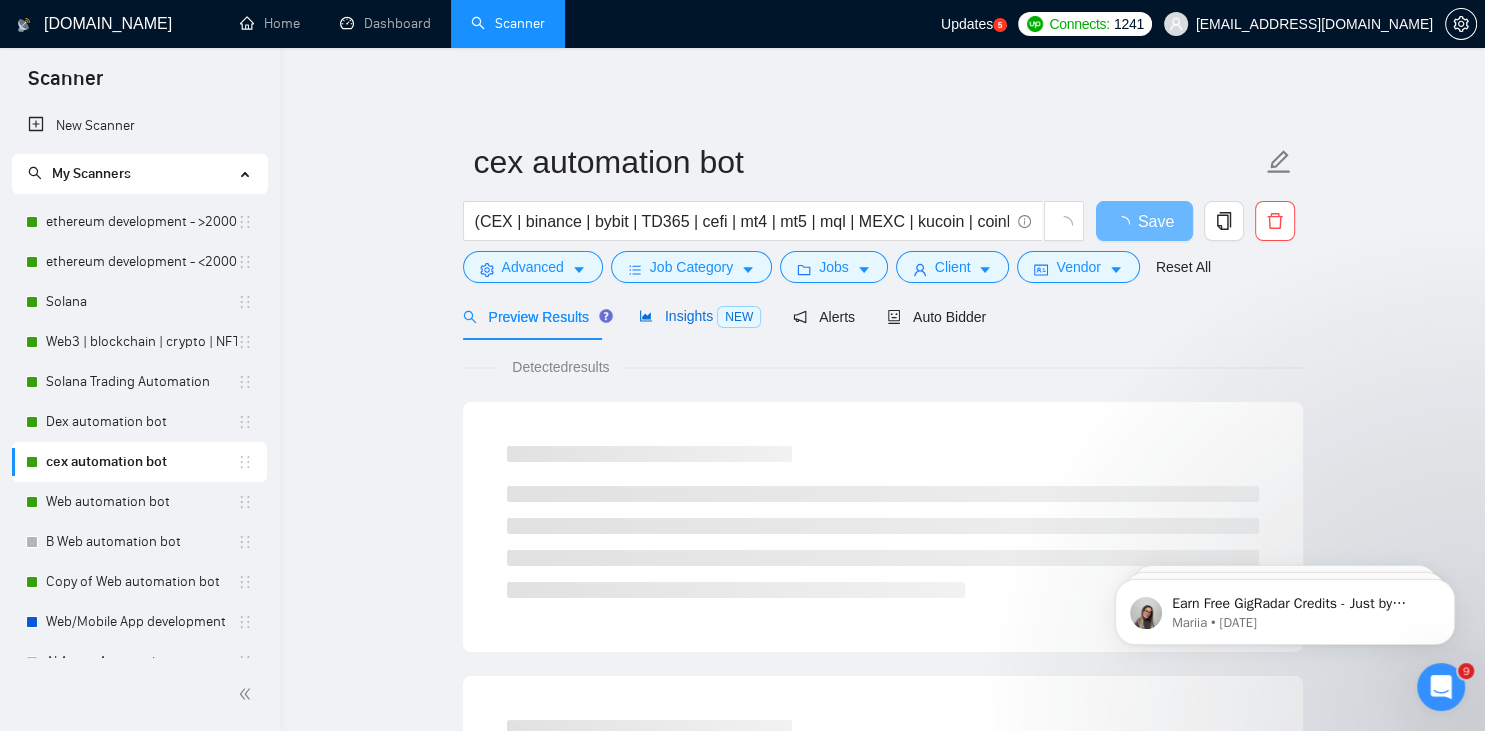 click on "Insights NEW" at bounding box center [700, 316] 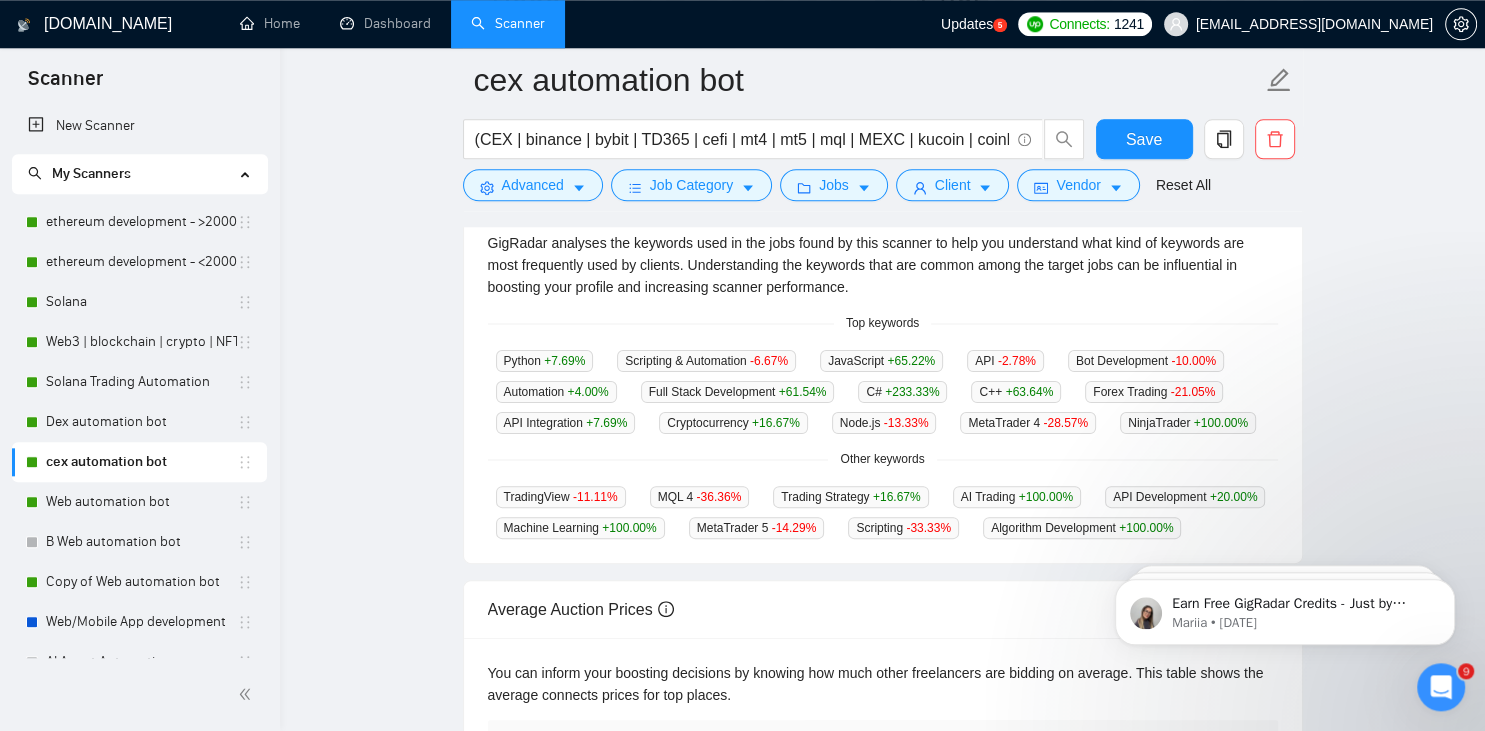 scroll, scrollTop: 448, scrollLeft: 0, axis: vertical 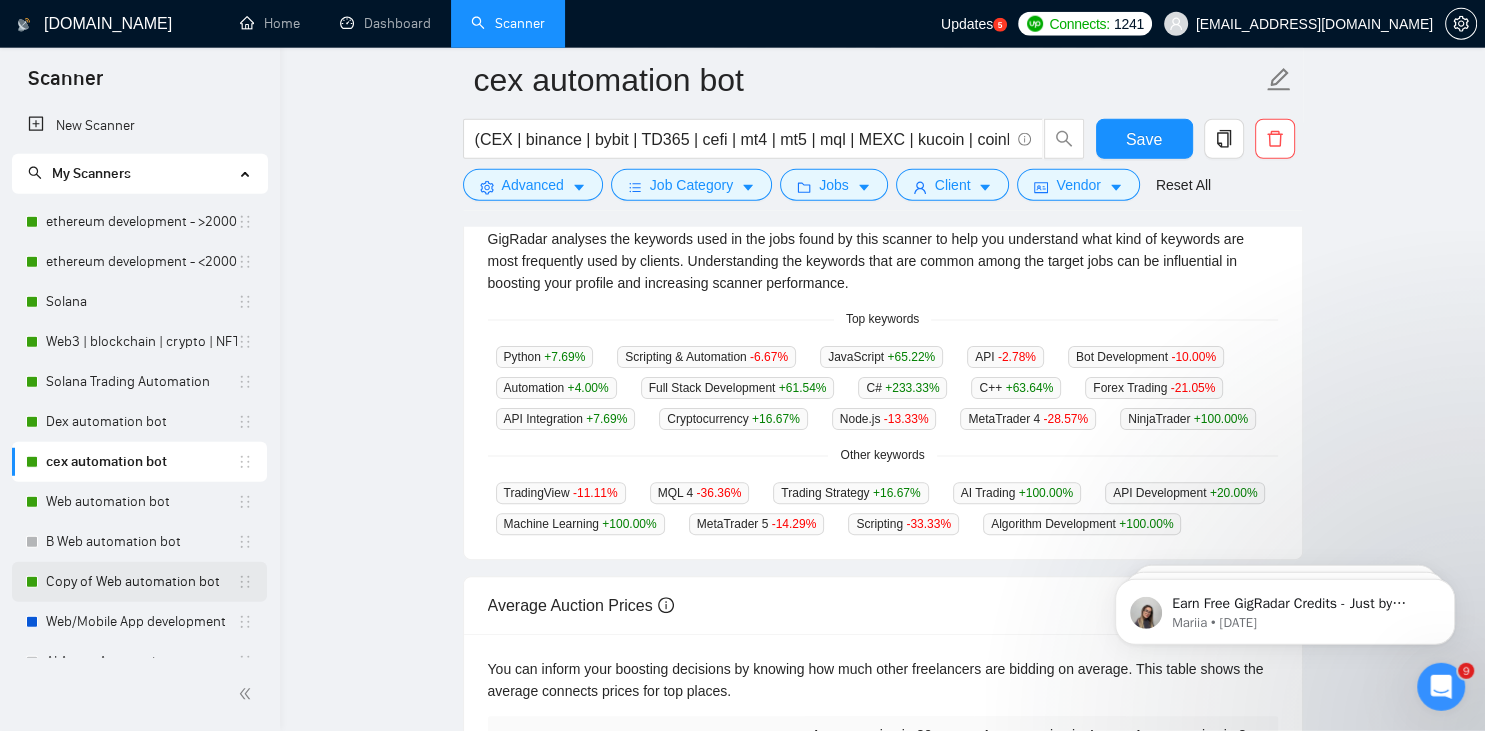 click on "Copy of Web automation bot" at bounding box center (141, 582) 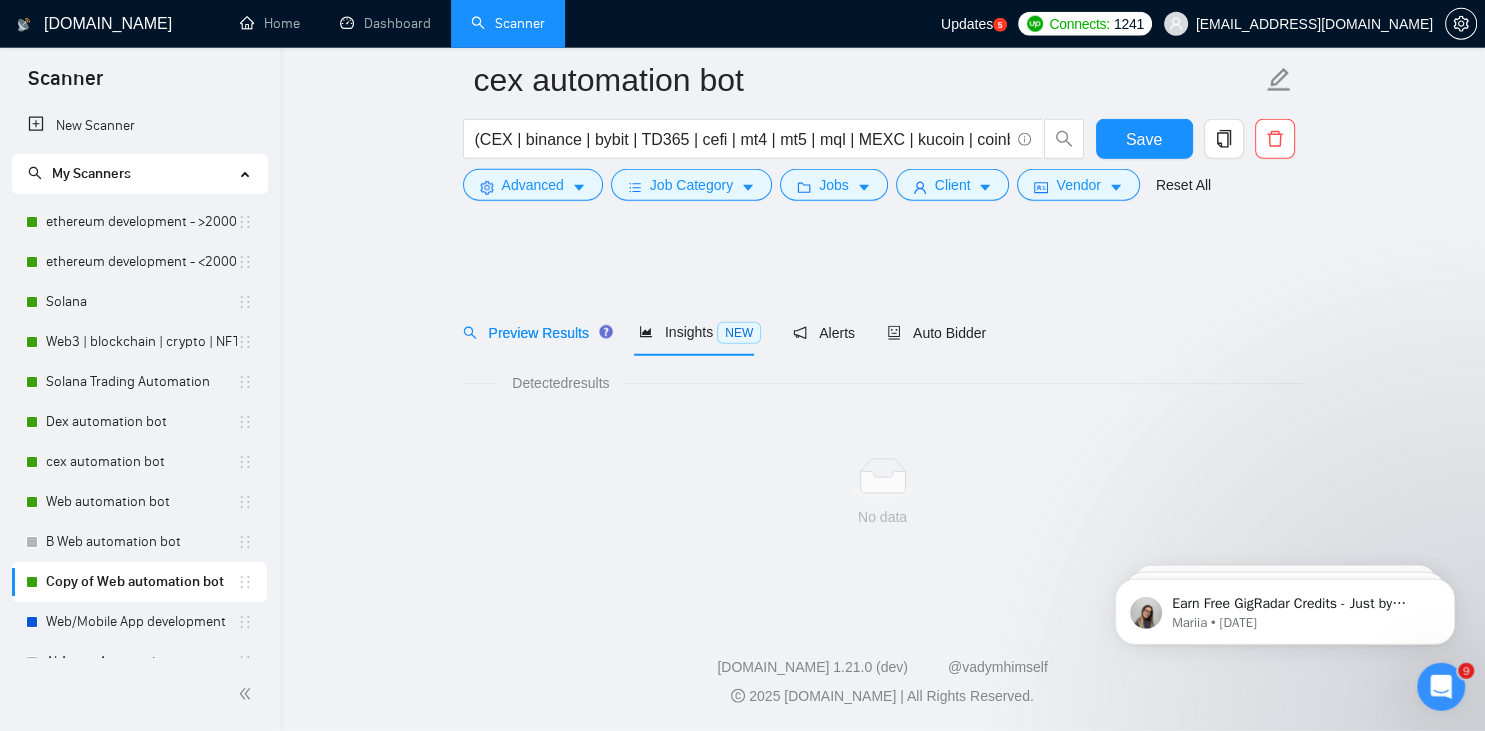 scroll, scrollTop: 0, scrollLeft: 0, axis: both 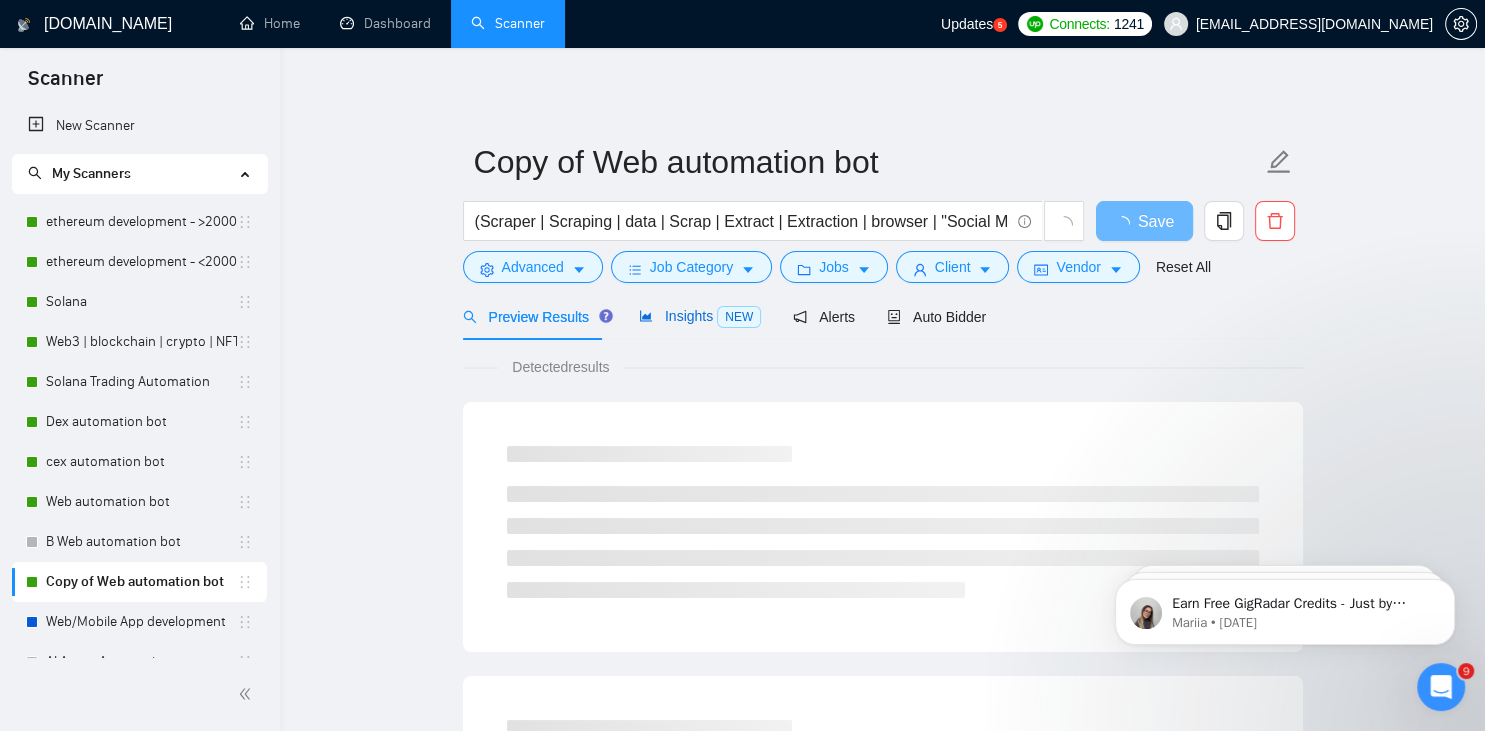 click 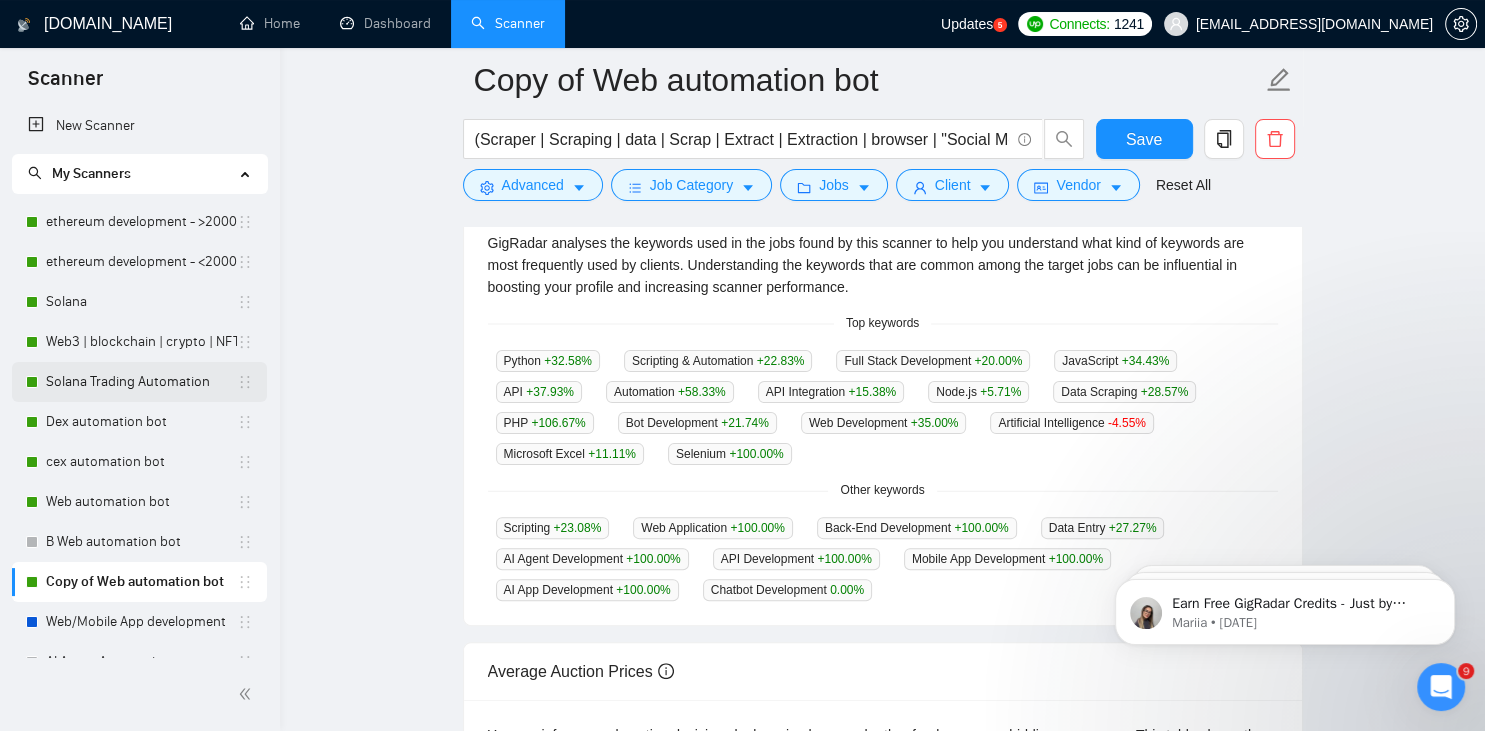 scroll, scrollTop: 234, scrollLeft: 0, axis: vertical 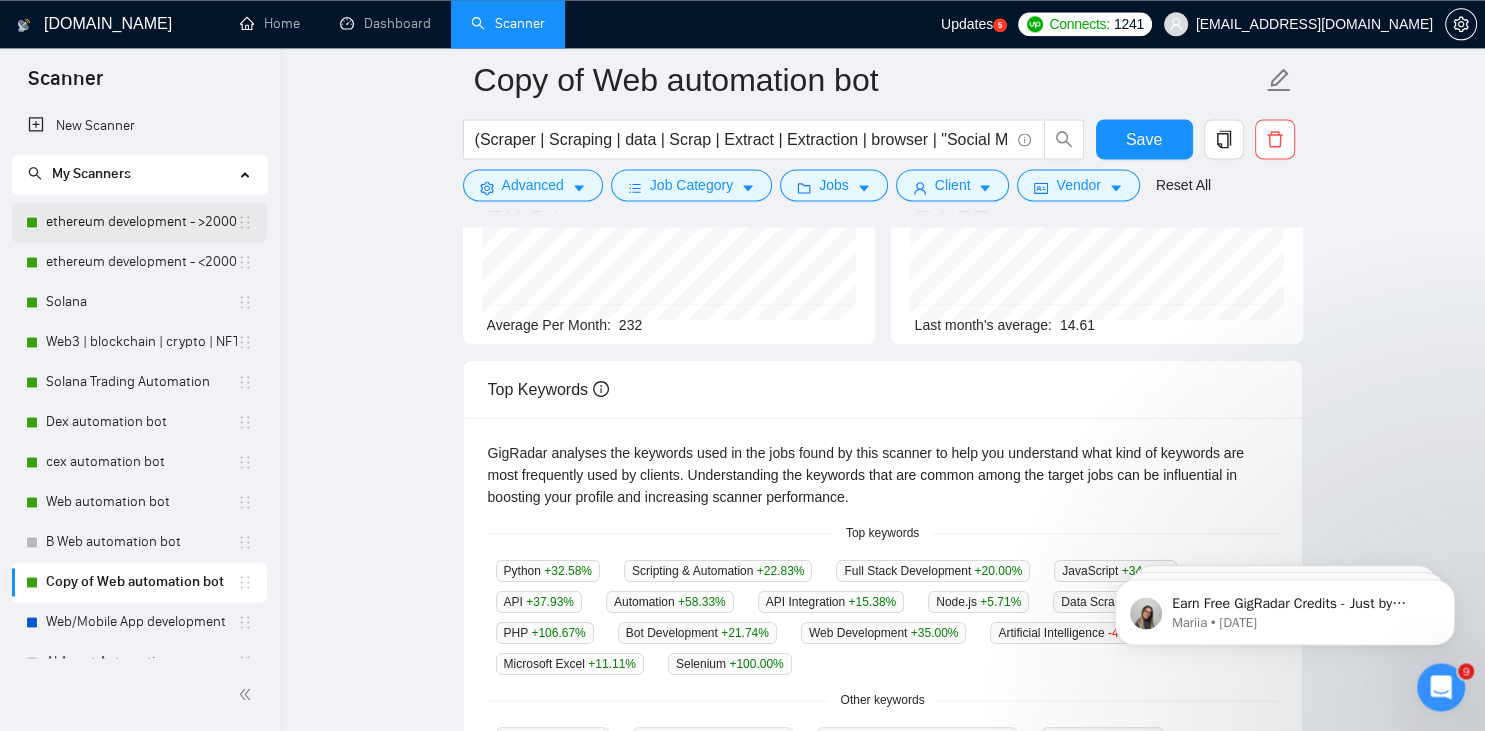 click on "ethereum development - >2000/30" at bounding box center [141, 222] 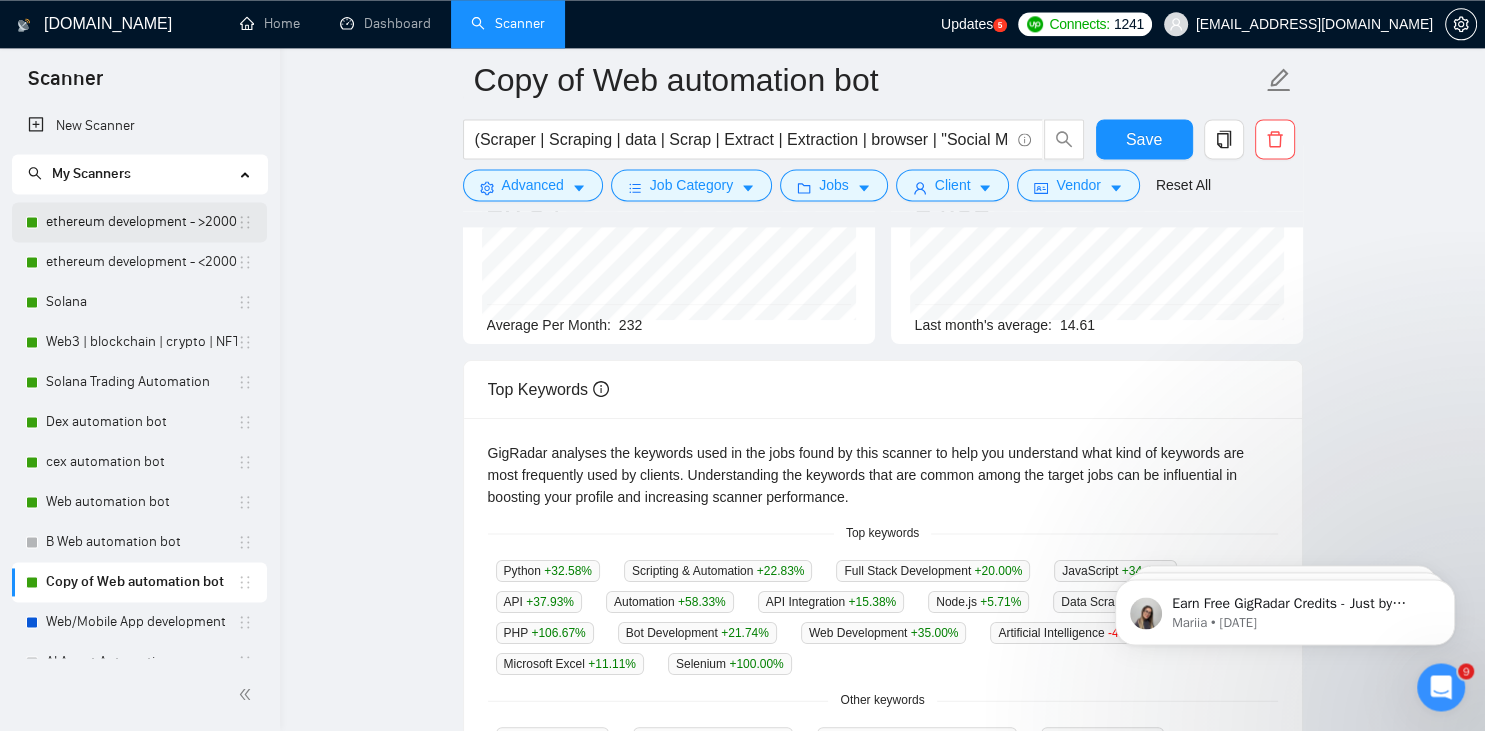 scroll, scrollTop: 0, scrollLeft: 0, axis: both 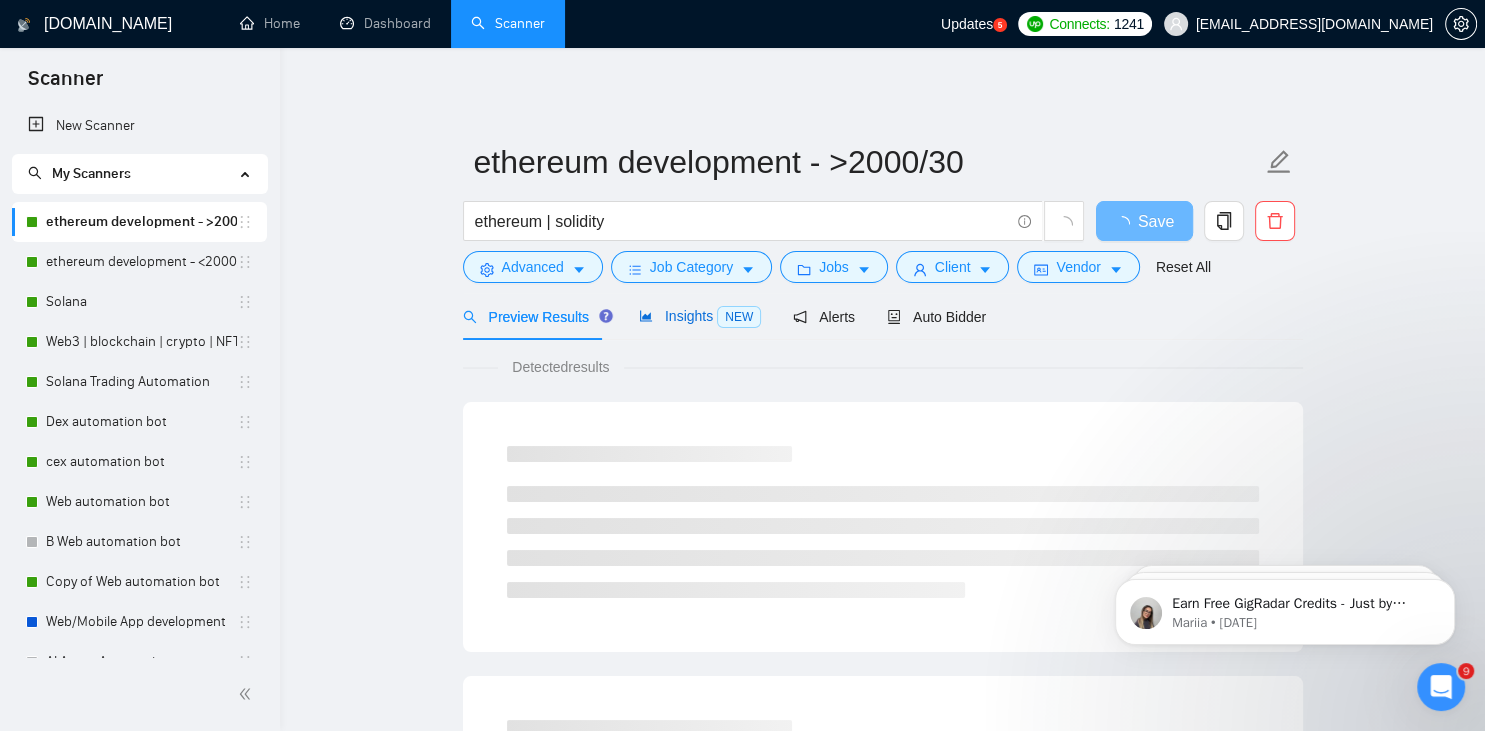 click on "Insights NEW" at bounding box center (700, 316) 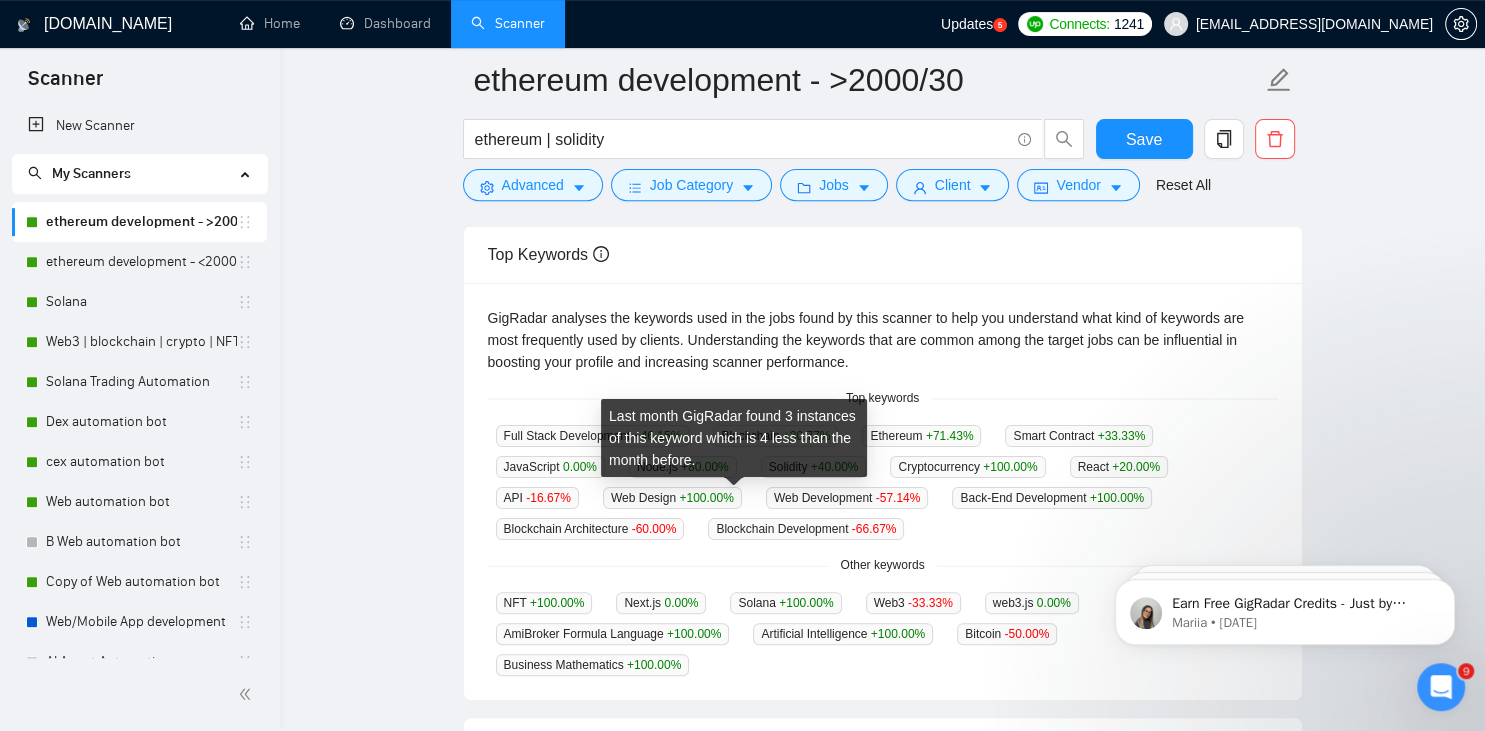 scroll, scrollTop: 371, scrollLeft: 0, axis: vertical 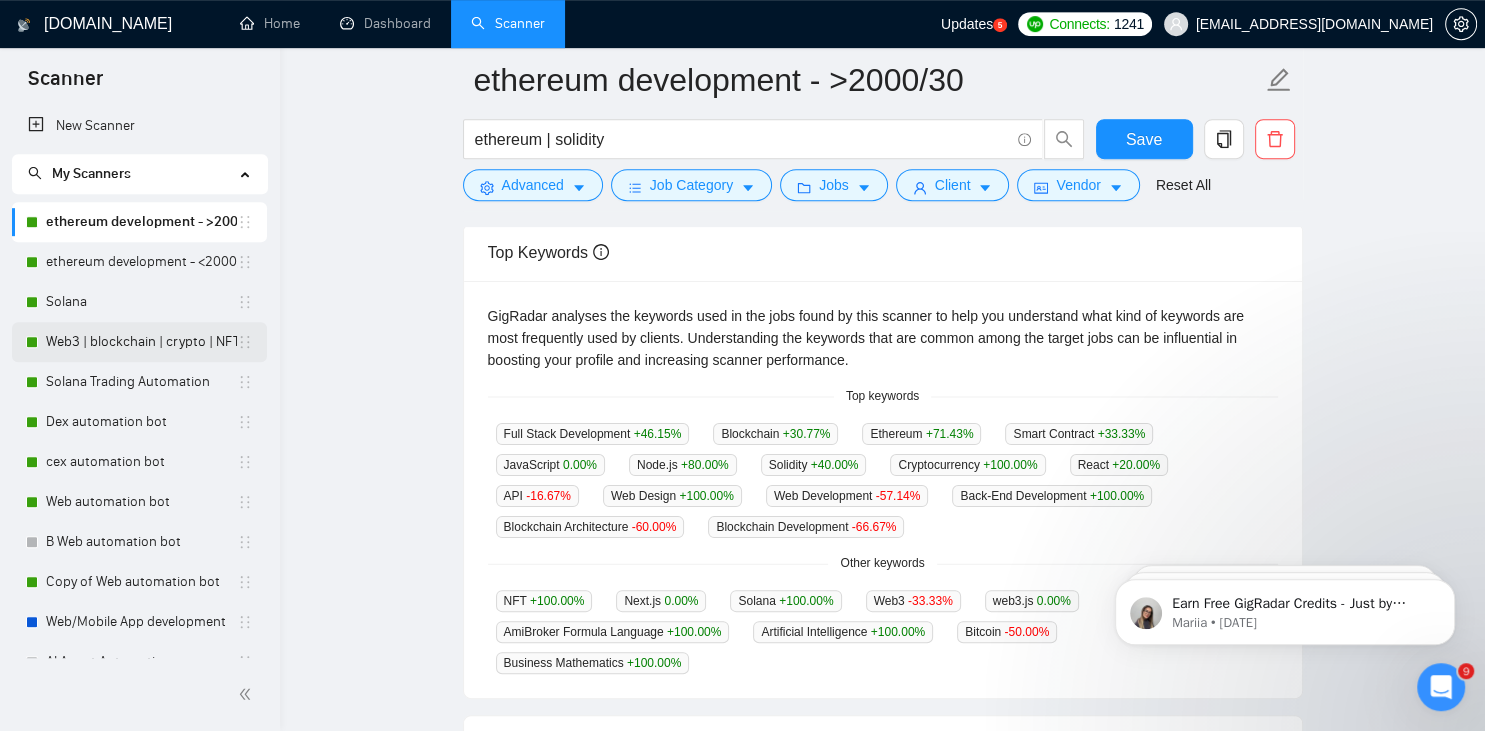click on "Web3 | blockchain | crypto | NFT | erc20 | [PERSON_NAME] on title" at bounding box center (141, 342) 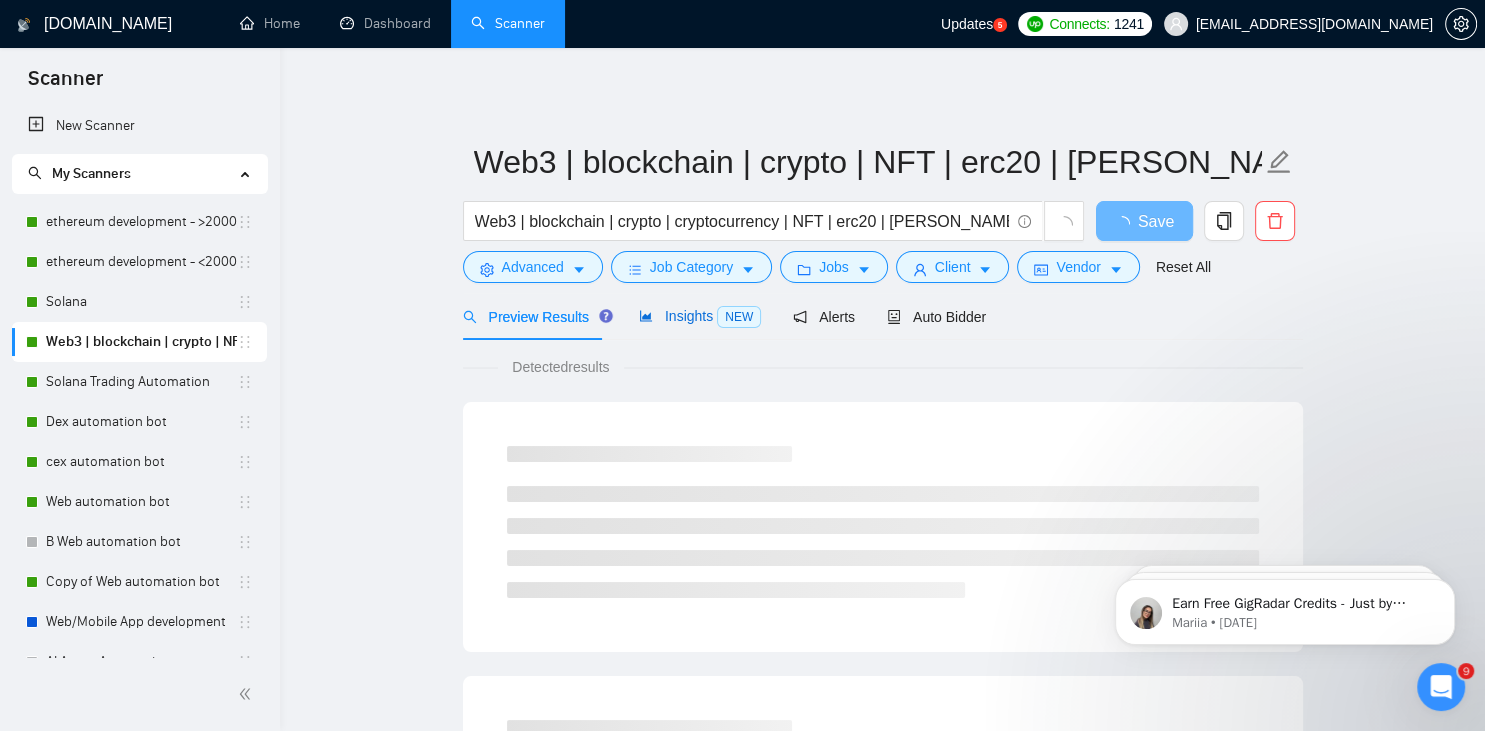 click on "Insights NEW" at bounding box center [700, 316] 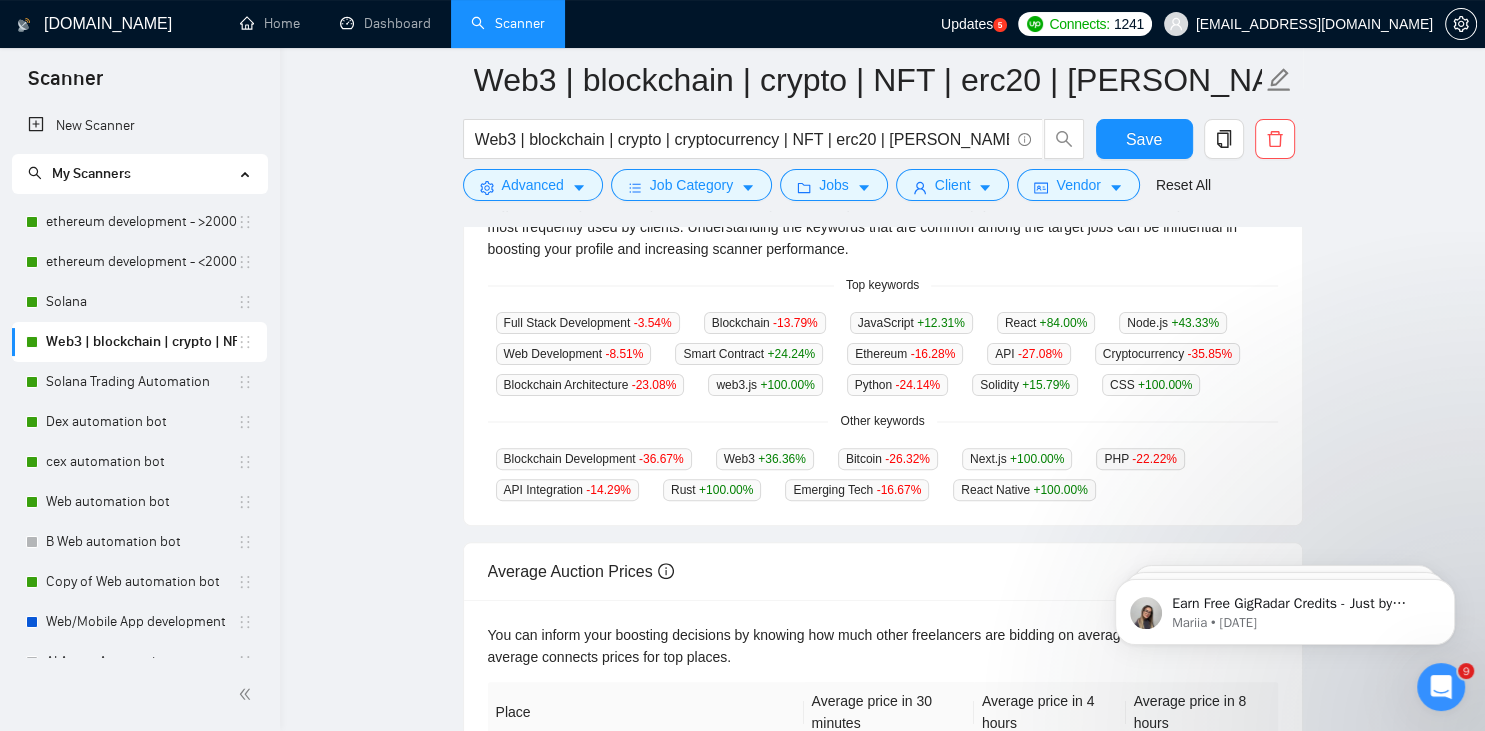 scroll, scrollTop: 483, scrollLeft: 0, axis: vertical 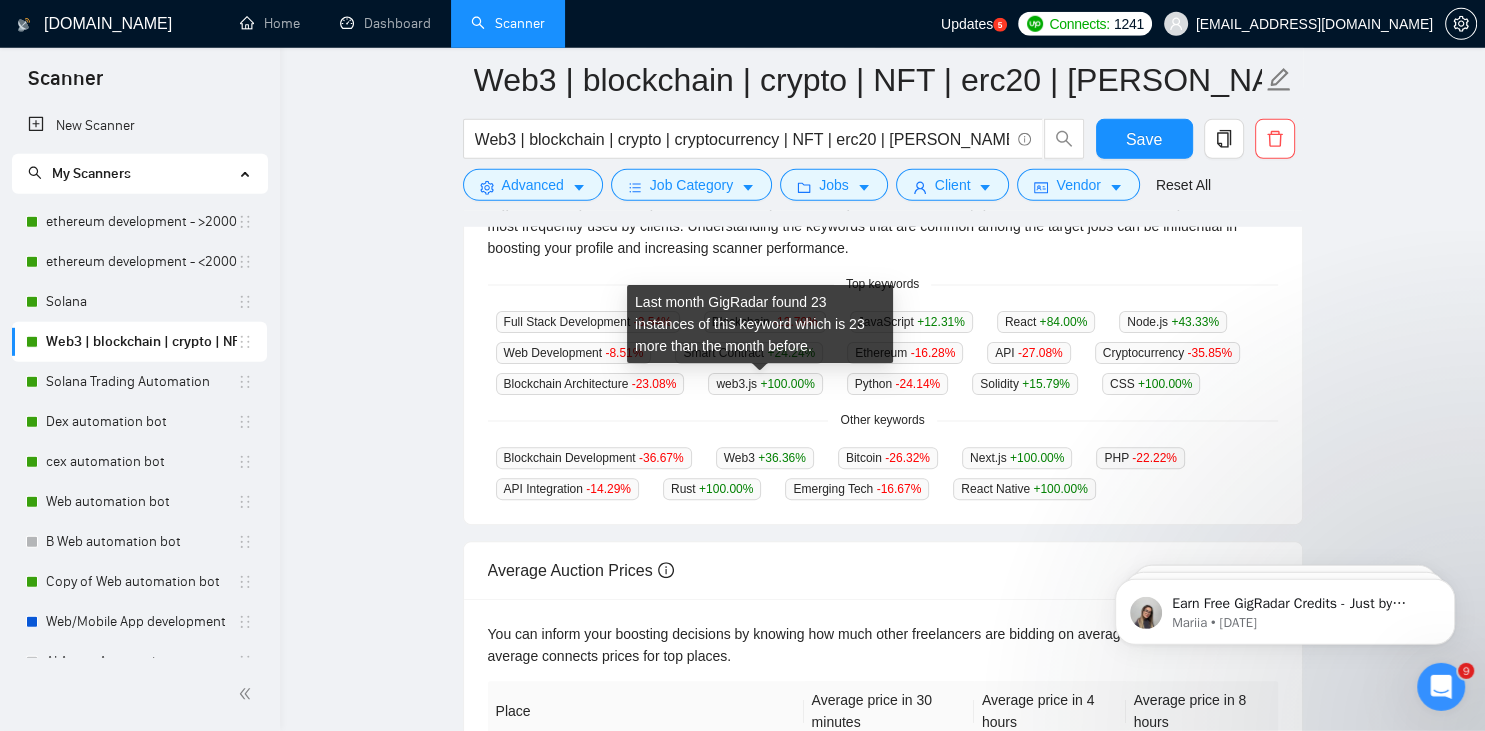 click on "web3.js   +100.00 %" at bounding box center (765, 384) 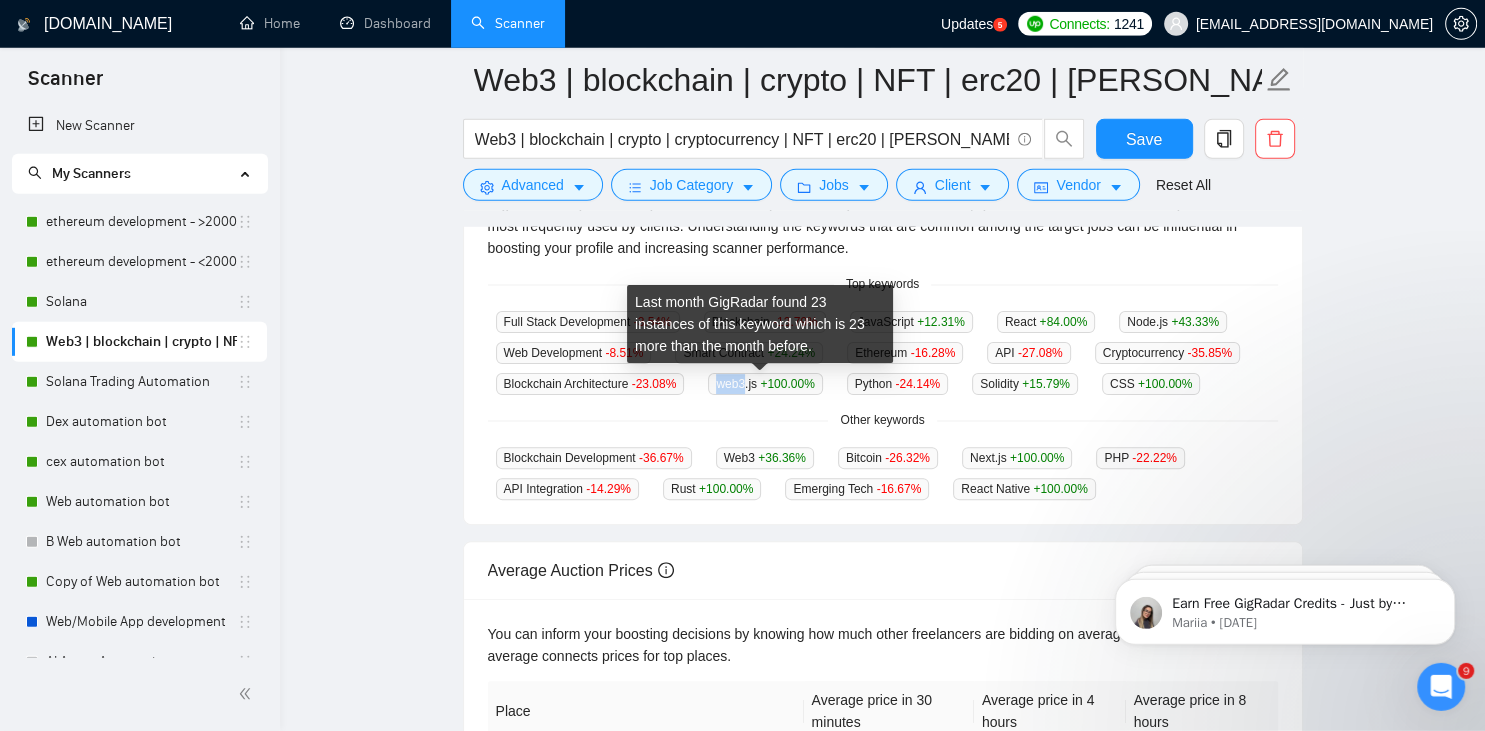 click on "web3.js   +100.00 %" at bounding box center (765, 384) 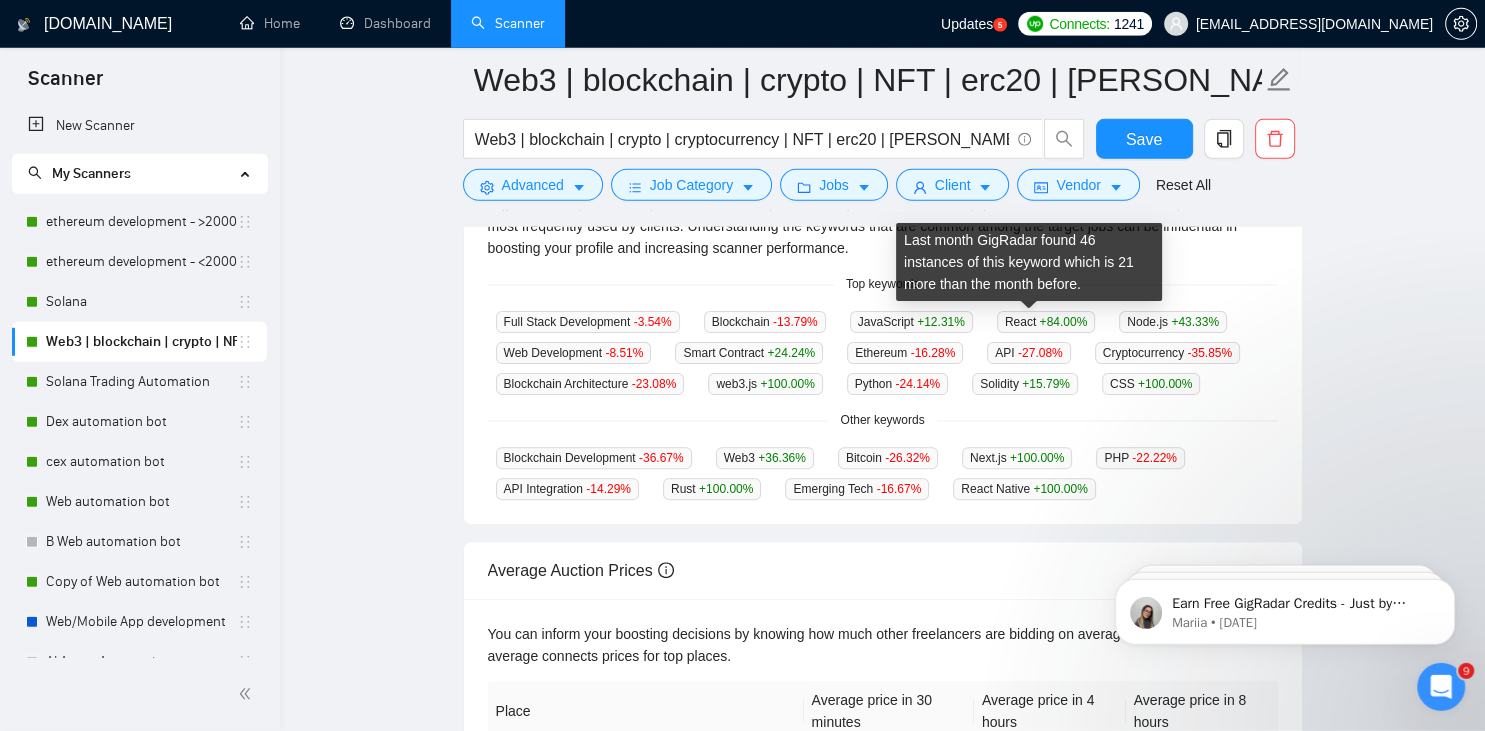click on "React   +84.00 %" at bounding box center [1046, 322] 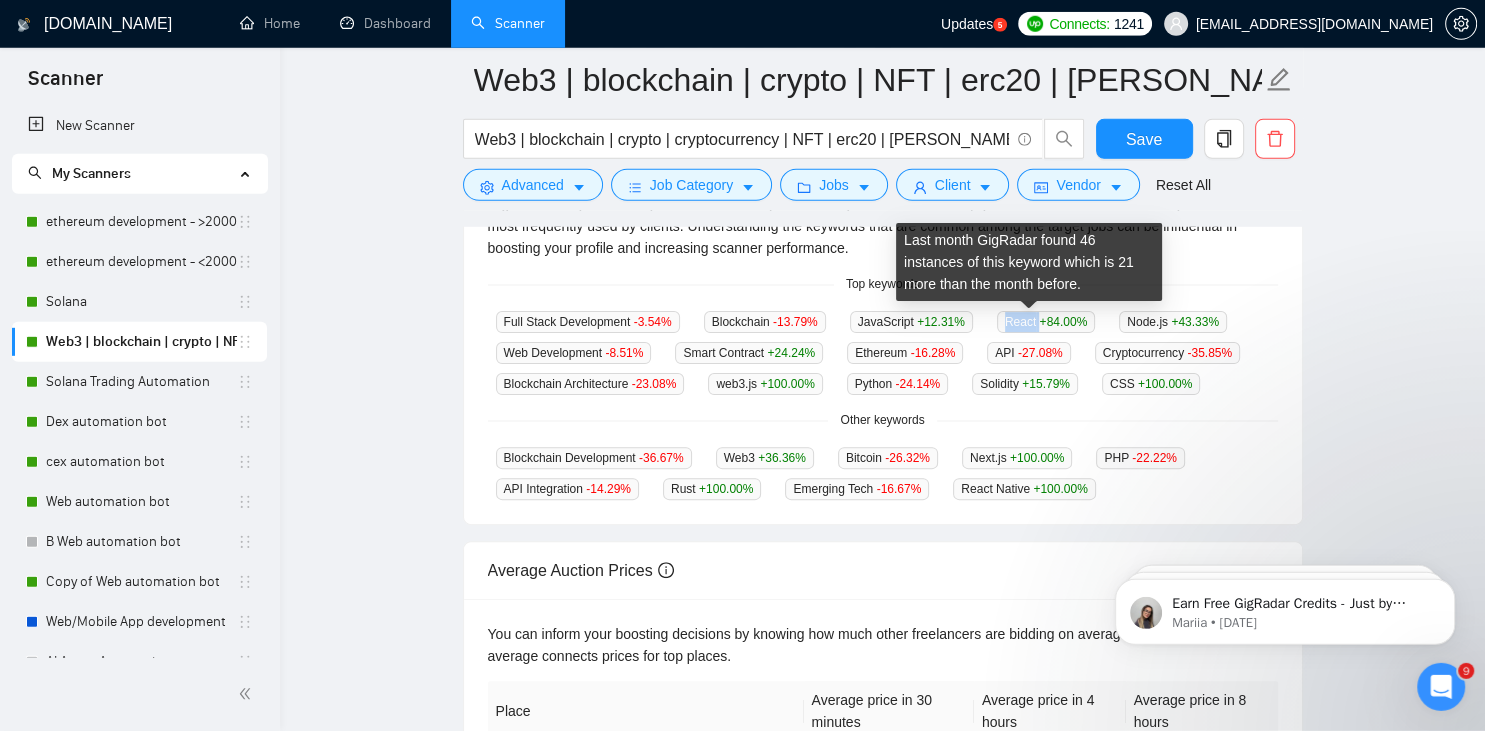click on "React   +84.00 %" at bounding box center (1046, 322) 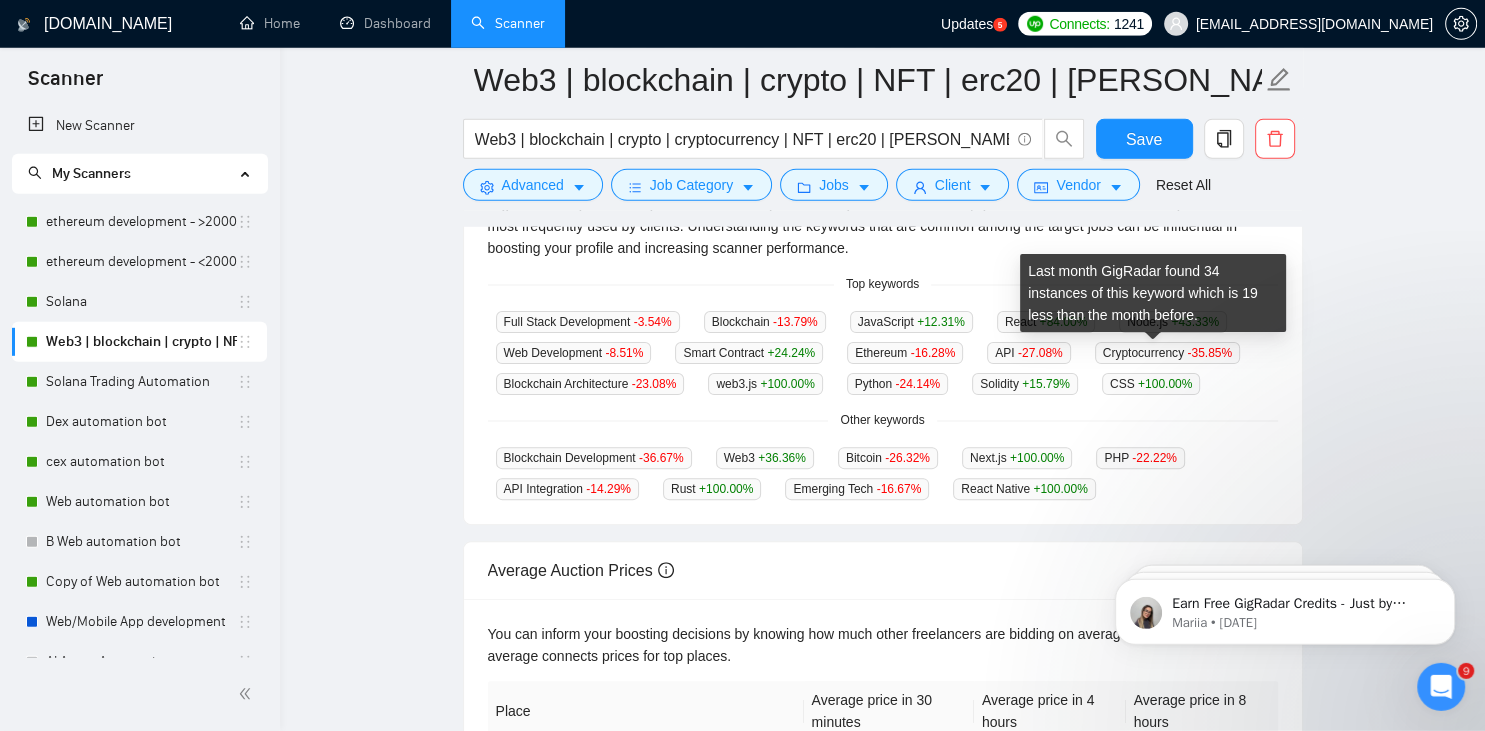 click on "Cryptocurrency   -35.85 %" at bounding box center [1167, 353] 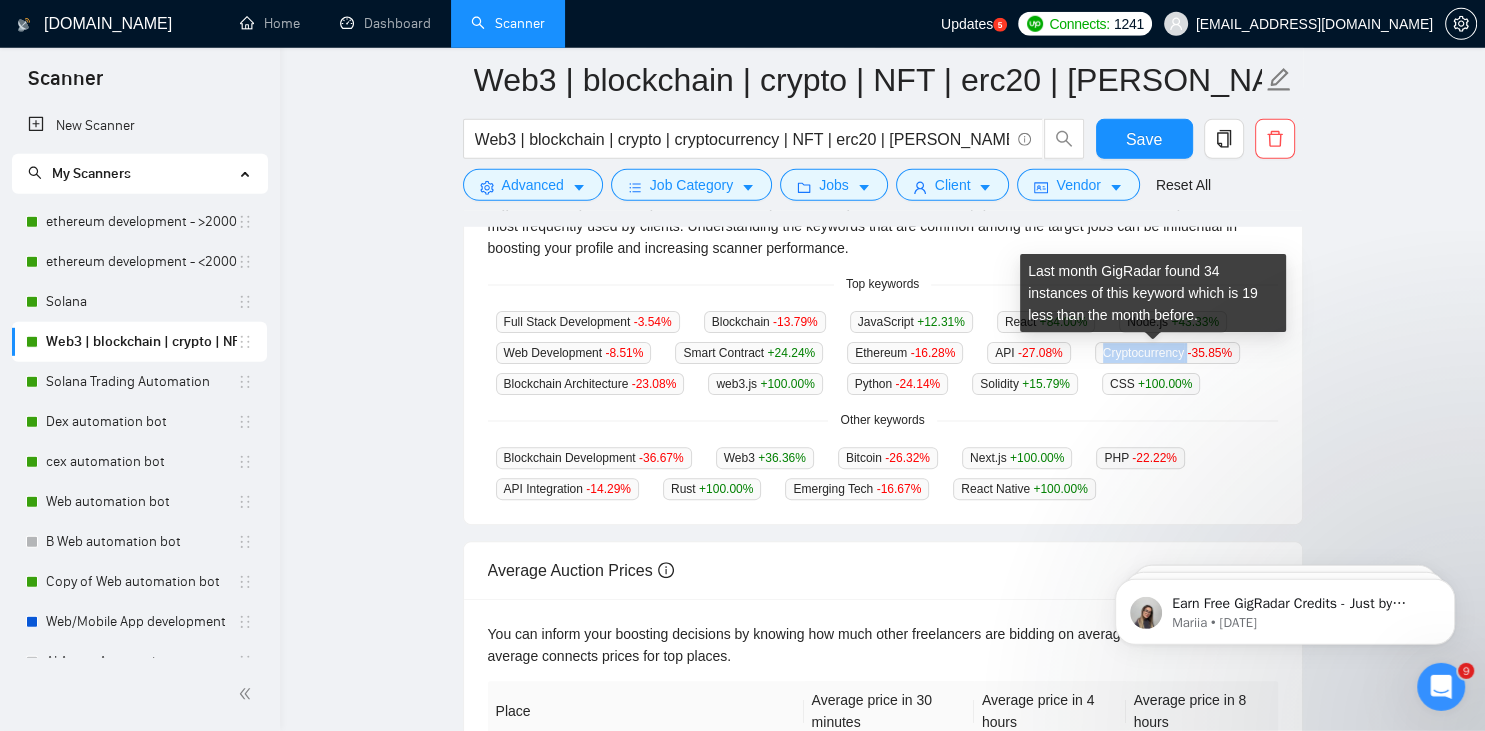 click on "Cryptocurrency   -35.85 %" at bounding box center [1167, 353] 